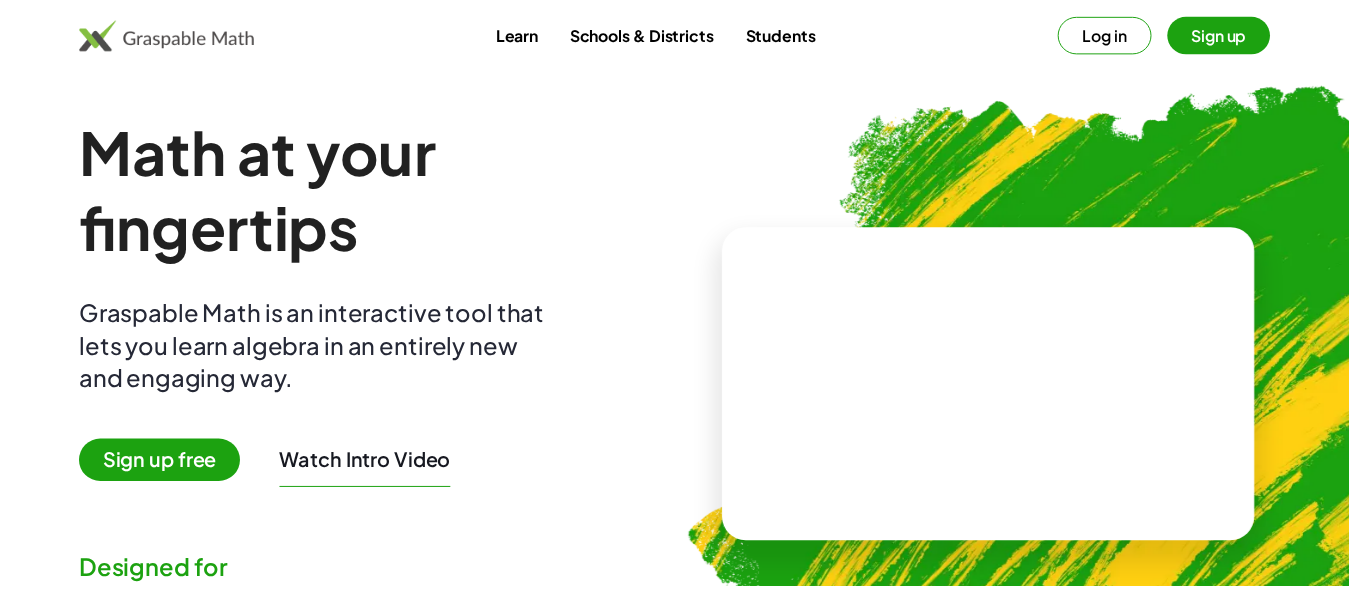 scroll, scrollTop: 0, scrollLeft: 0, axis: both 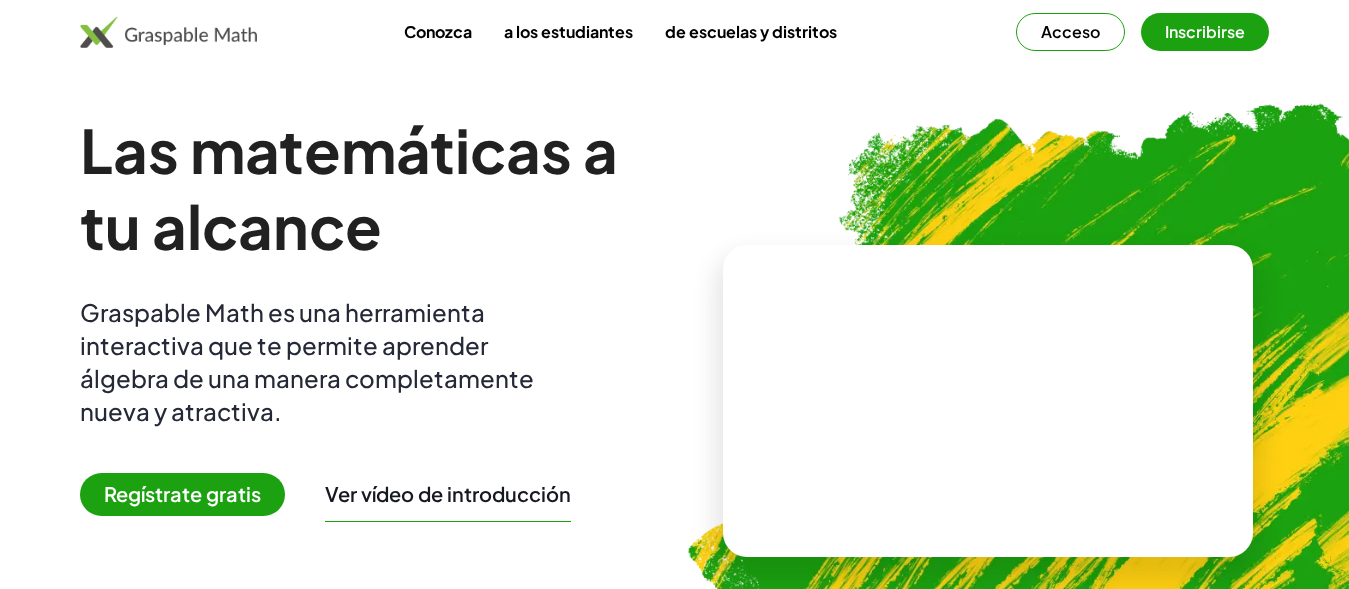 click on "Regístrate gratis" at bounding box center [182, 493] 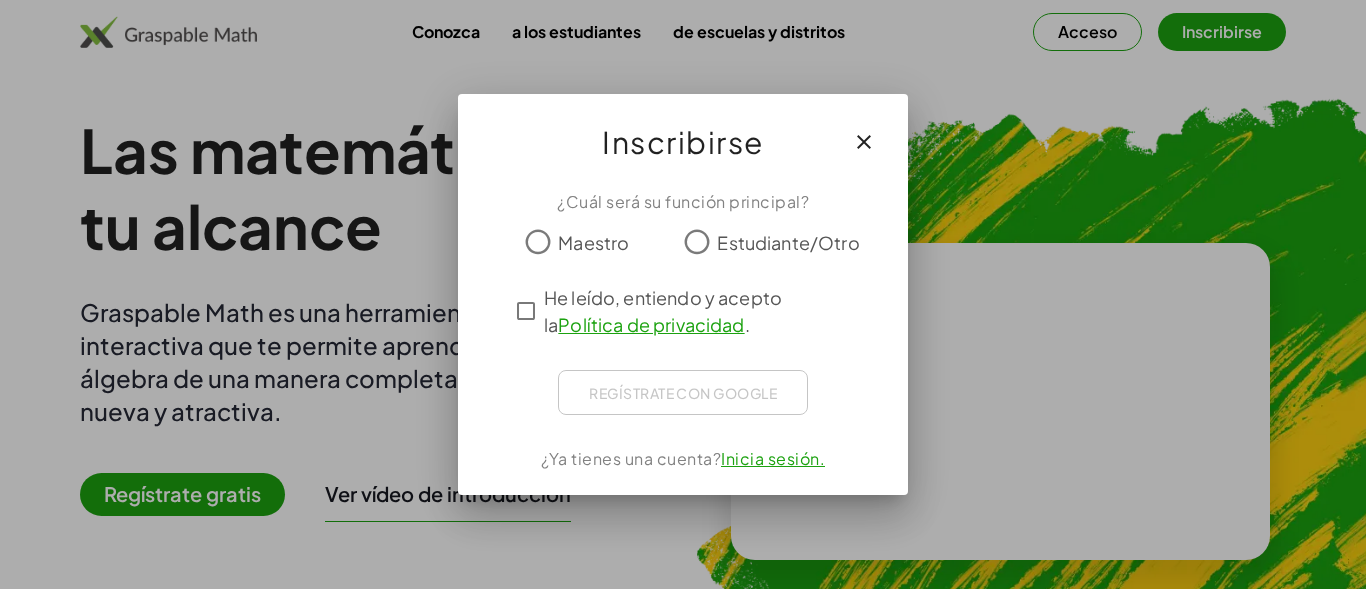 click 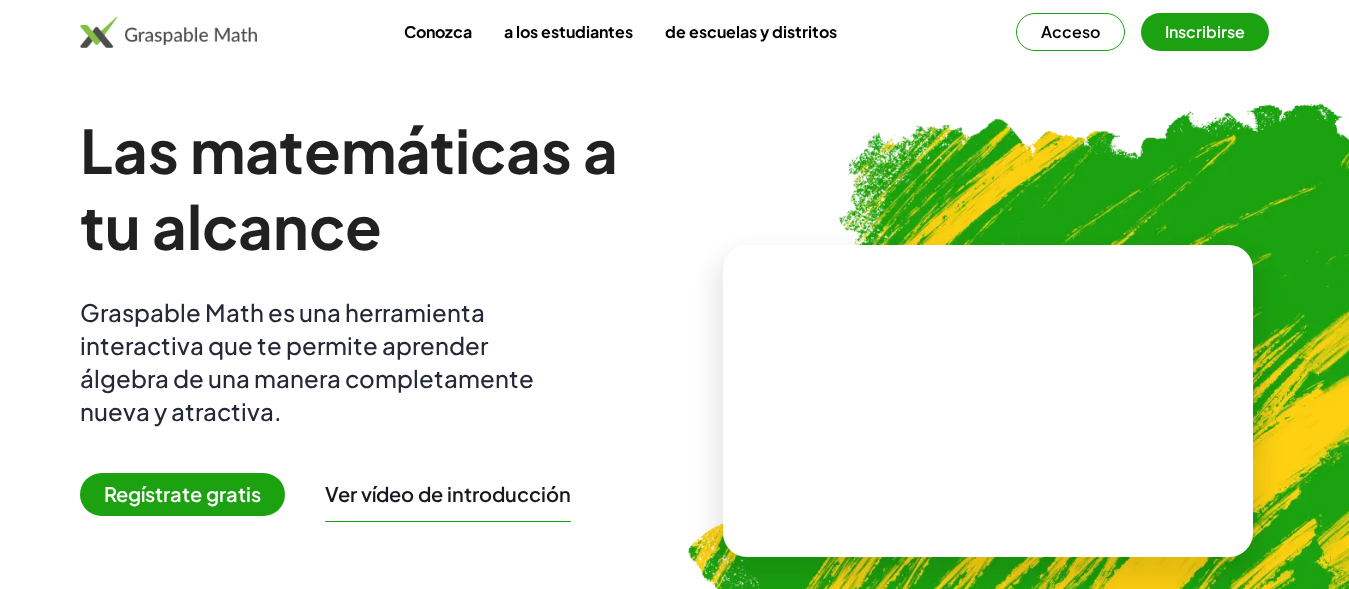 click on "Acceso" at bounding box center (1070, 31) 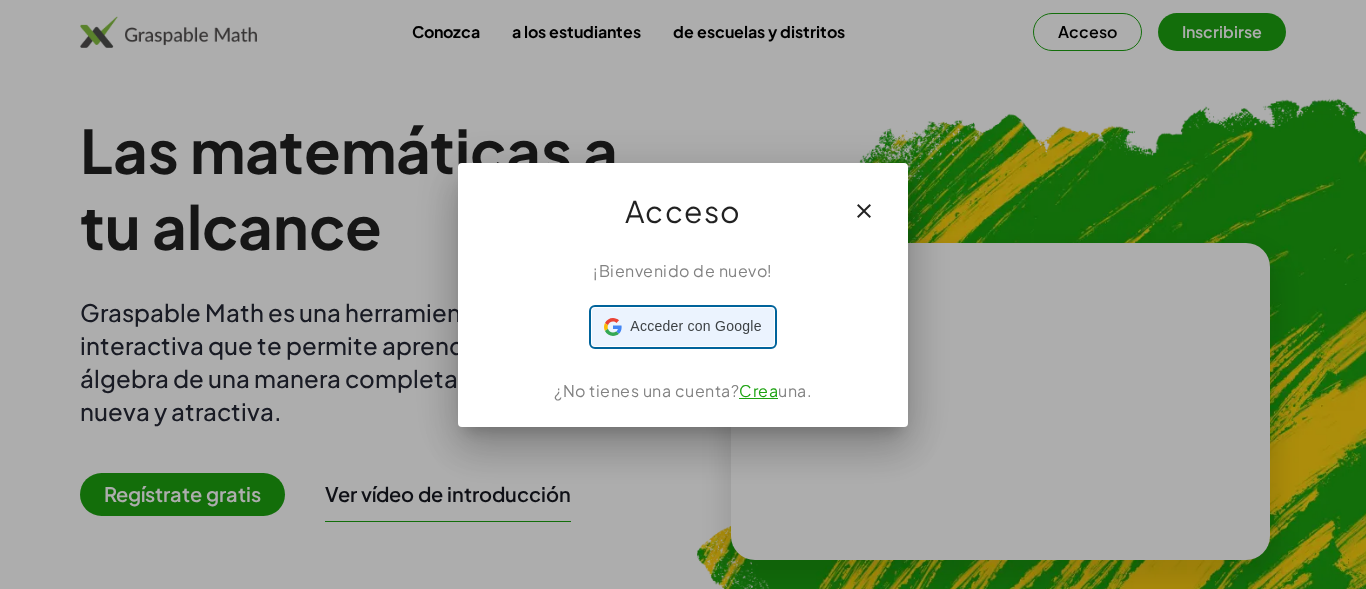 click on "Acceder con Google" at bounding box center [695, 326] 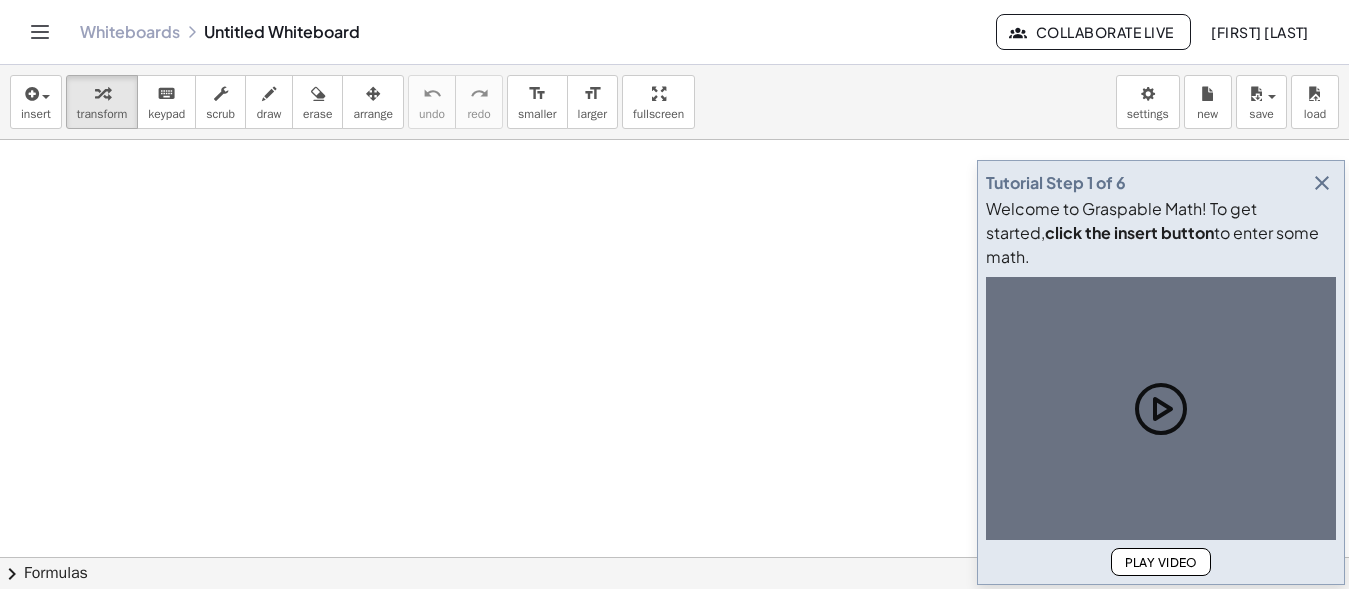 click at bounding box center [1322, 183] 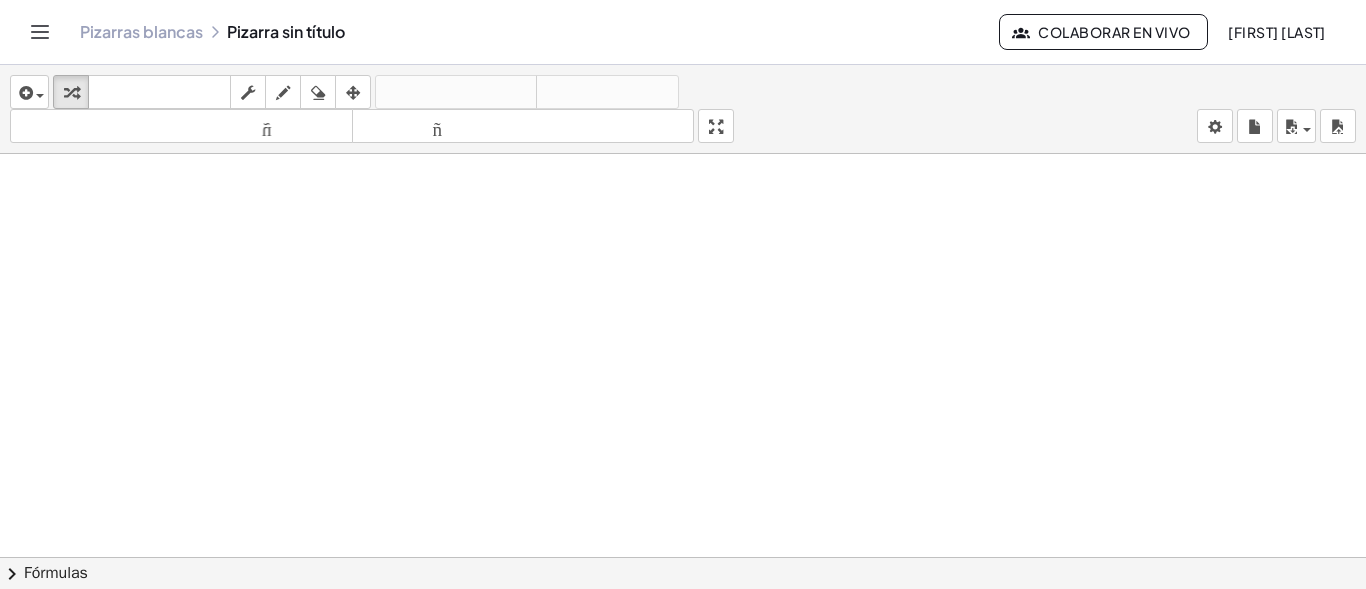 click 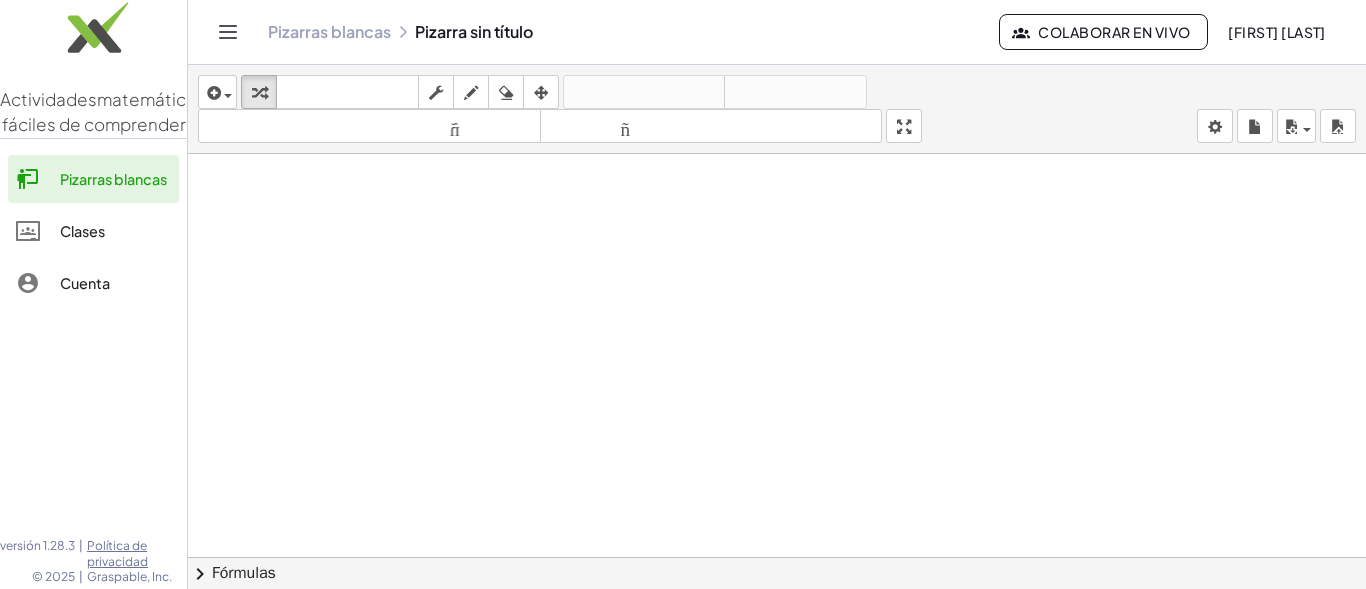 click 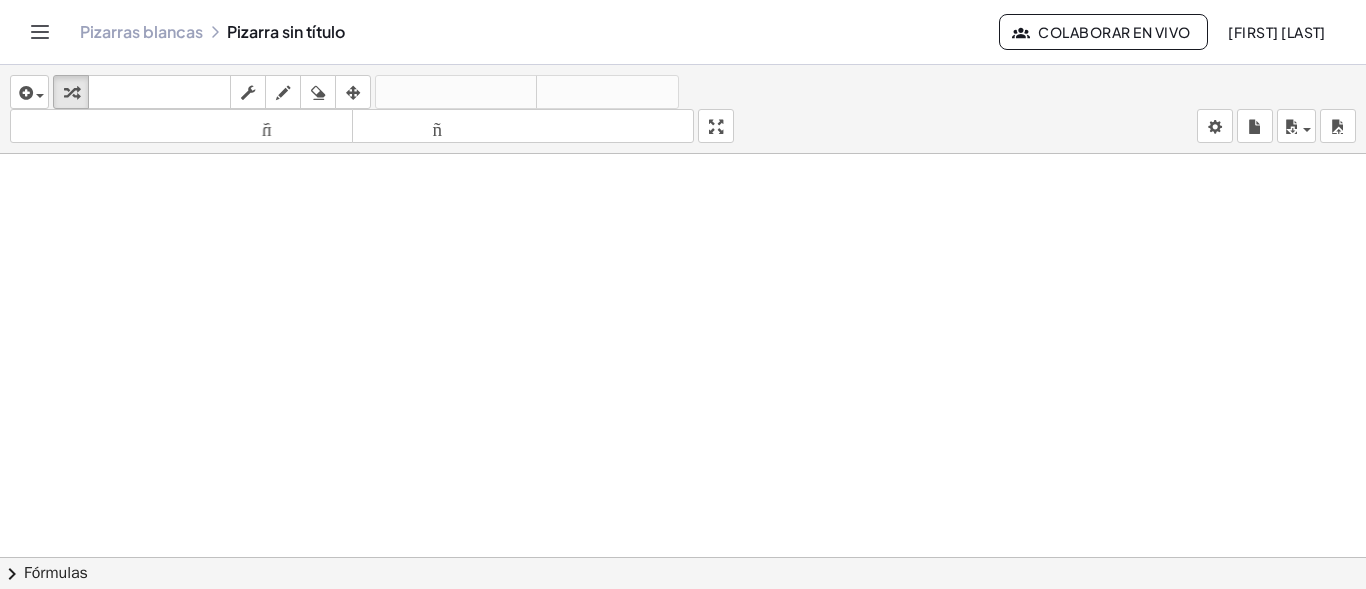 click on "Pizarras blancas" at bounding box center (141, 31) 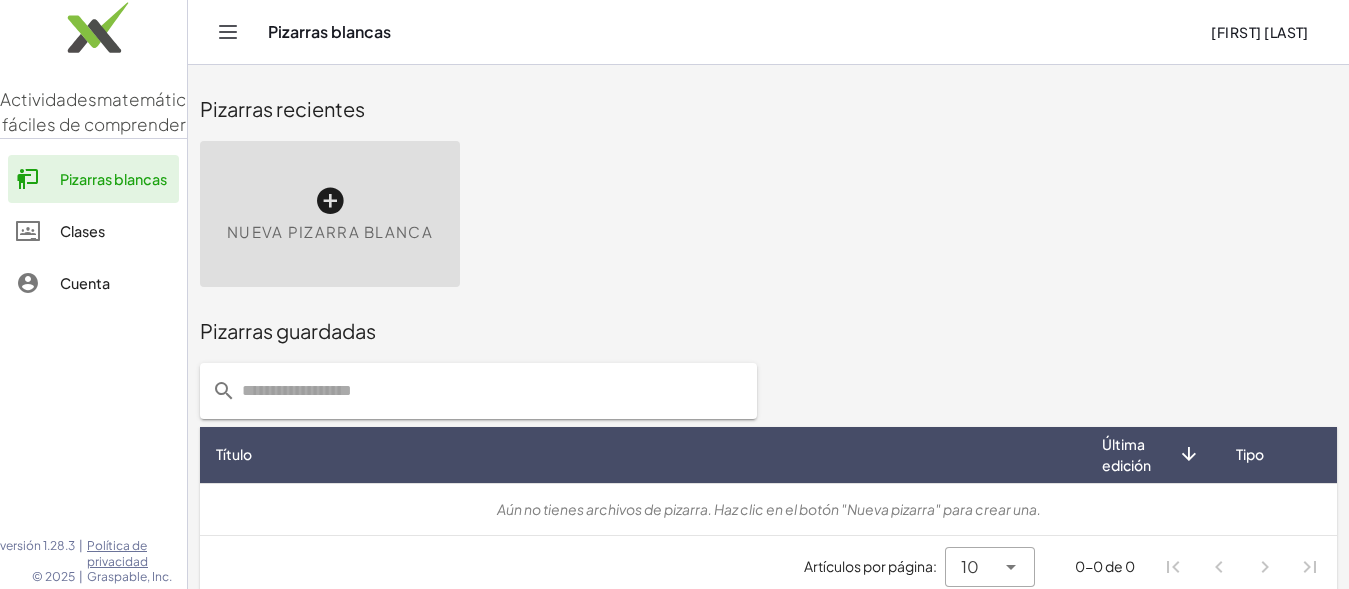 click at bounding box center [330, 201] 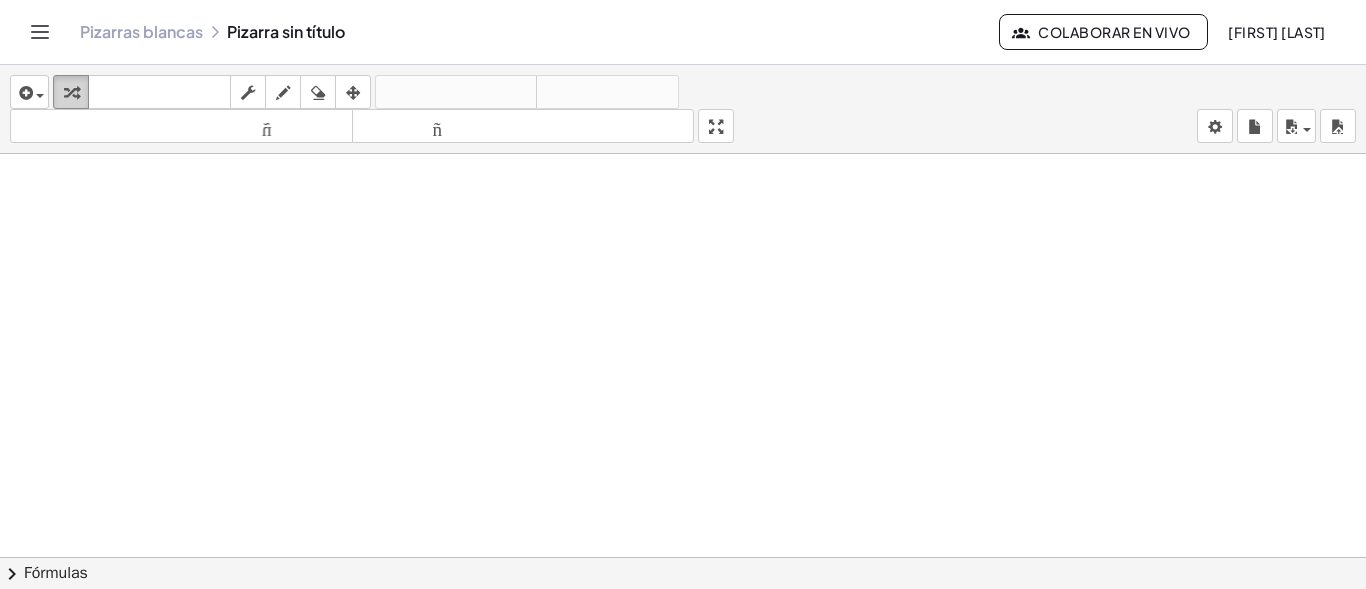 click at bounding box center [71, 93] 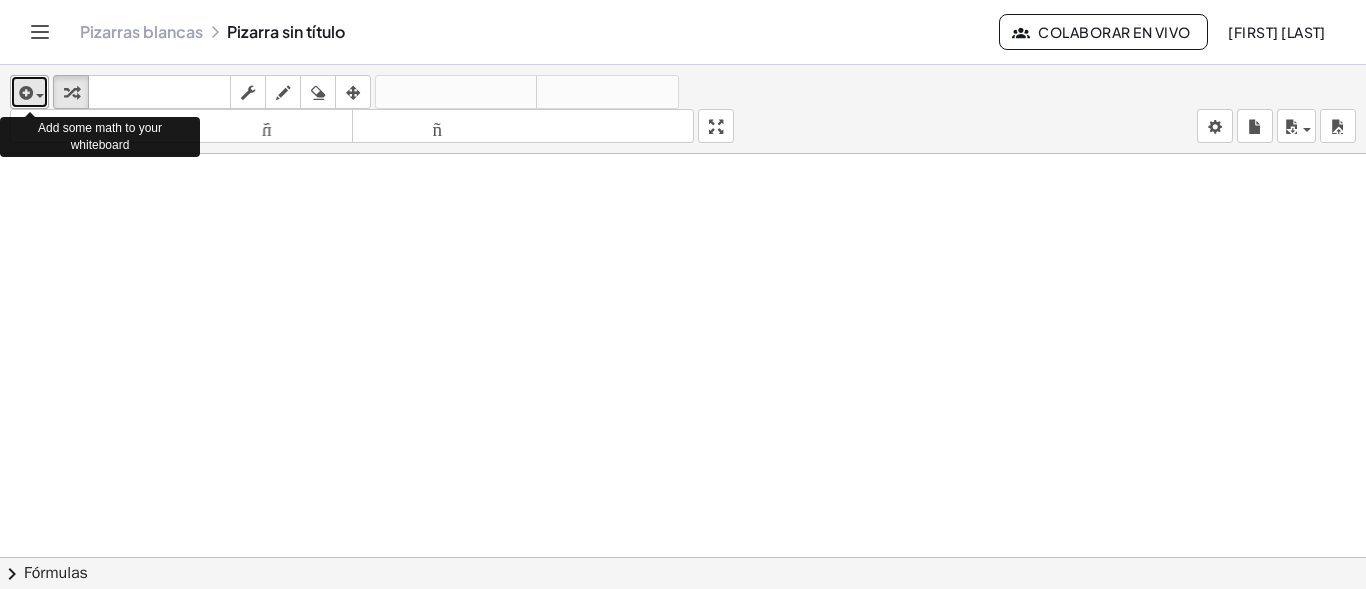 click at bounding box center [29, 92] 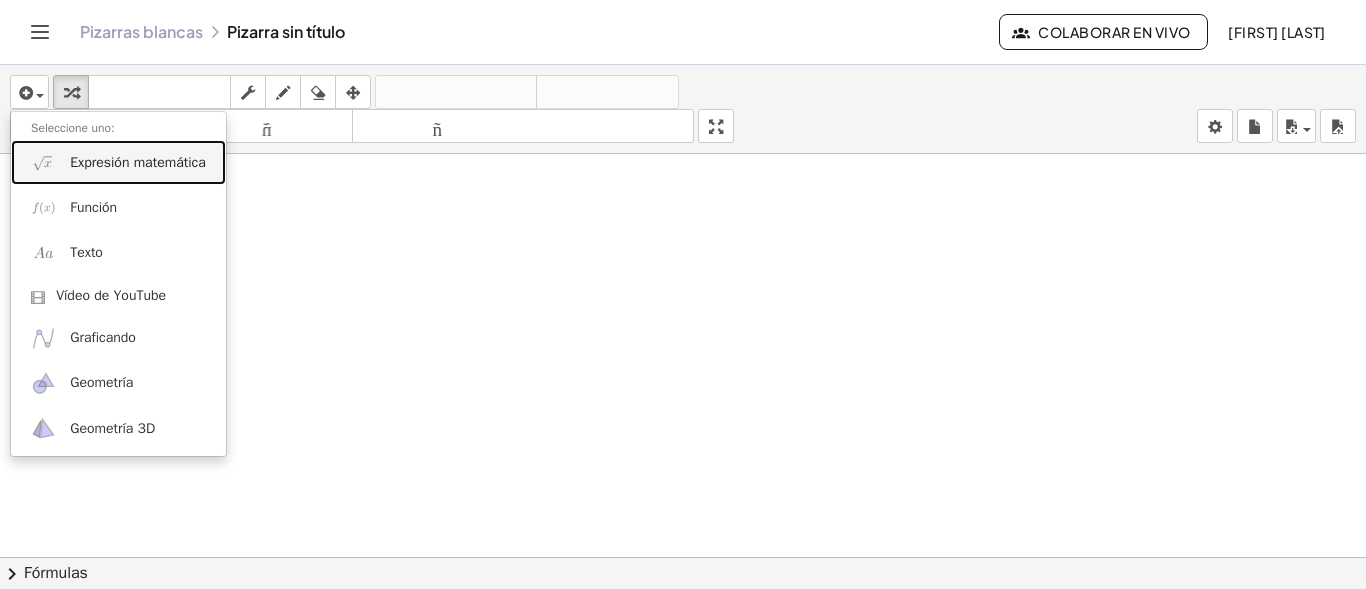 click on "Expresión matemática" at bounding box center (138, 162) 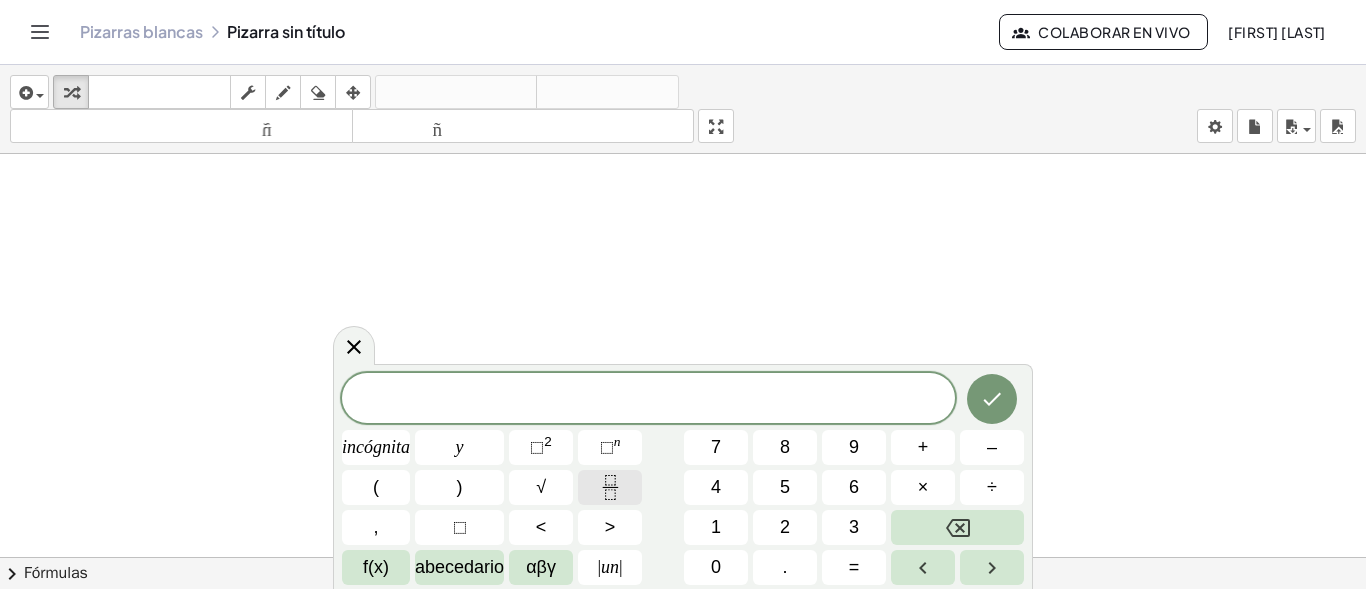 click 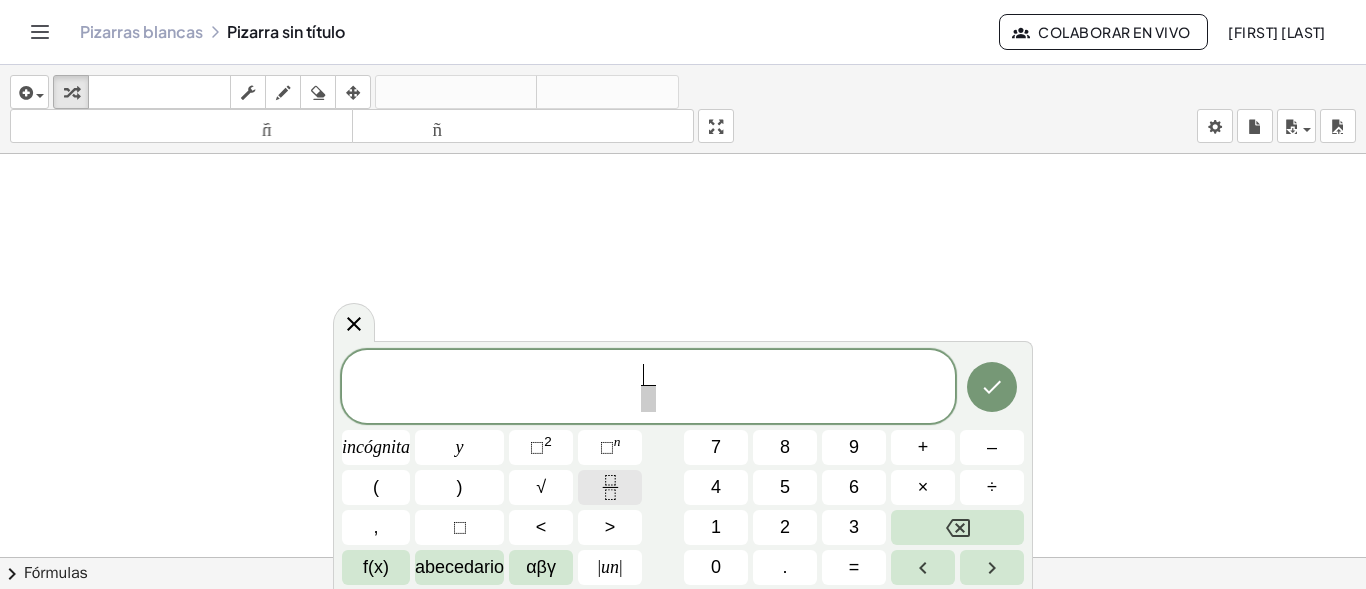 click 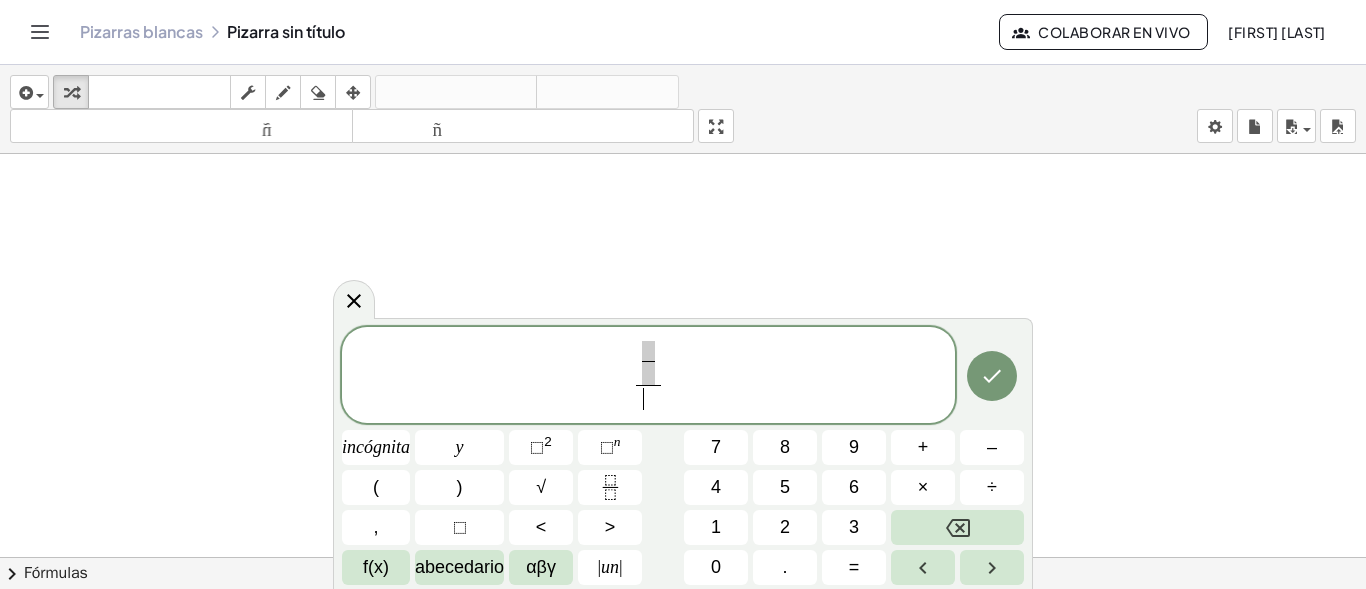 click on "​" at bounding box center [648, 398] 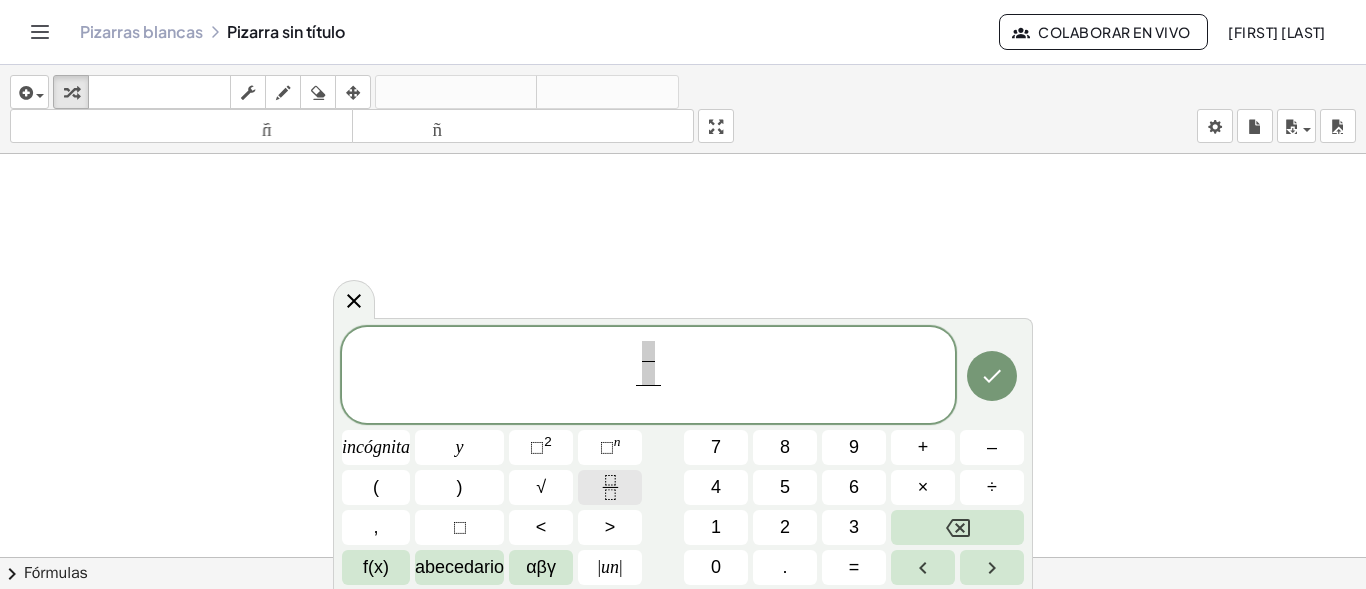 click 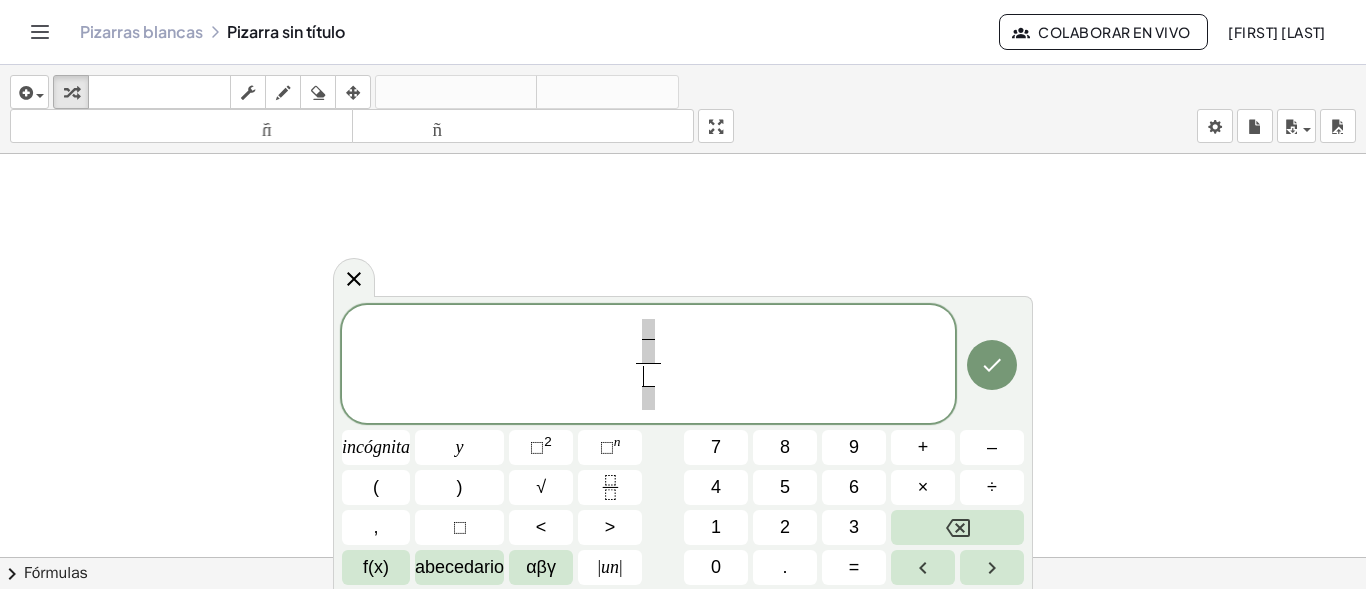 click at bounding box center [648, 328] 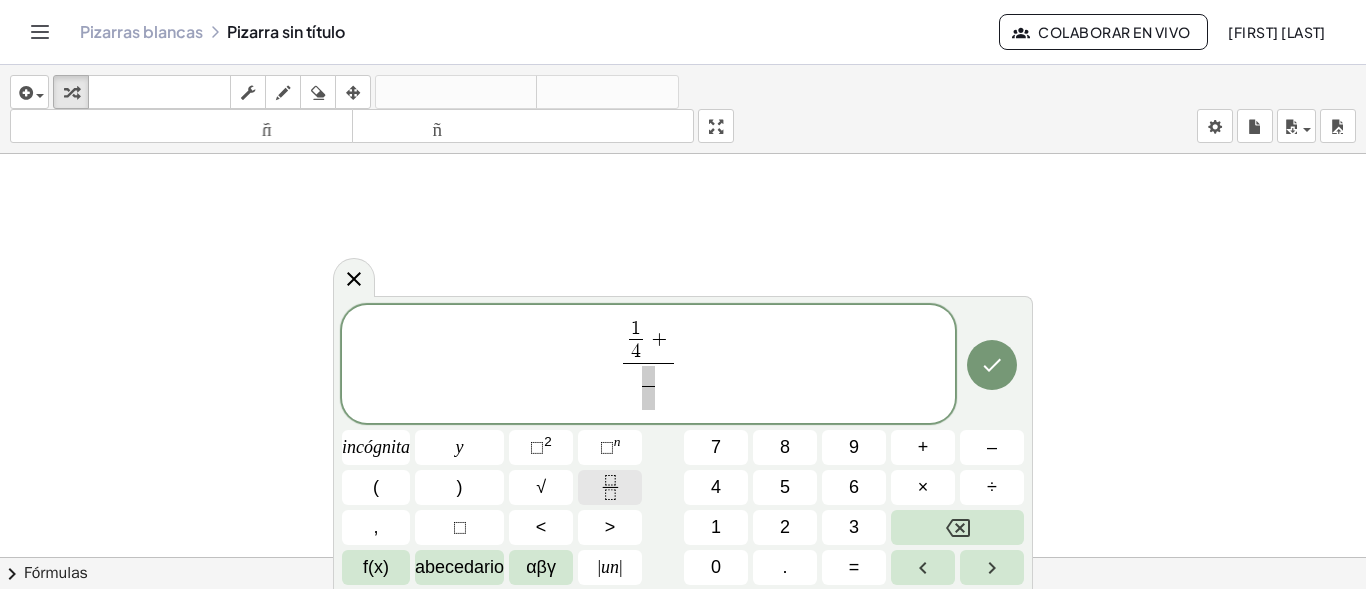 click 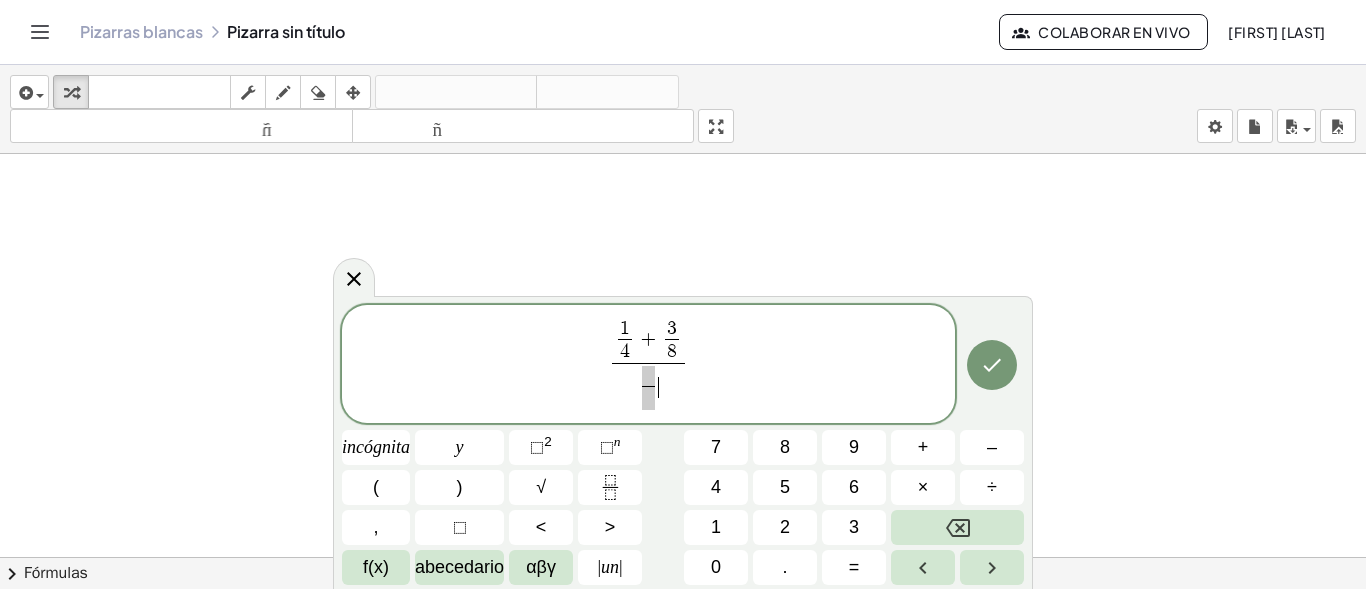 click at bounding box center [648, 375] 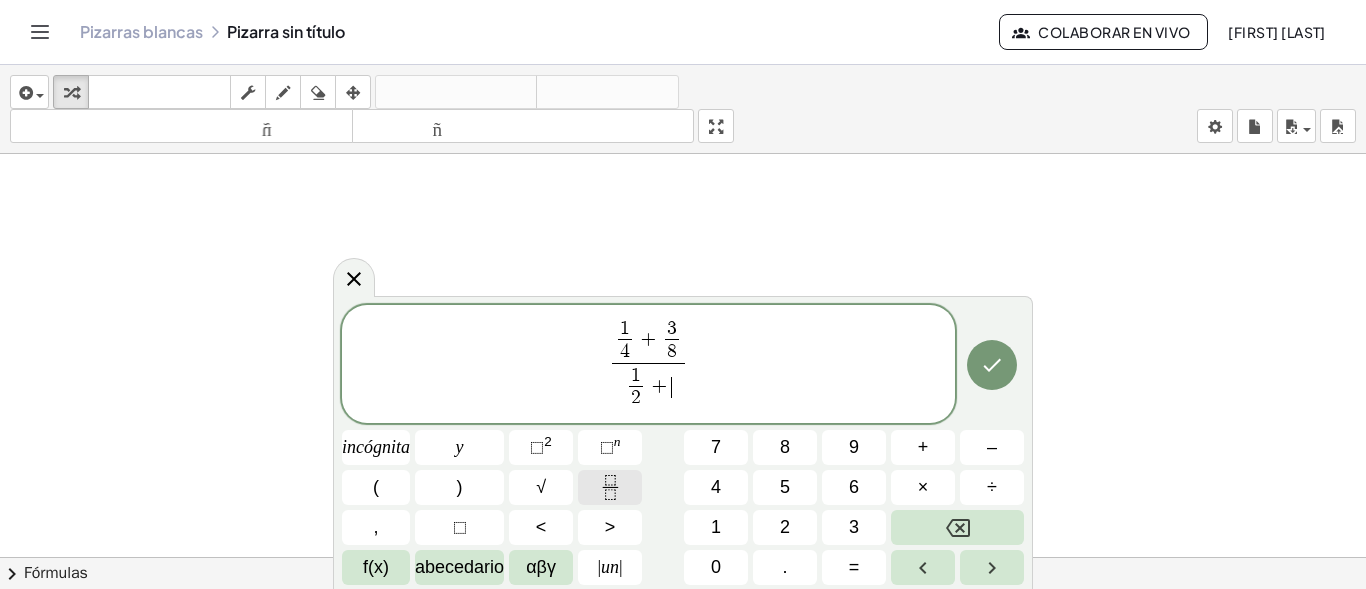 click 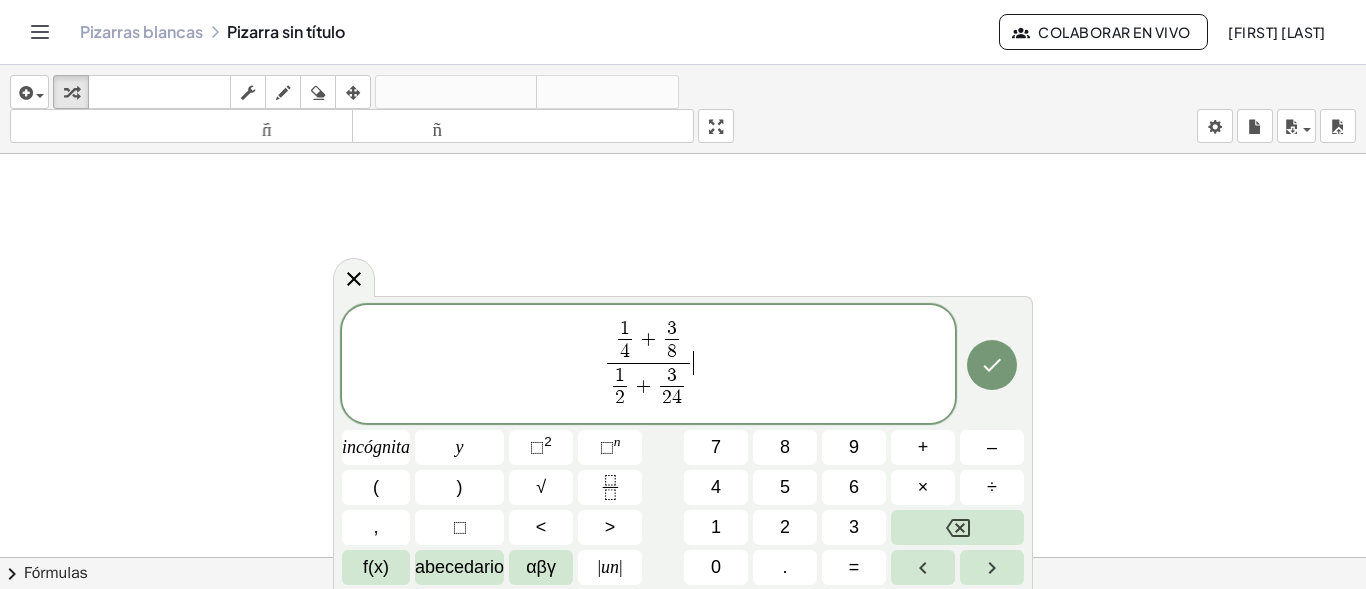 click on "1 4 ​ + 3 8 ​ 1 2 ​ + 3 2 4 ​ ​ ​" at bounding box center (648, 365) 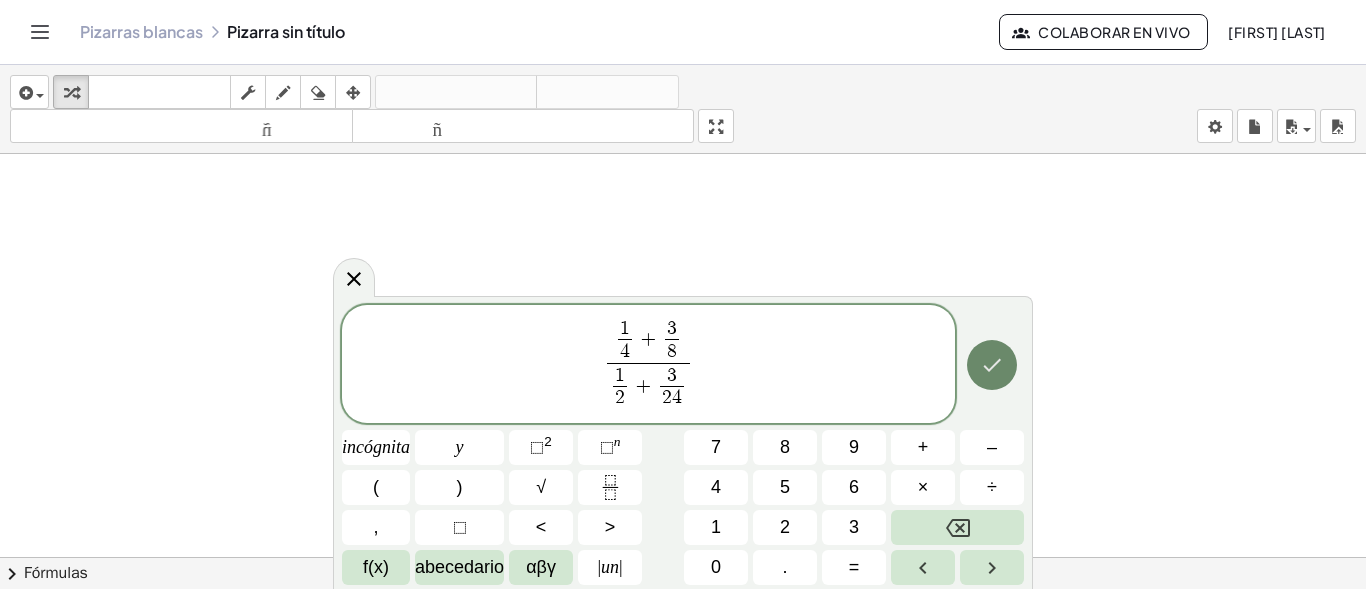 click 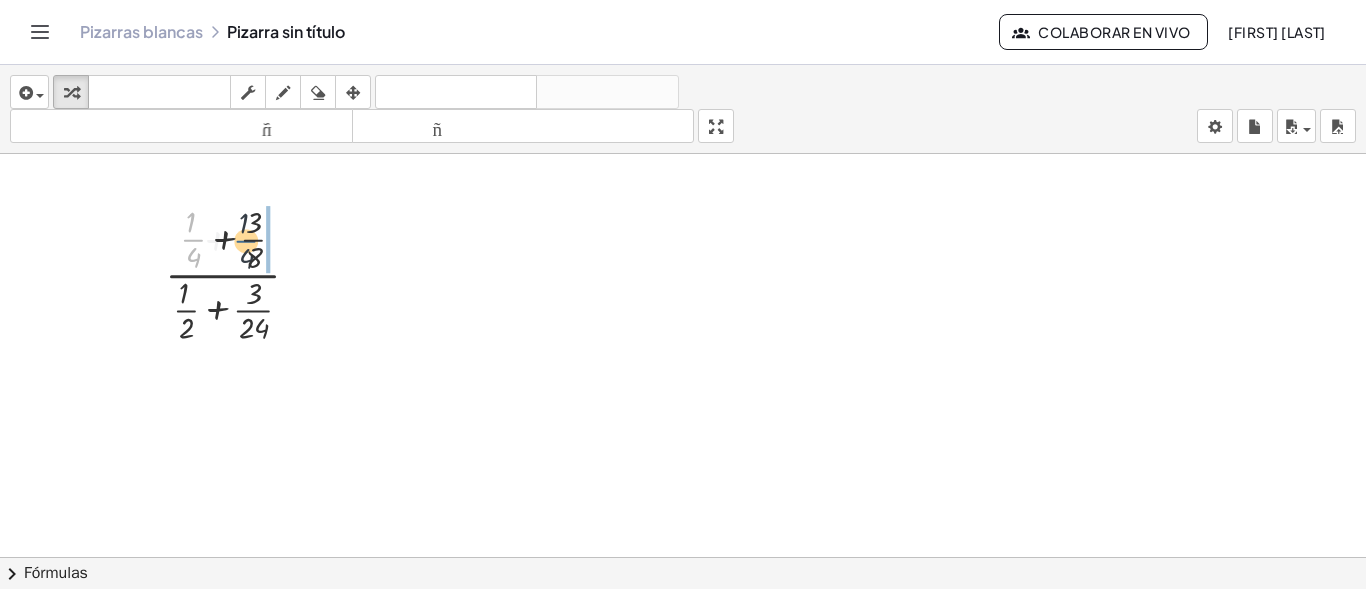 drag, startPoint x: 190, startPoint y: 237, endPoint x: 253, endPoint y: 238, distance: 63.007935 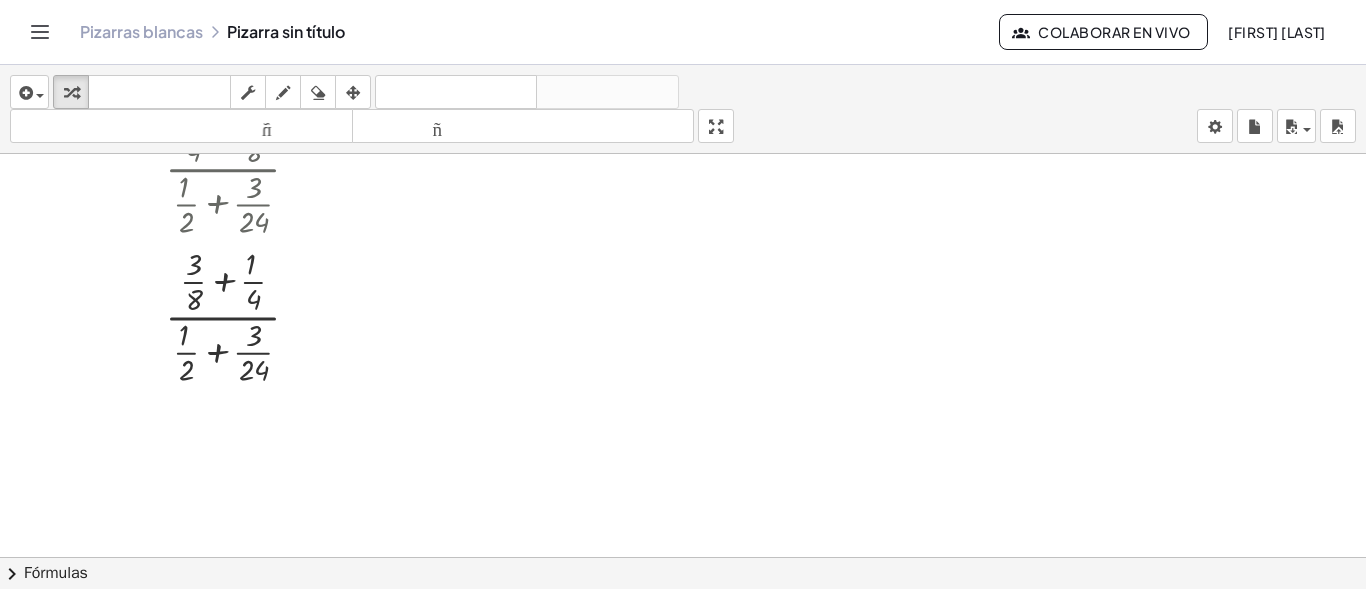 scroll, scrollTop: 138, scrollLeft: 0, axis: vertical 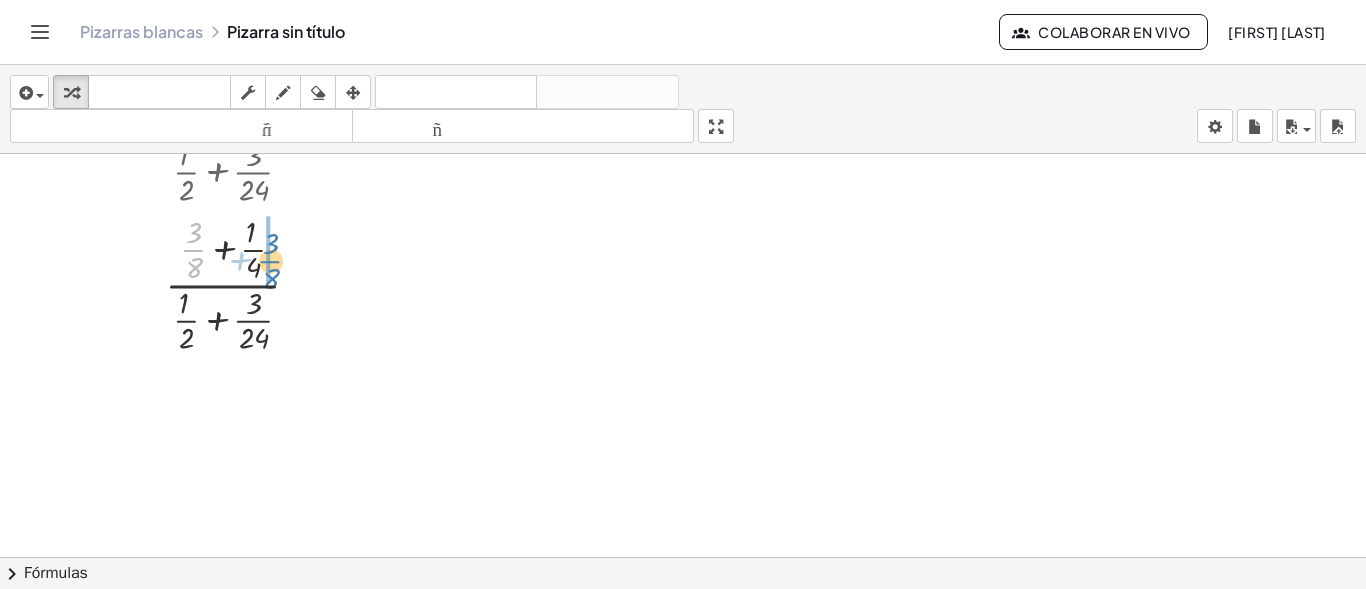 drag, startPoint x: 185, startPoint y: 249, endPoint x: 253, endPoint y: 263, distance: 69.426216 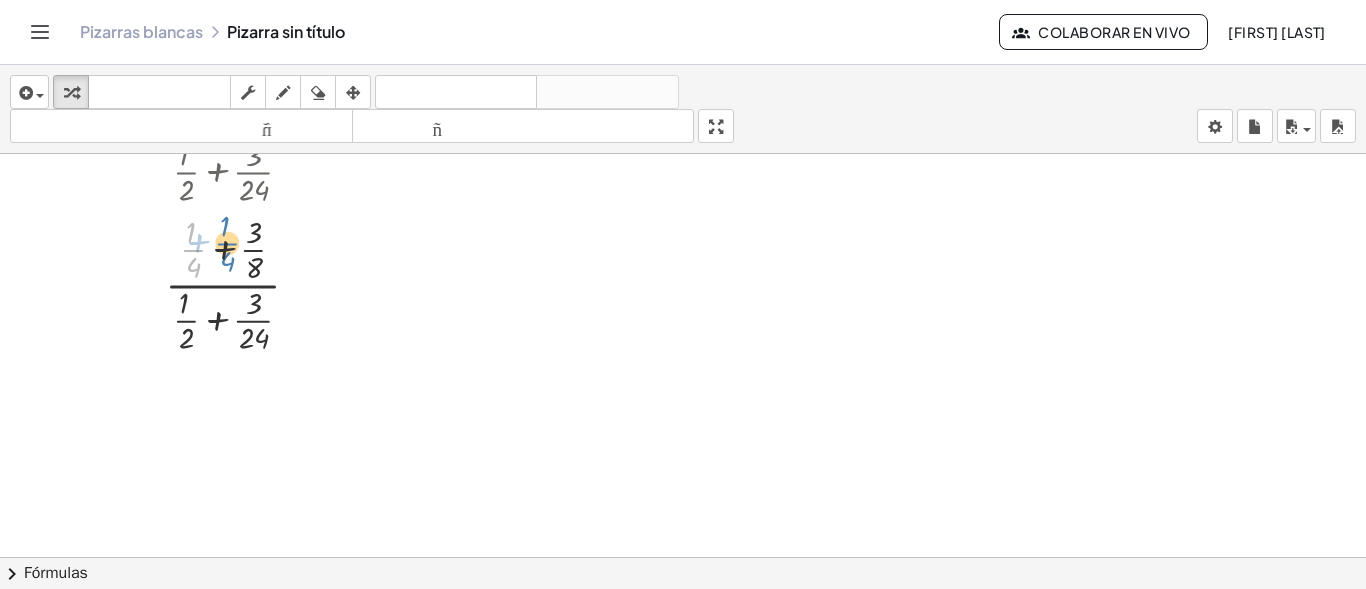 drag, startPoint x: 184, startPoint y: 243, endPoint x: 207, endPoint y: 233, distance: 25.079872 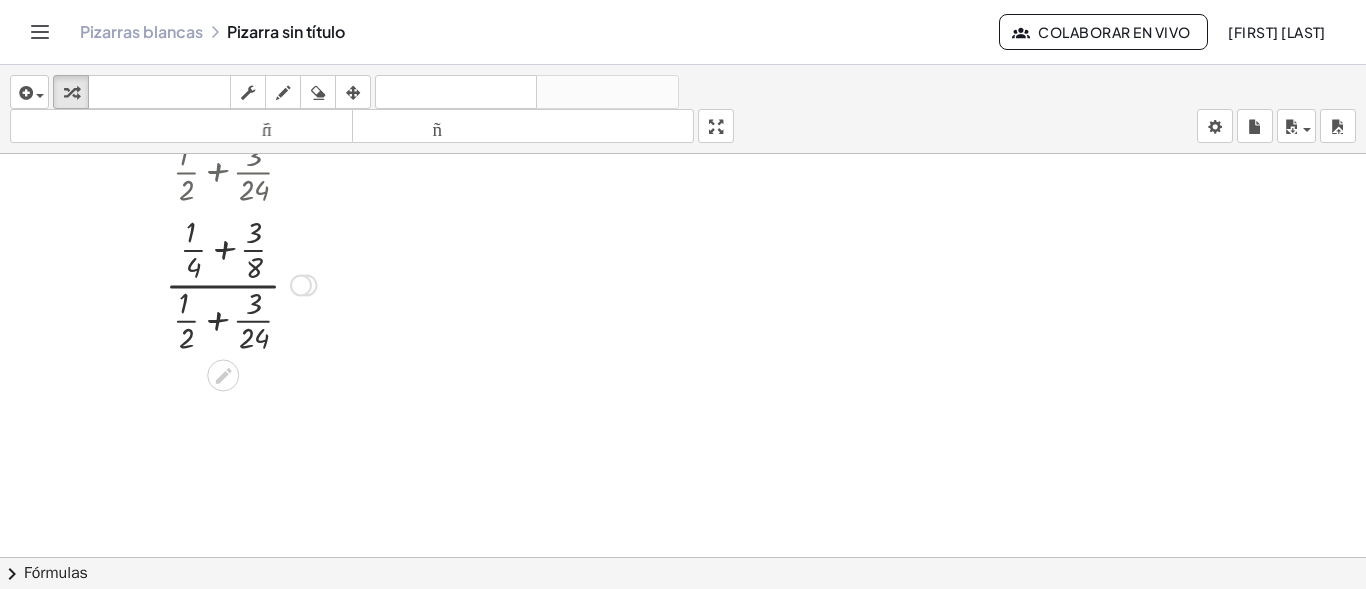 click at bounding box center [240, 283] 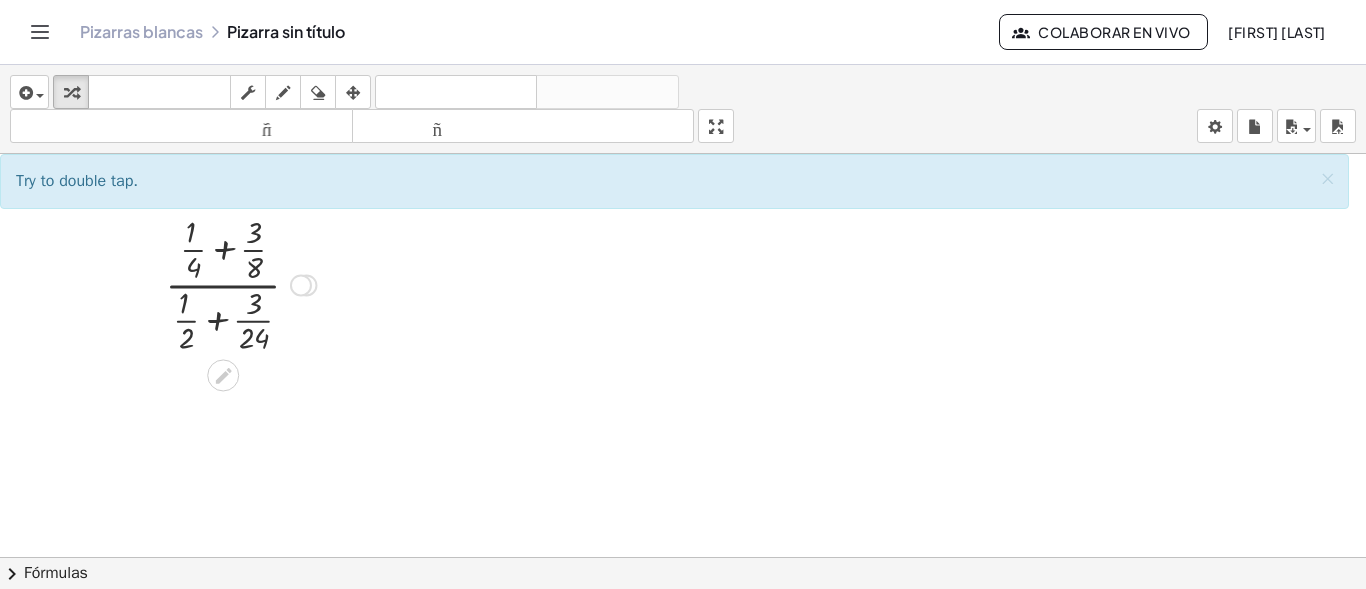 click at bounding box center [240, 283] 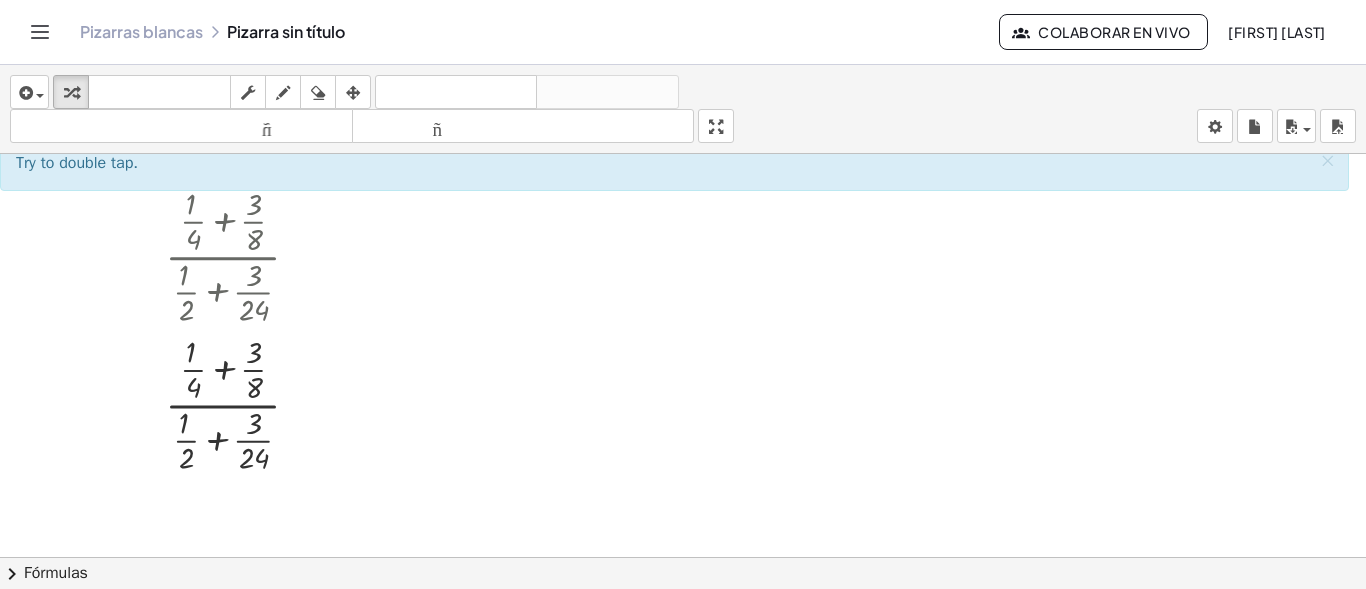 scroll, scrollTop: 0, scrollLeft: 0, axis: both 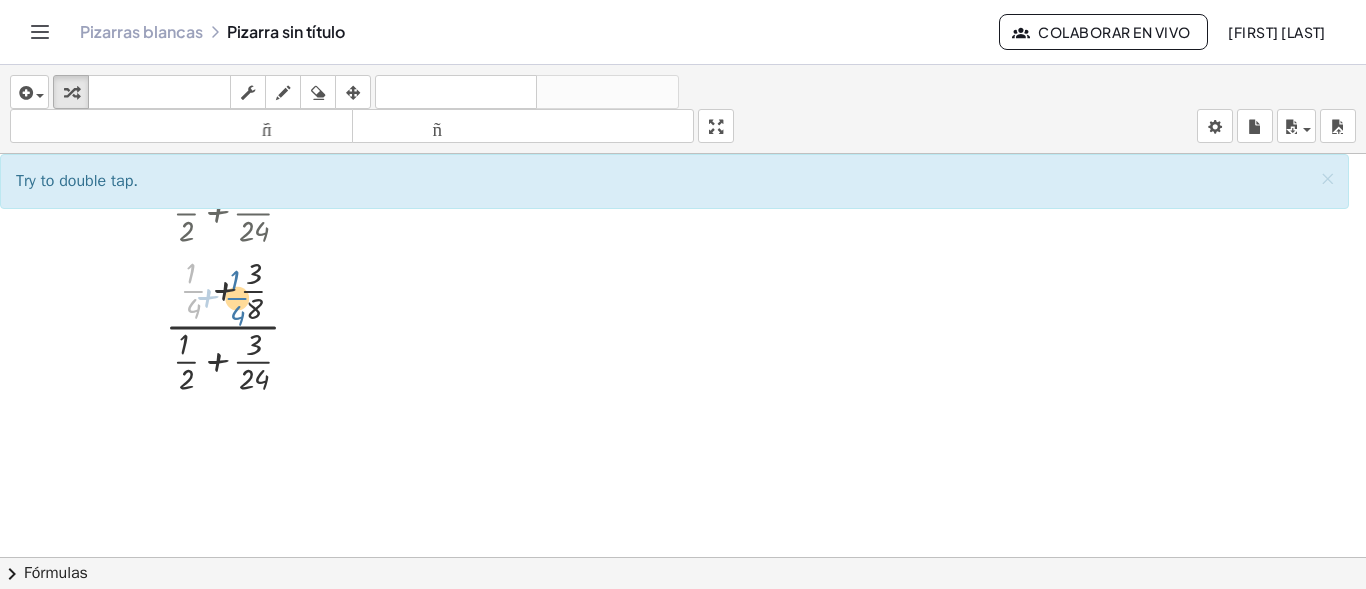 drag, startPoint x: 194, startPoint y: 283, endPoint x: 240, endPoint y: 286, distance: 46.09772 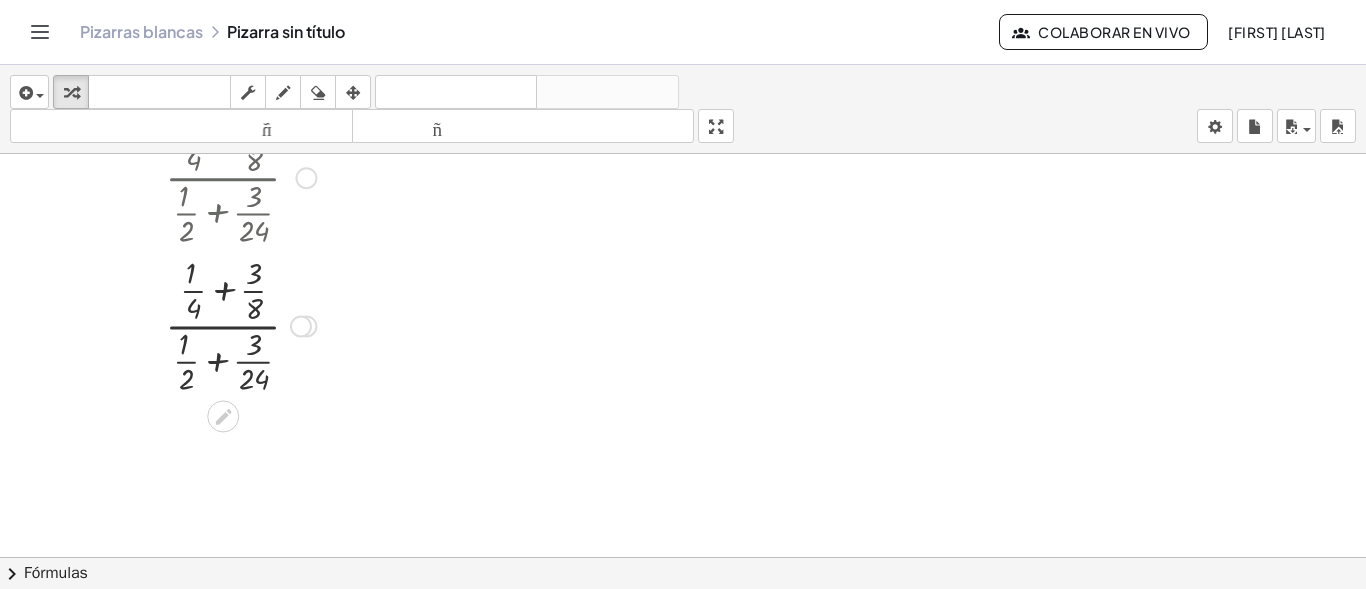 click at bounding box center (240, 324) 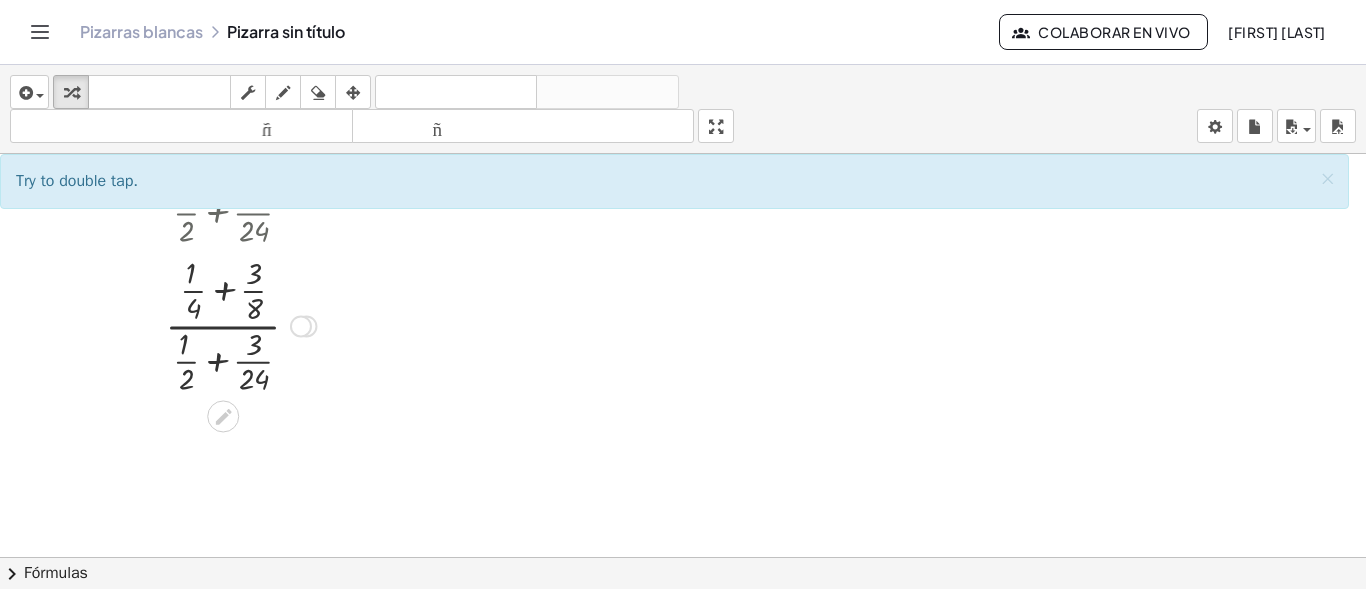 click at bounding box center (301, 326) 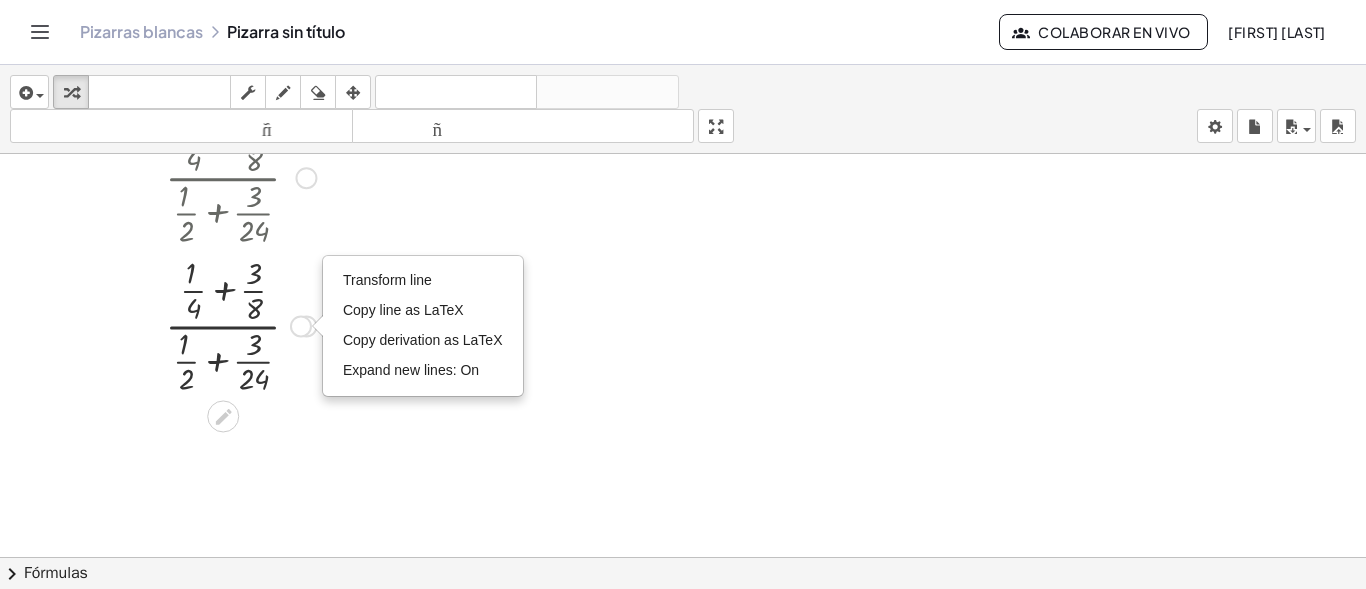 click on "Transform line Copy line as LaTeX Copy derivation as LaTeX Expand new lines: On" at bounding box center [301, 326] 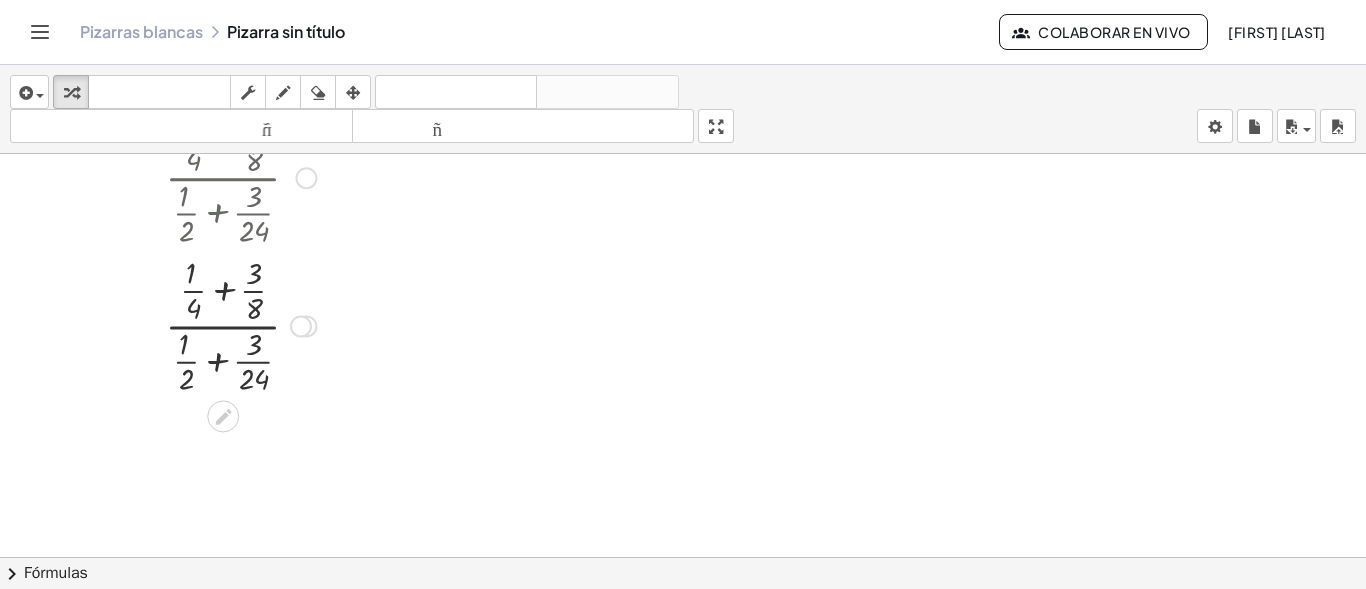click at bounding box center [240, 324] 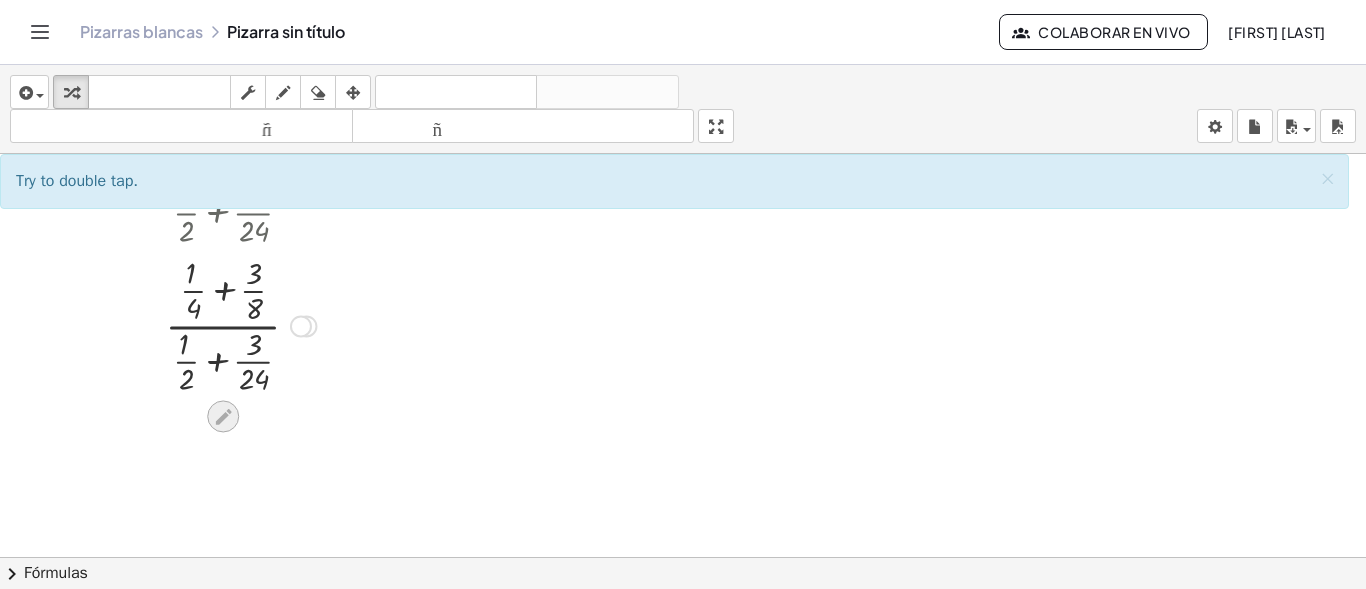 click 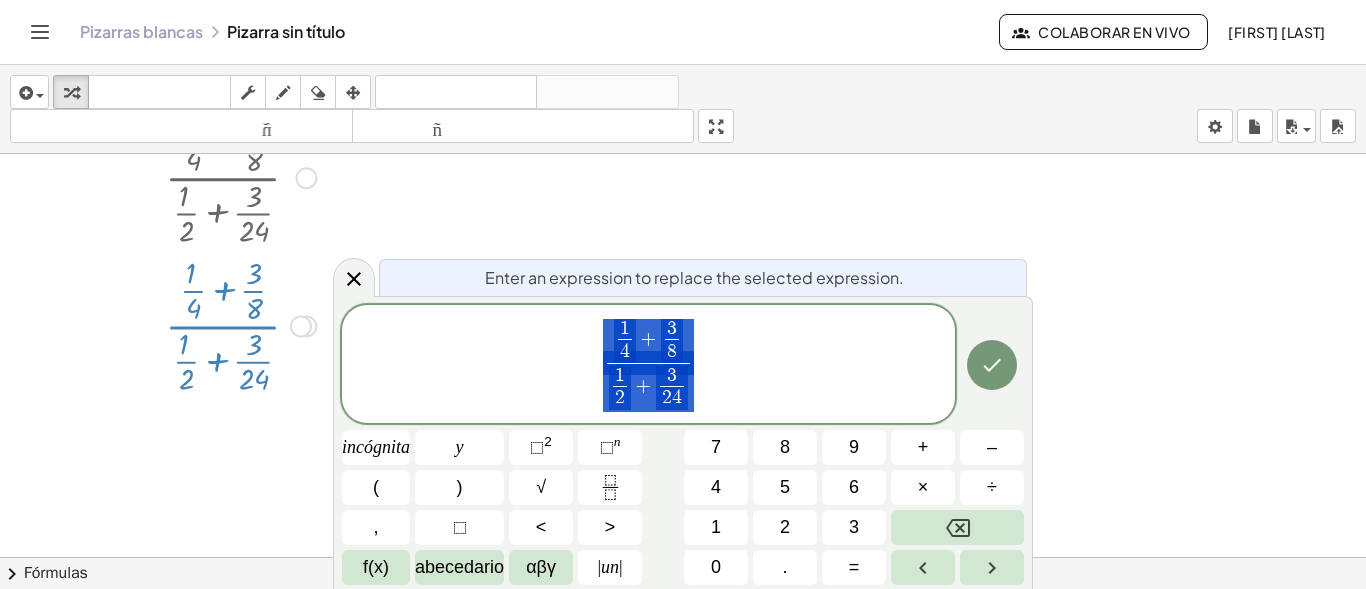 click on "1 4 ​ + 3 8 ​ 1 2 ​ + 3 2 4 ​ ​" at bounding box center [648, 365] 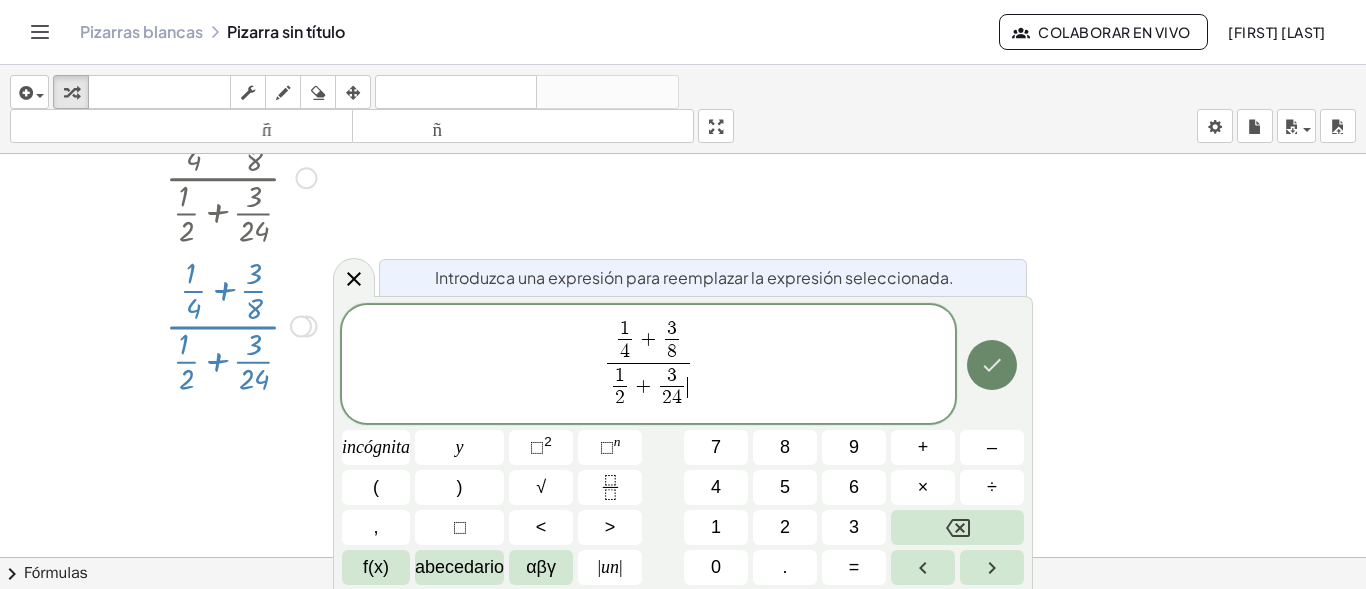 click 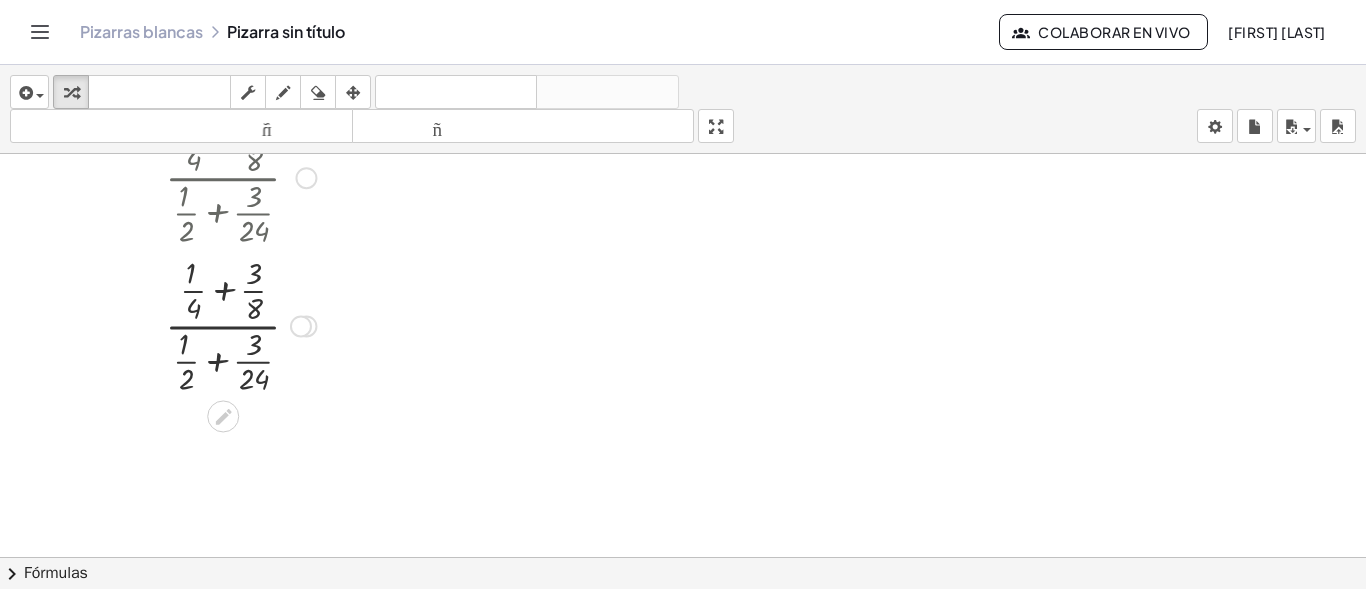 drag, startPoint x: 198, startPoint y: 283, endPoint x: 227, endPoint y: 286, distance: 29.15476 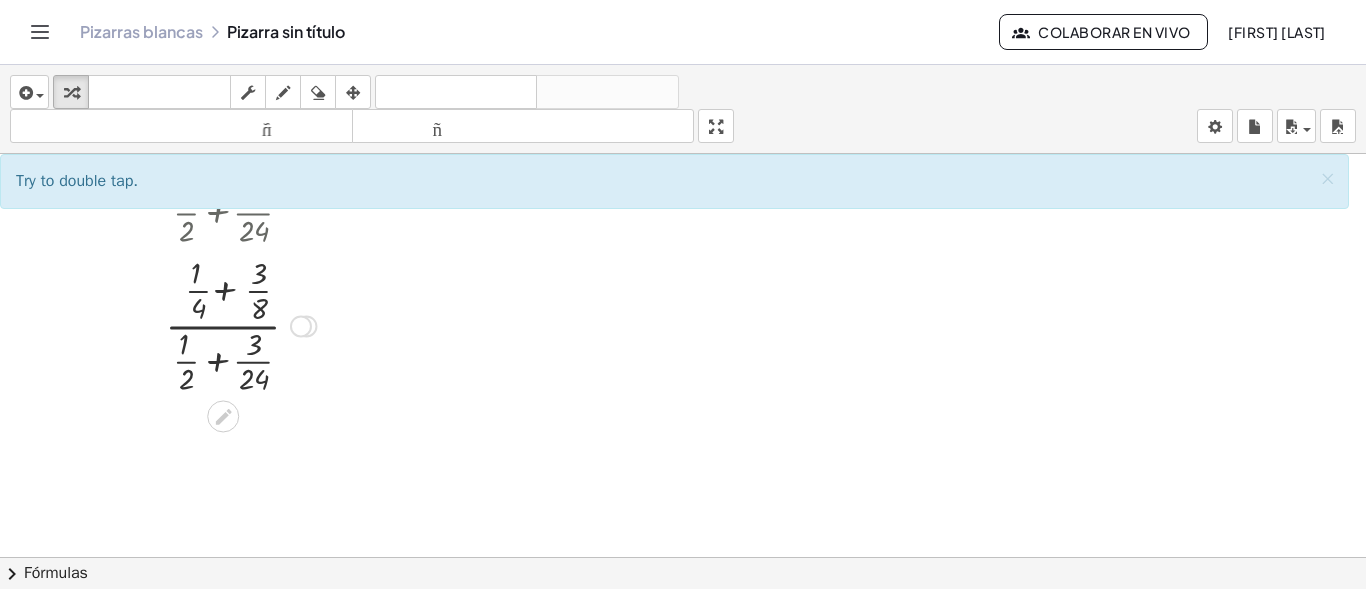 click at bounding box center [240, 324] 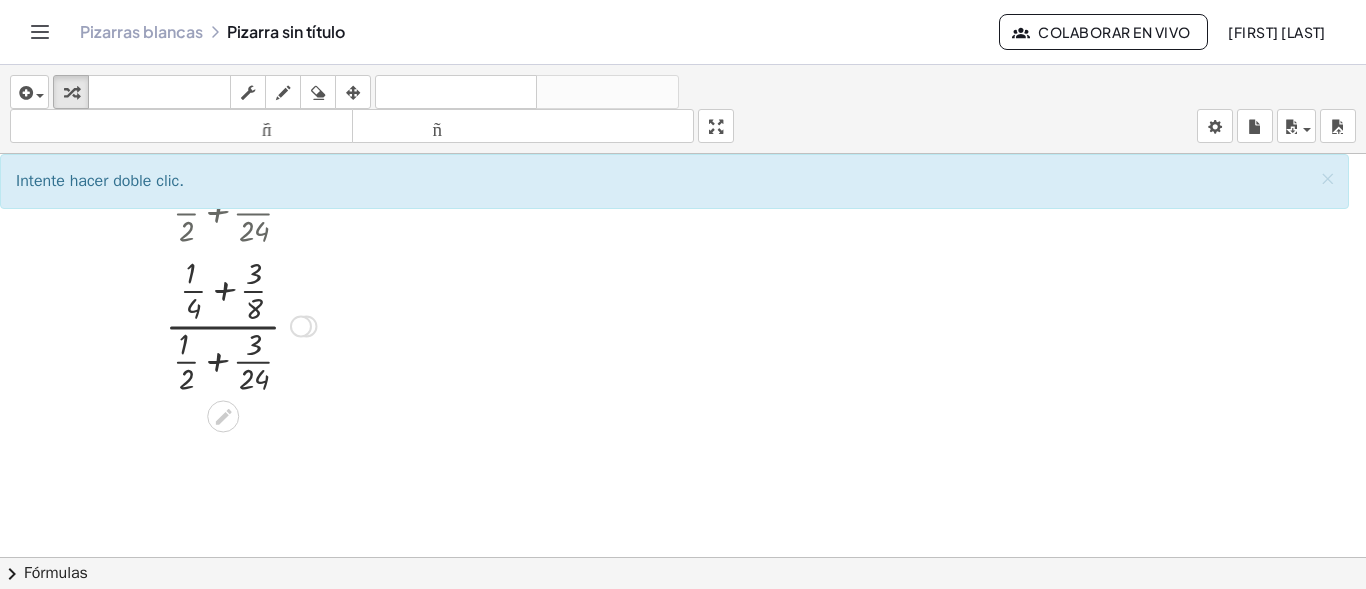 click at bounding box center (240, 324) 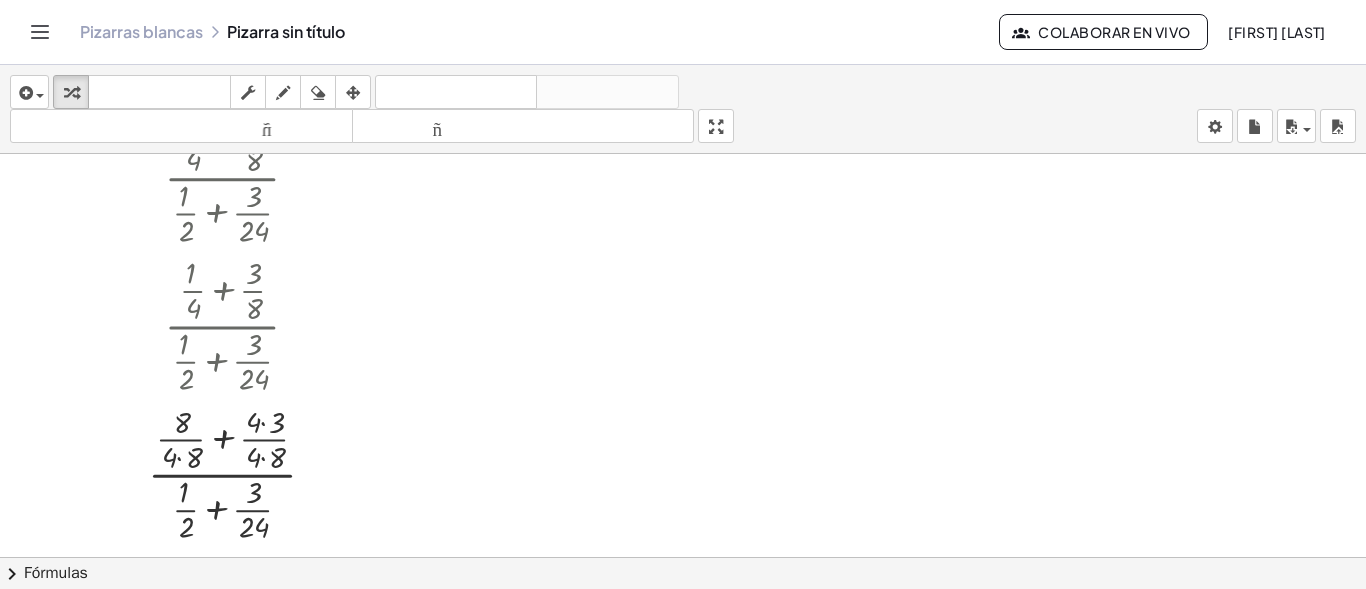 drag, startPoint x: 1354, startPoint y: 348, endPoint x: 1358, endPoint y: 369, distance: 21.377558 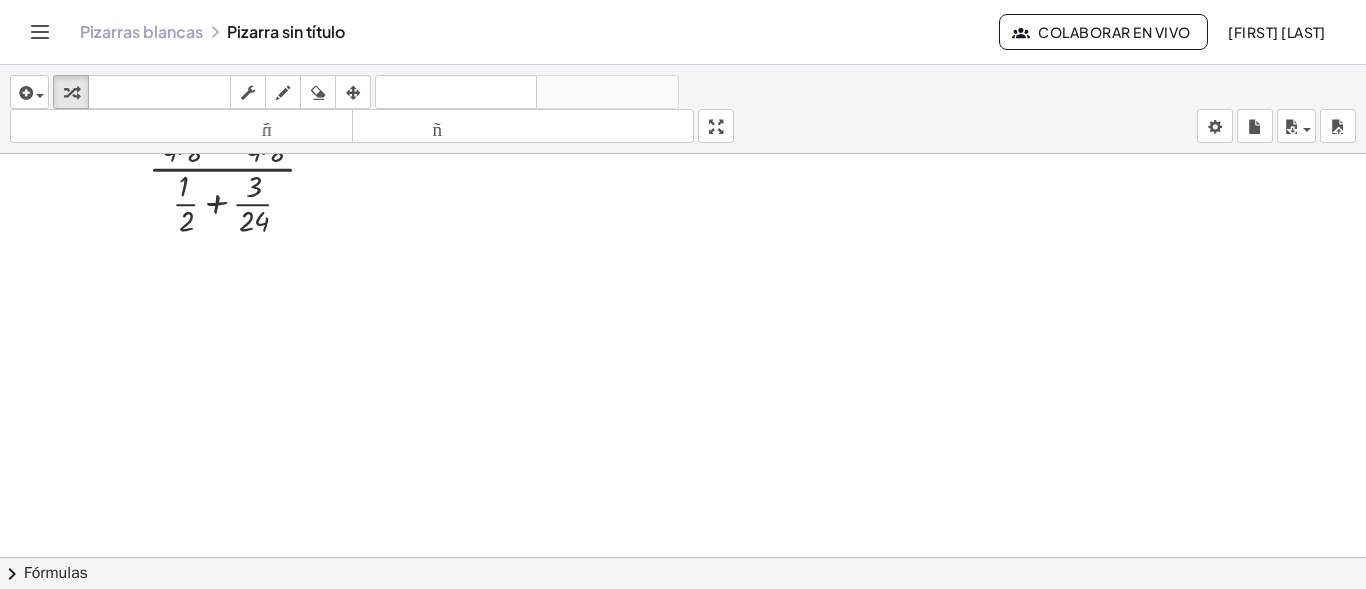 scroll, scrollTop: 306, scrollLeft: 0, axis: vertical 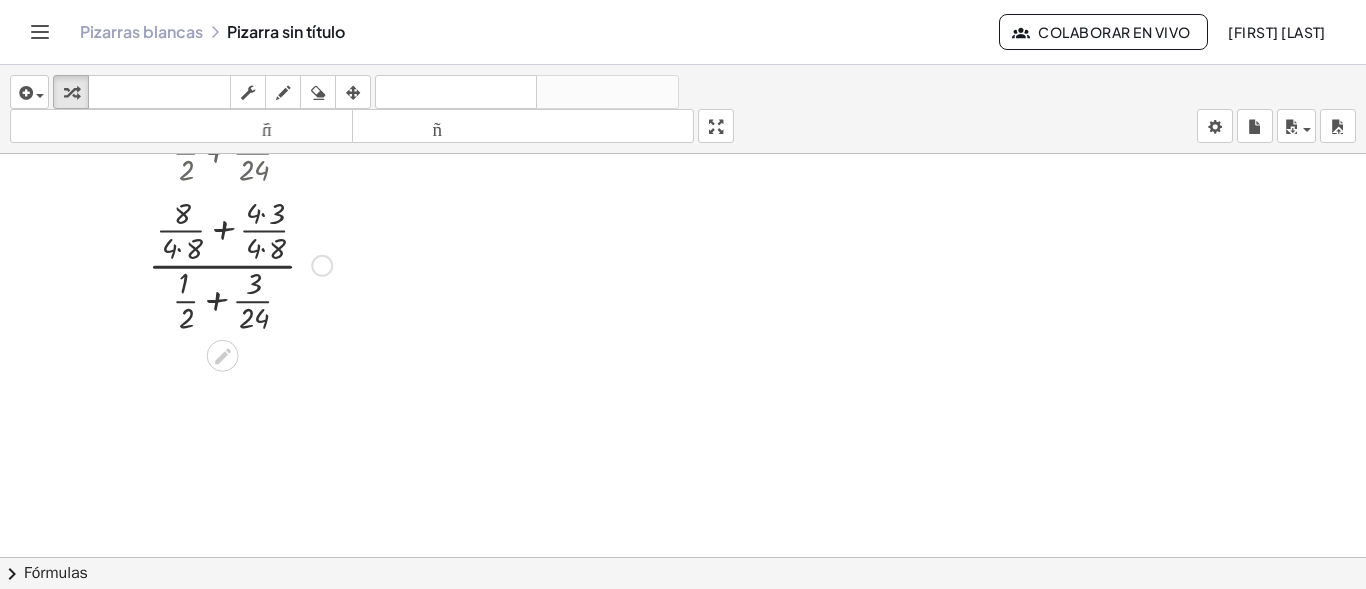 click at bounding box center [240, 264] 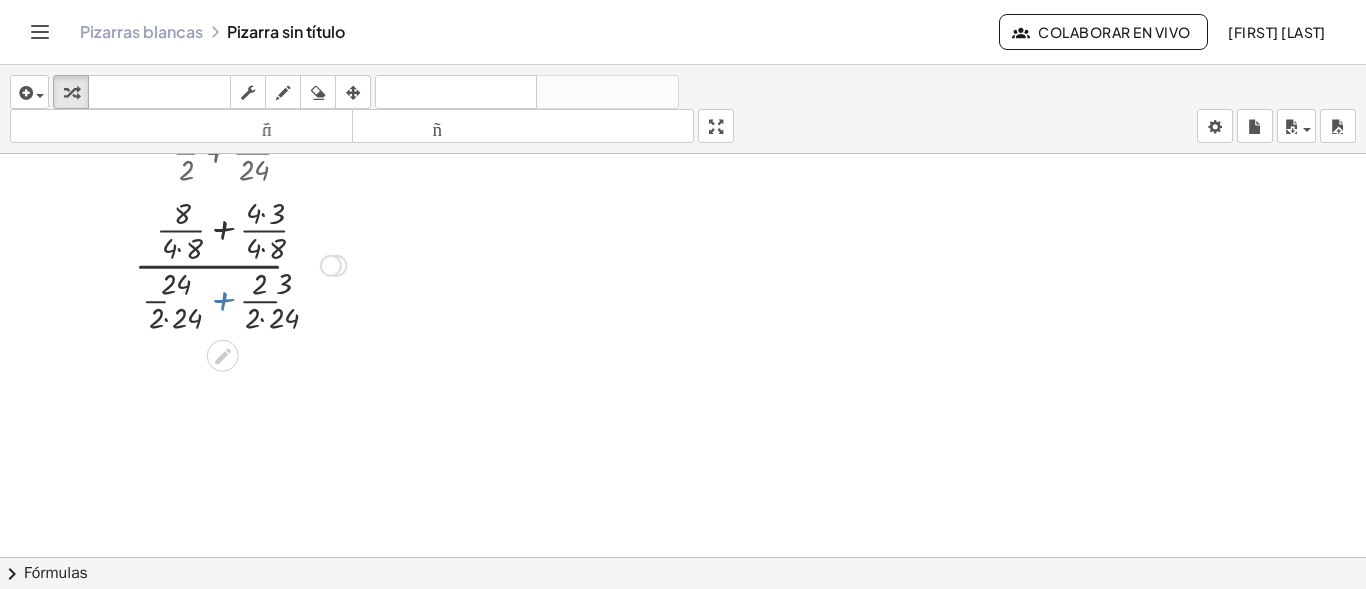 click at bounding box center (240, 264) 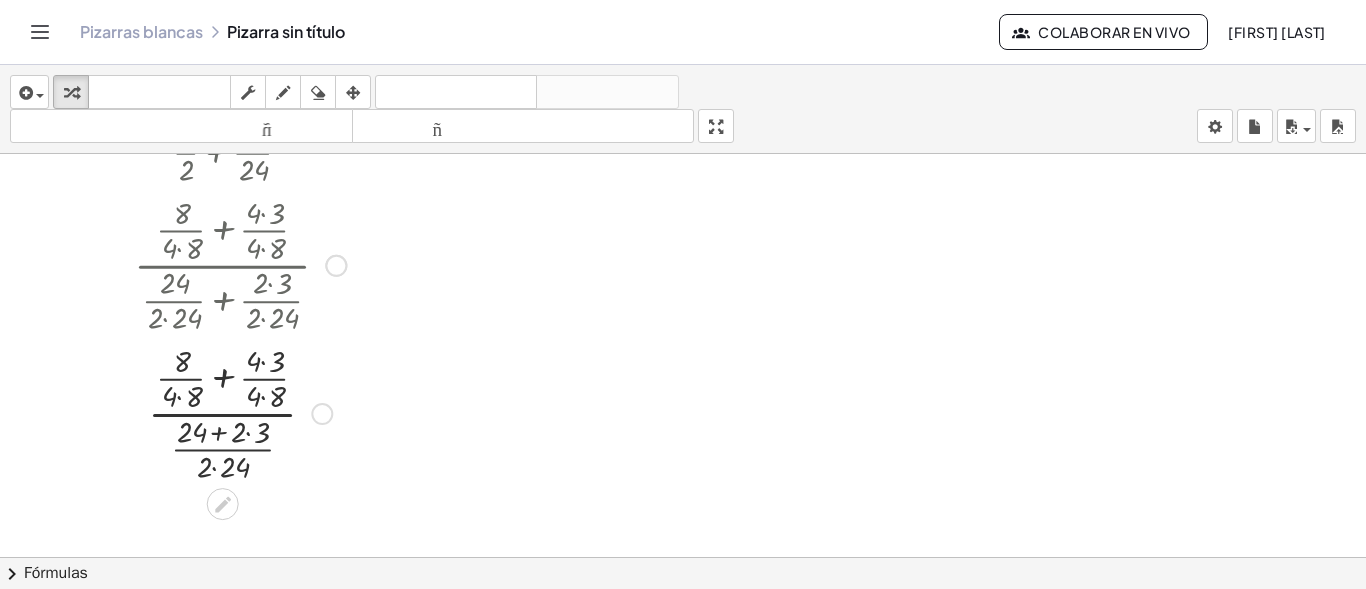 click at bounding box center [240, 412] 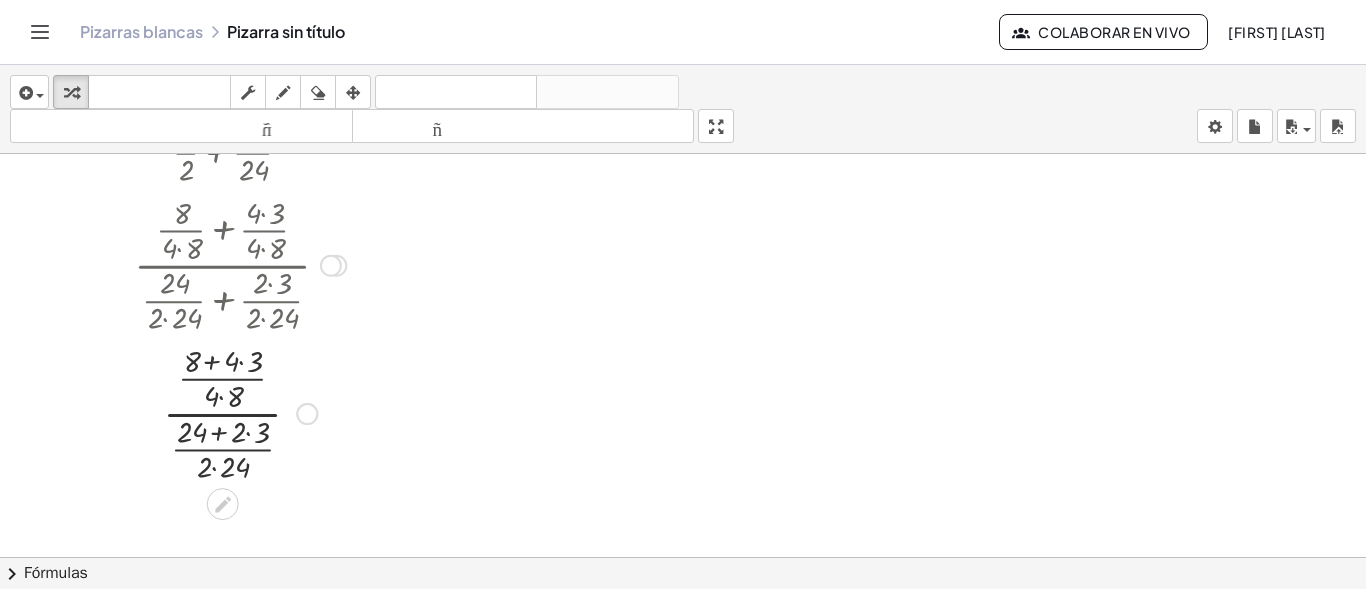 click at bounding box center (240, 412) 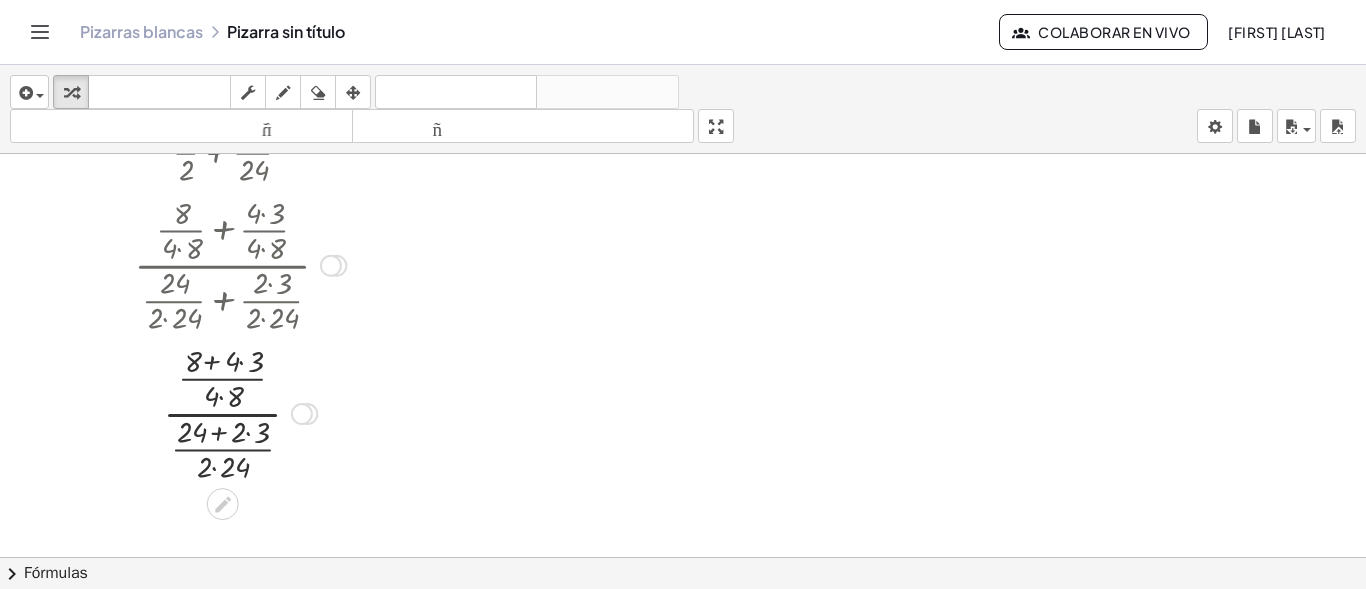 click at bounding box center (240, 412) 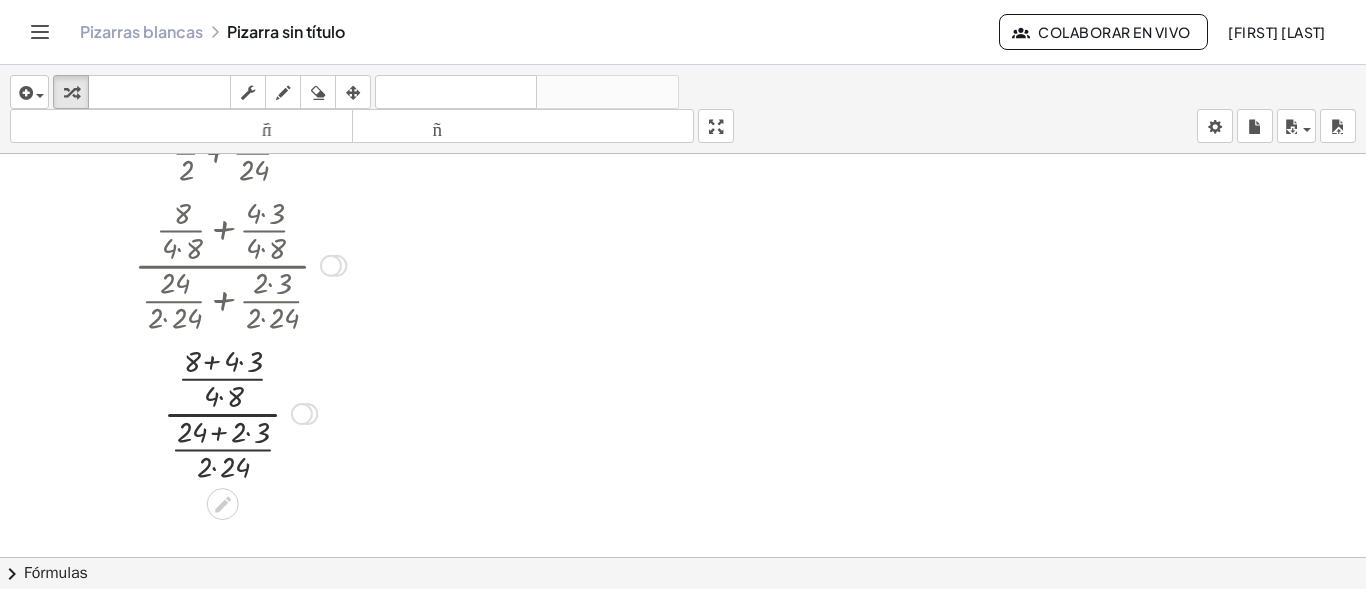 click at bounding box center (240, 412) 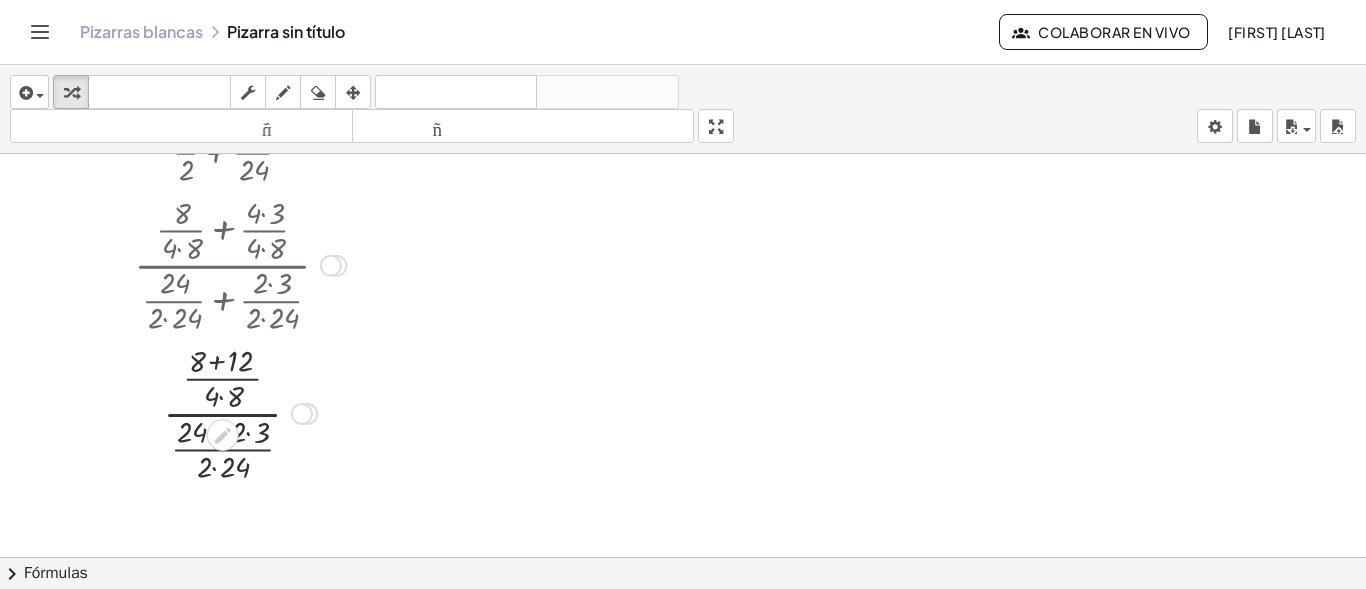 click at bounding box center (240, 412) 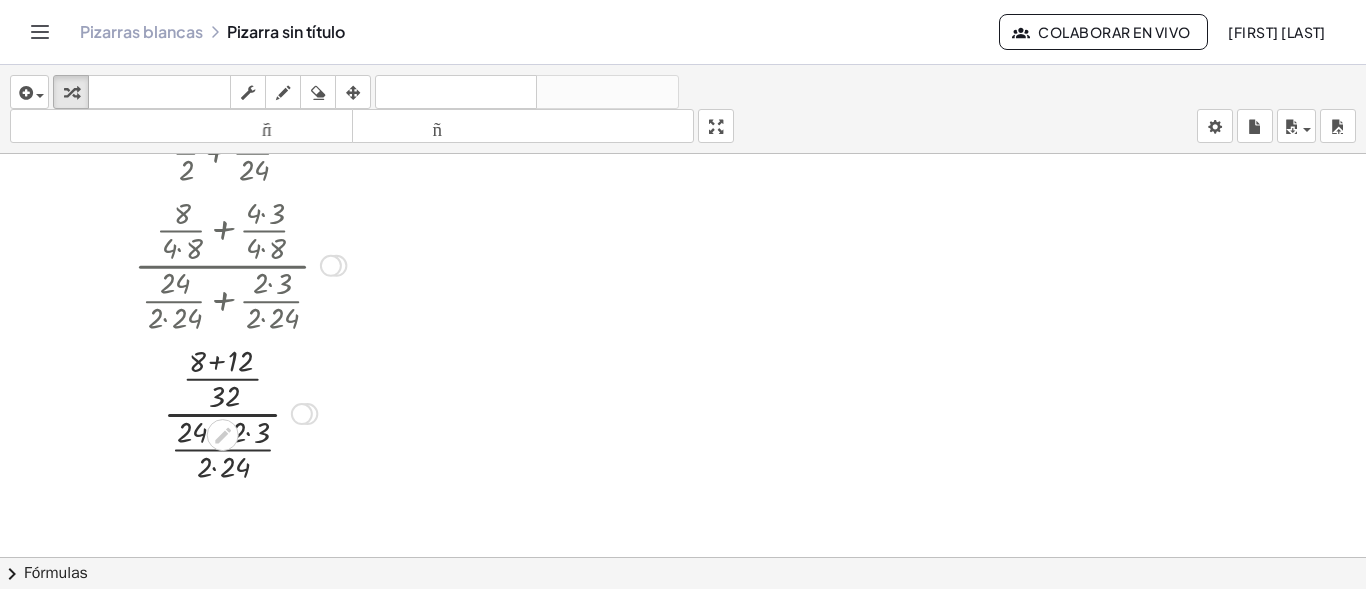 click at bounding box center (240, 412) 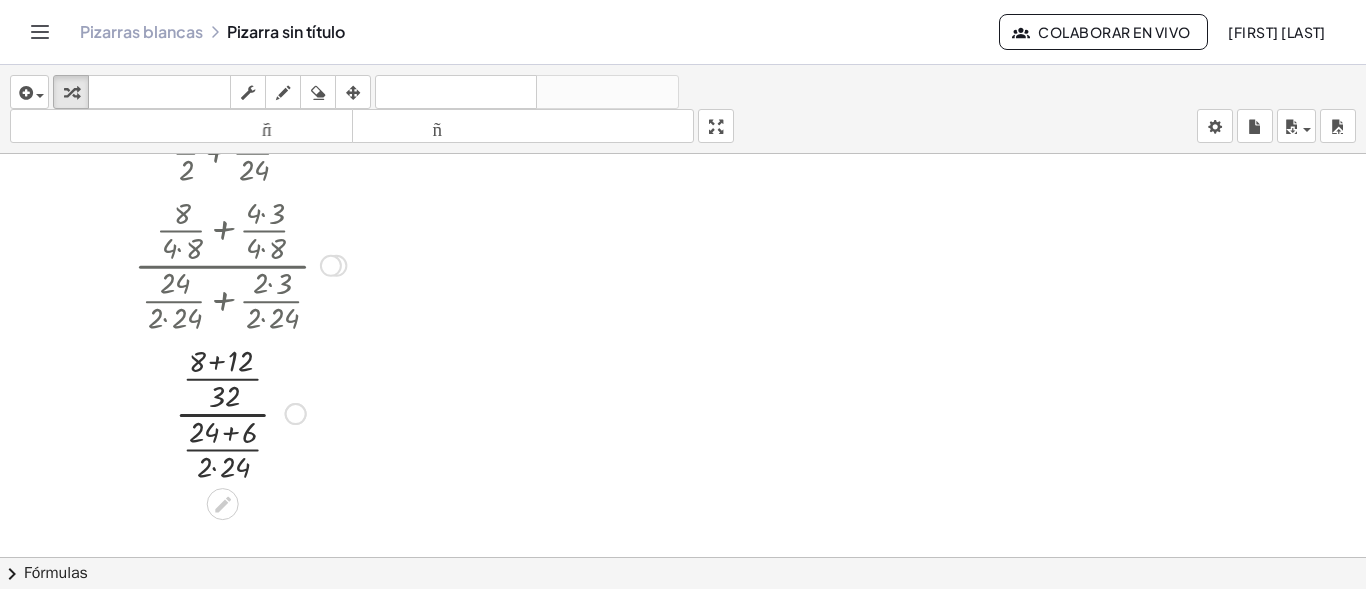 click at bounding box center (240, 412) 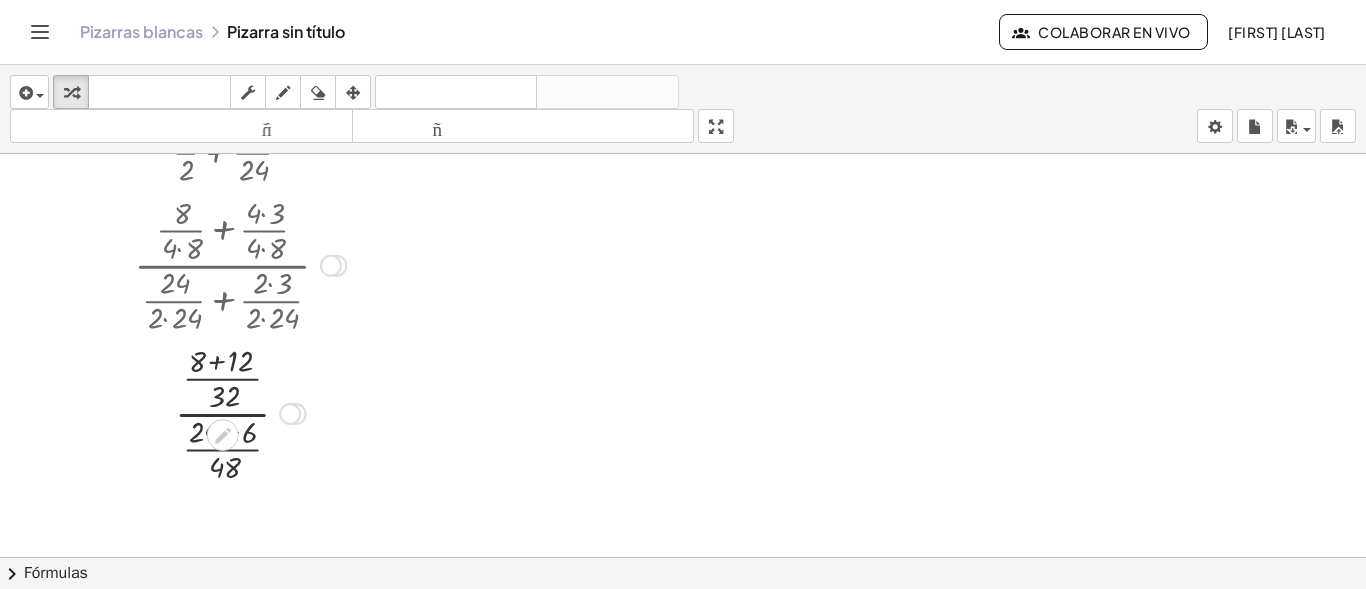 click at bounding box center [240, 412] 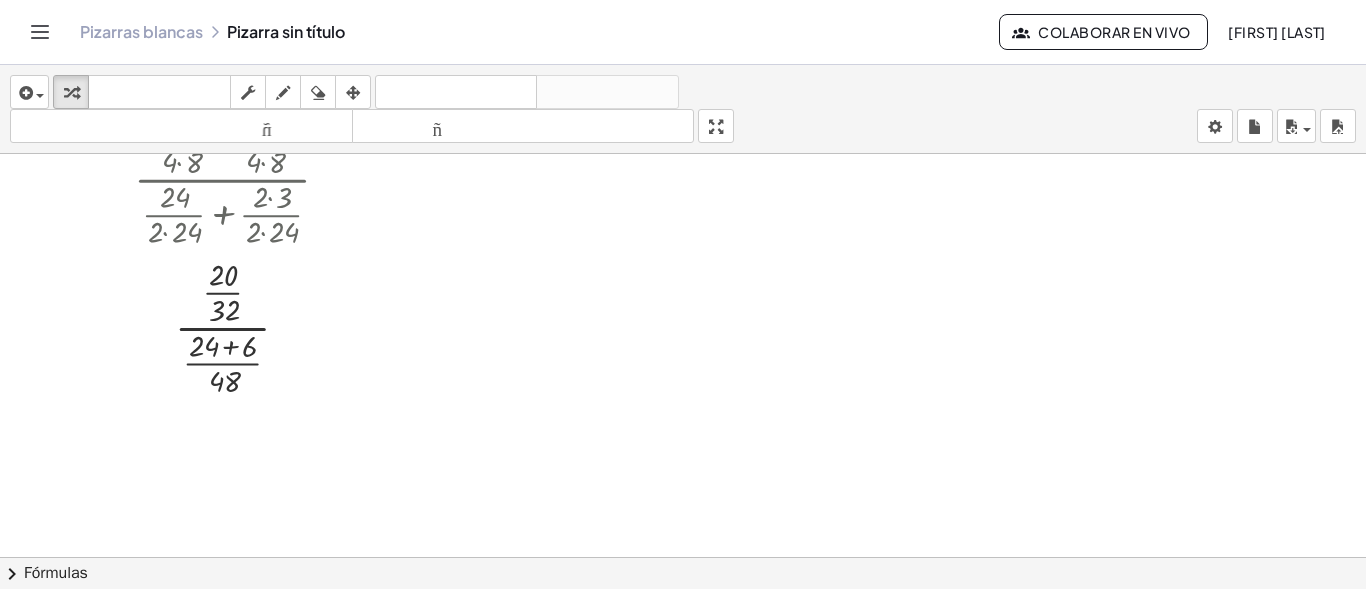 scroll, scrollTop: 403, scrollLeft: 0, axis: vertical 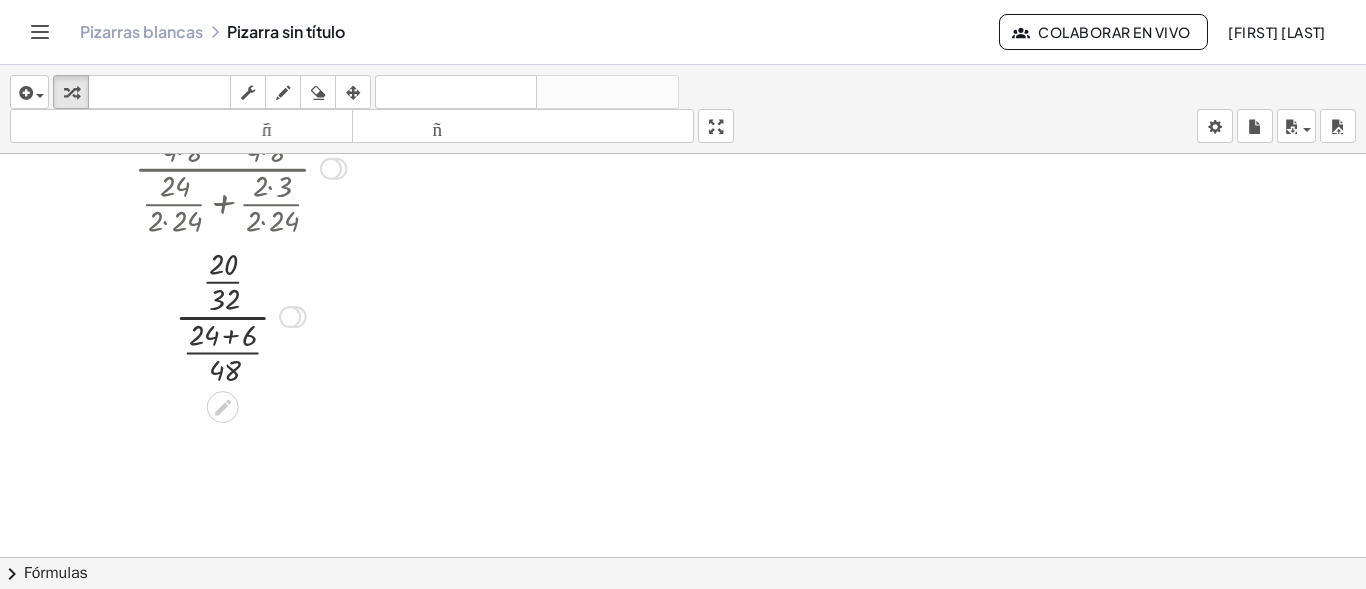 click at bounding box center [240, 315] 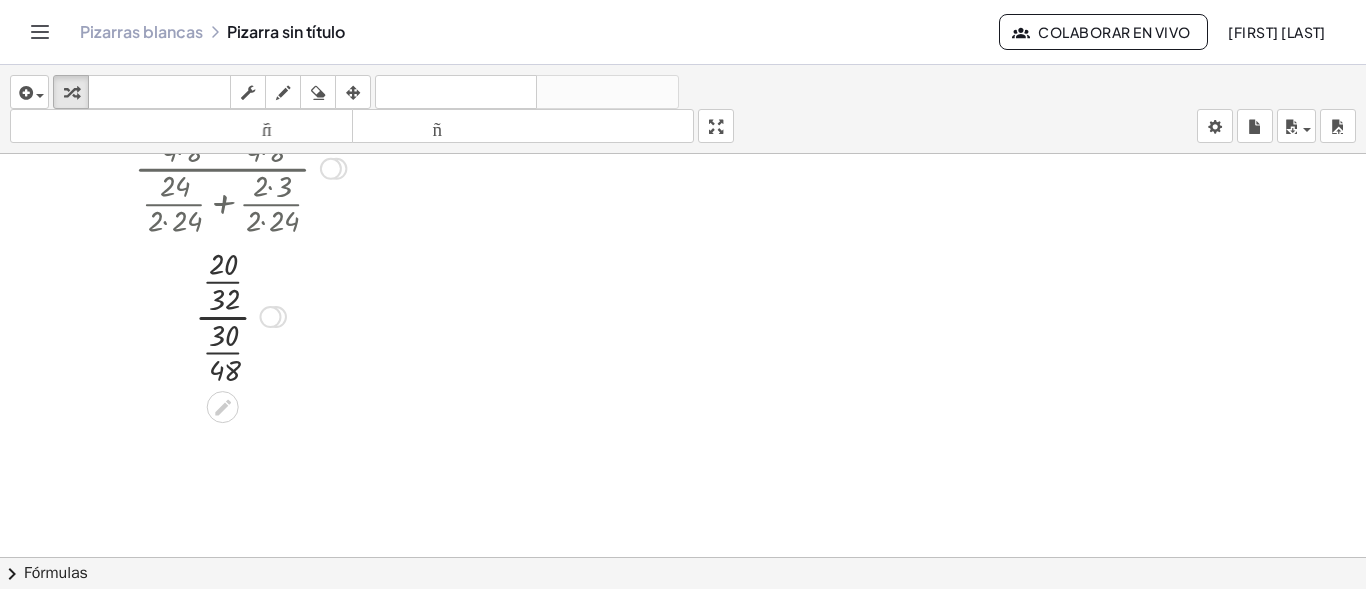 click at bounding box center (240, 315) 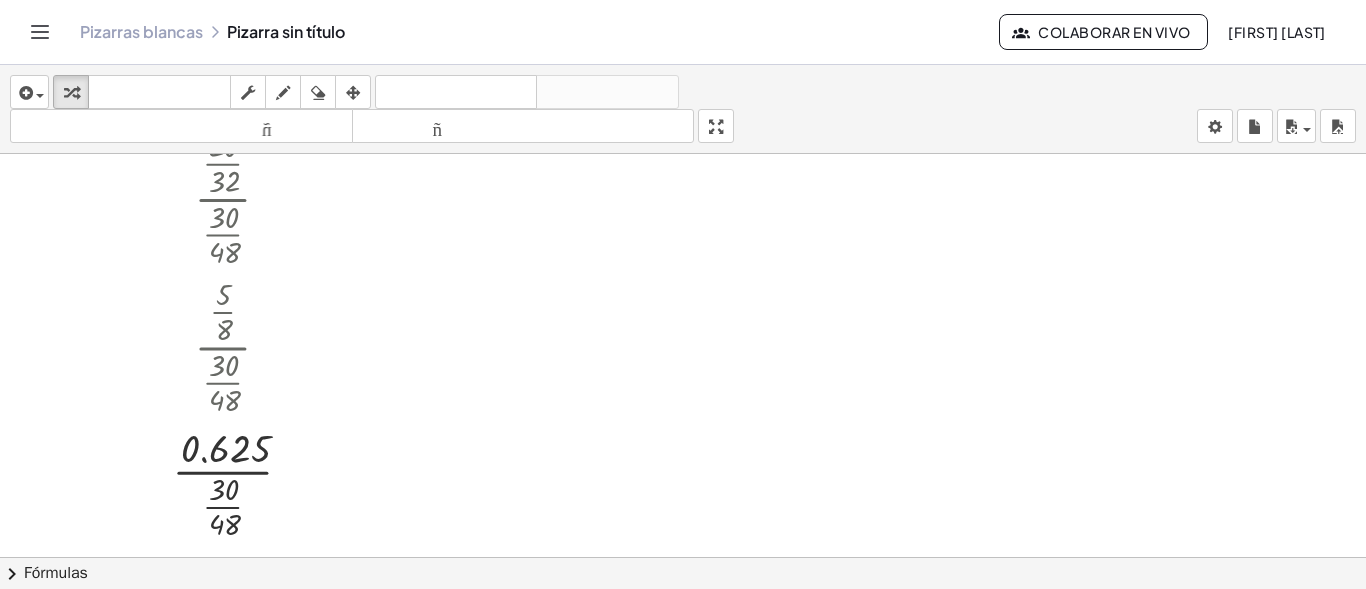 scroll, scrollTop: 695, scrollLeft: 0, axis: vertical 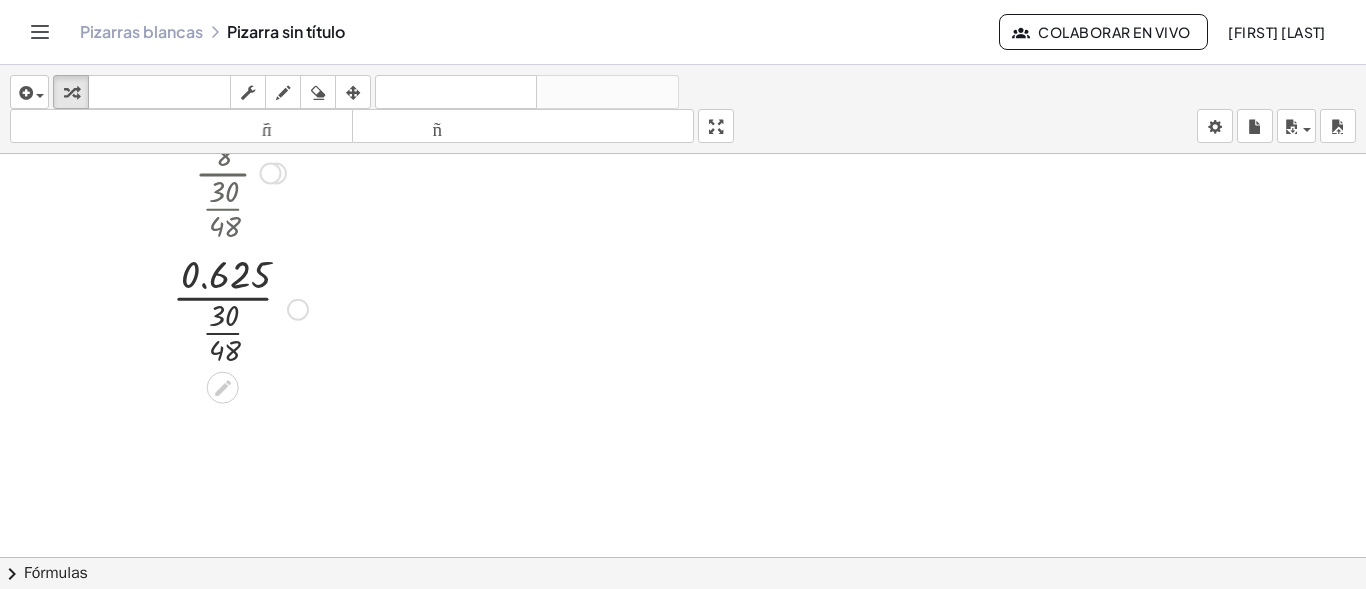 click at bounding box center (240, 308) 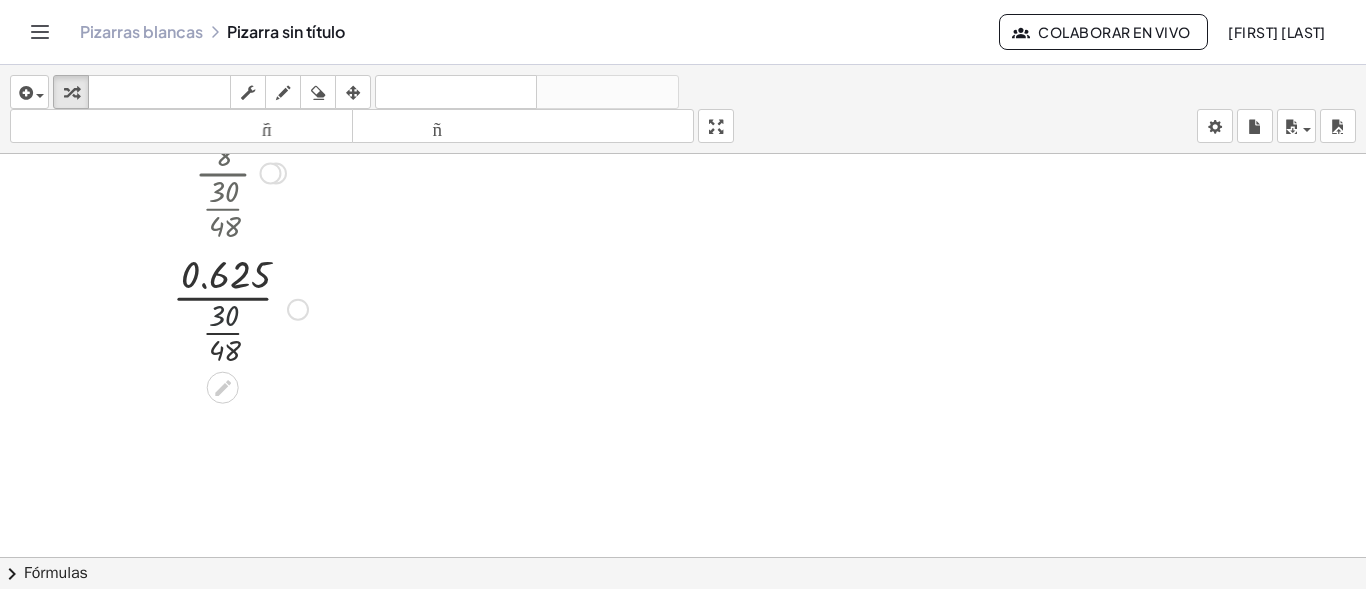 click at bounding box center [240, 308] 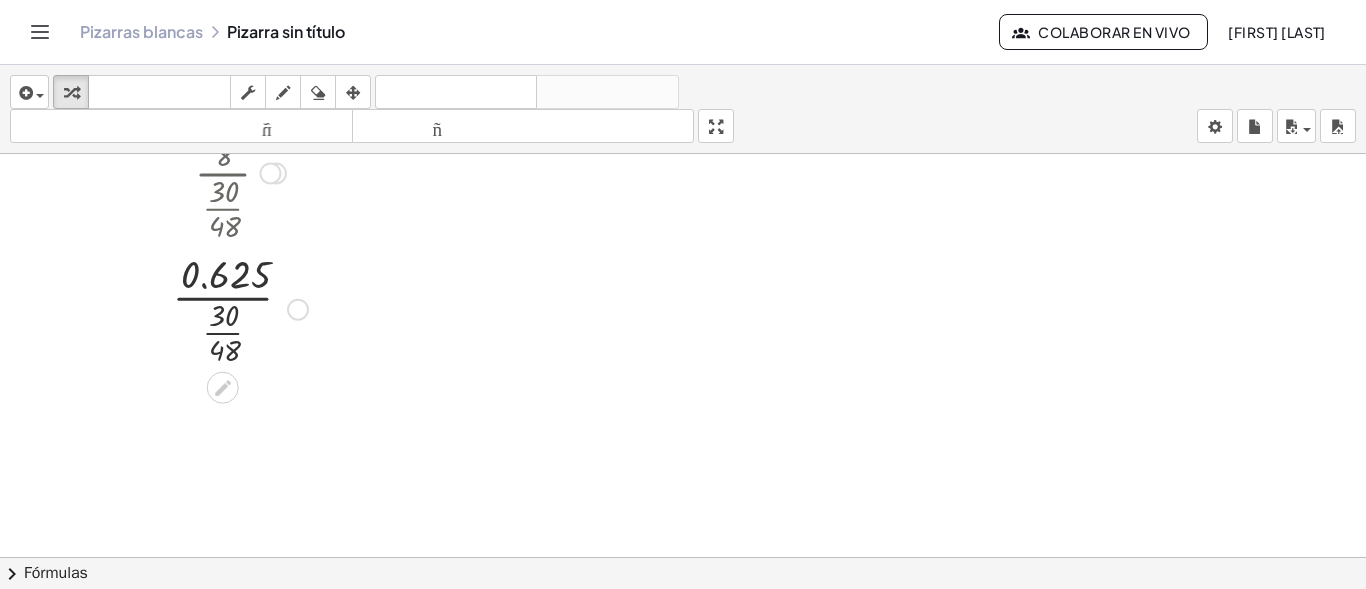 click at bounding box center (240, 308) 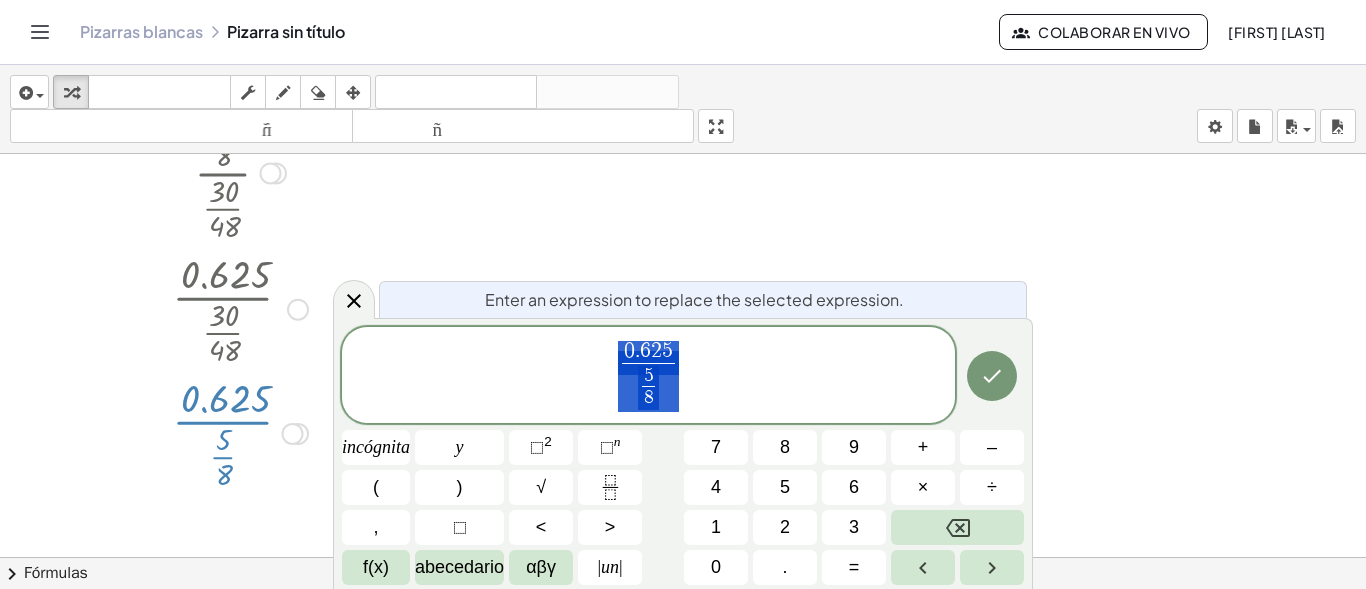 click 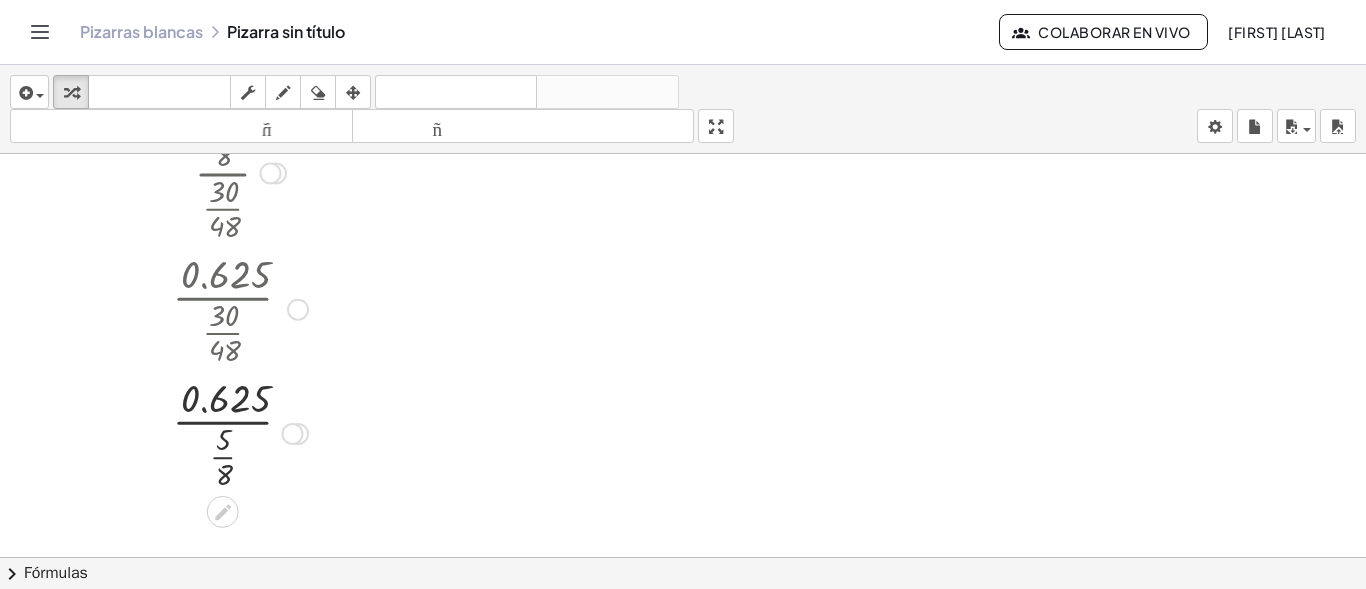 click at bounding box center [240, 432] 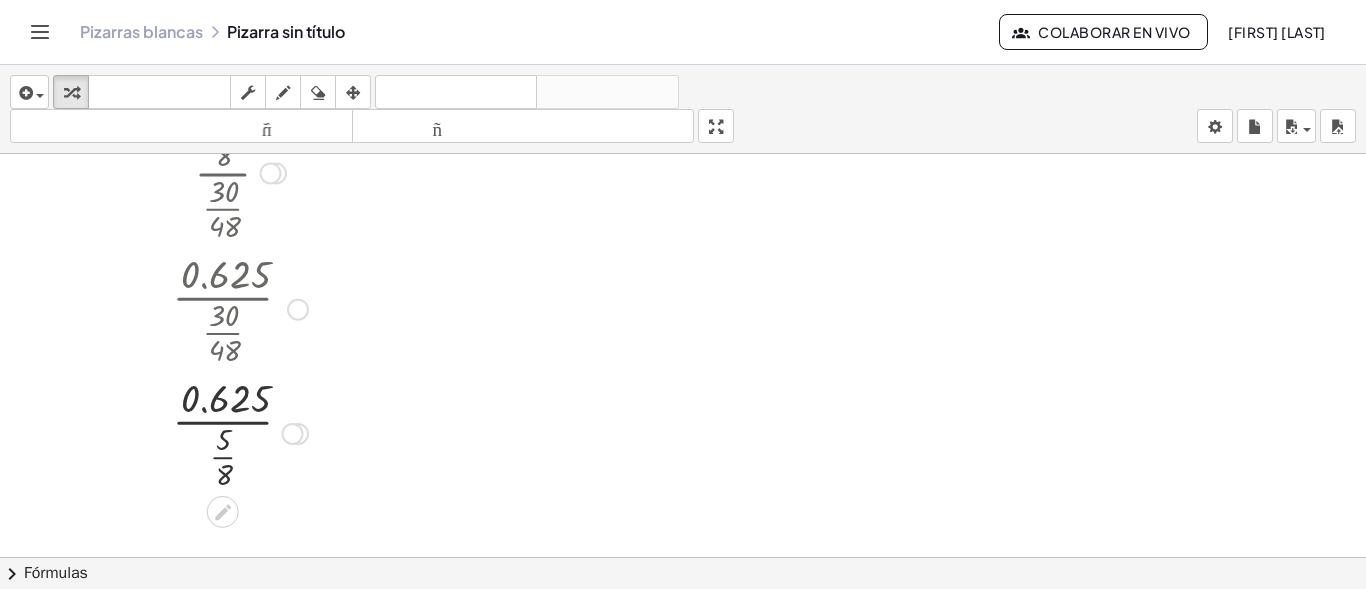 click at bounding box center [240, 432] 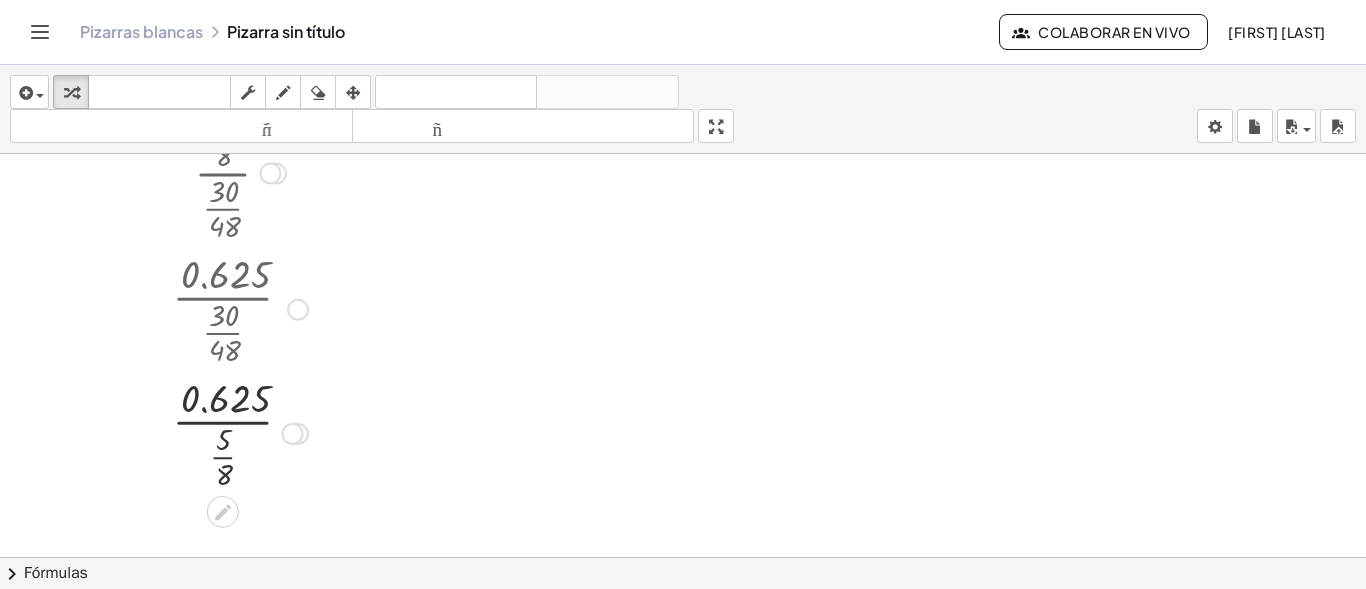 click at bounding box center [240, 432] 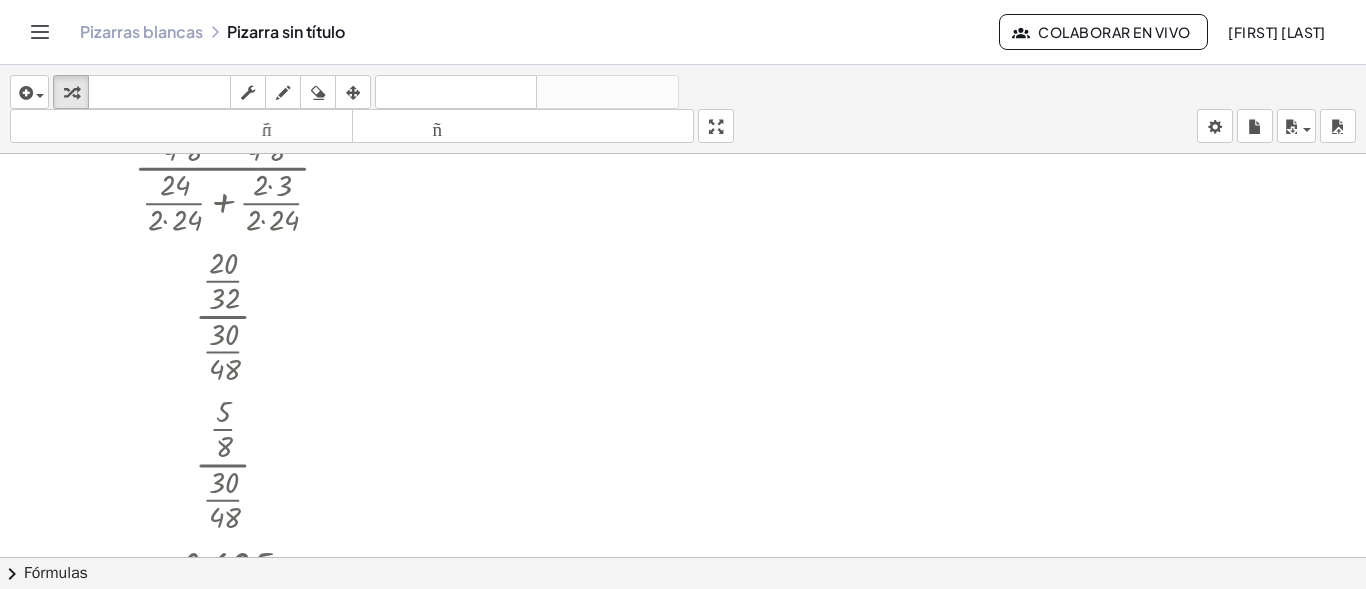 scroll, scrollTop: 401, scrollLeft: 0, axis: vertical 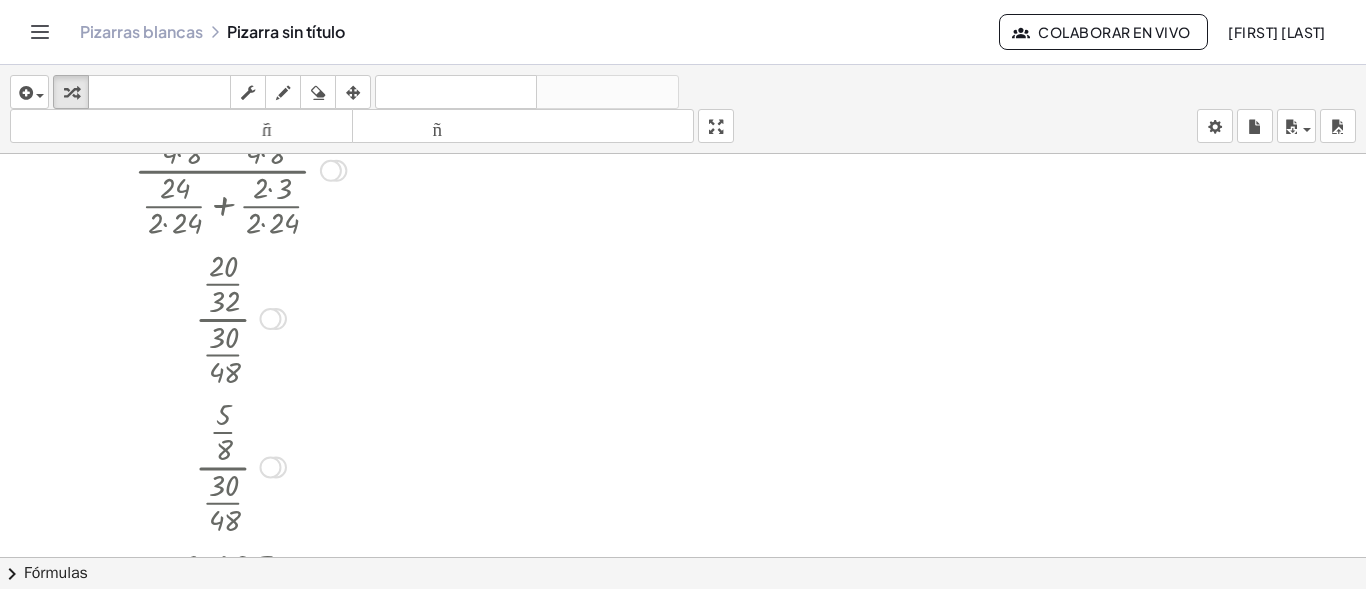 click at bounding box center (240, 465) 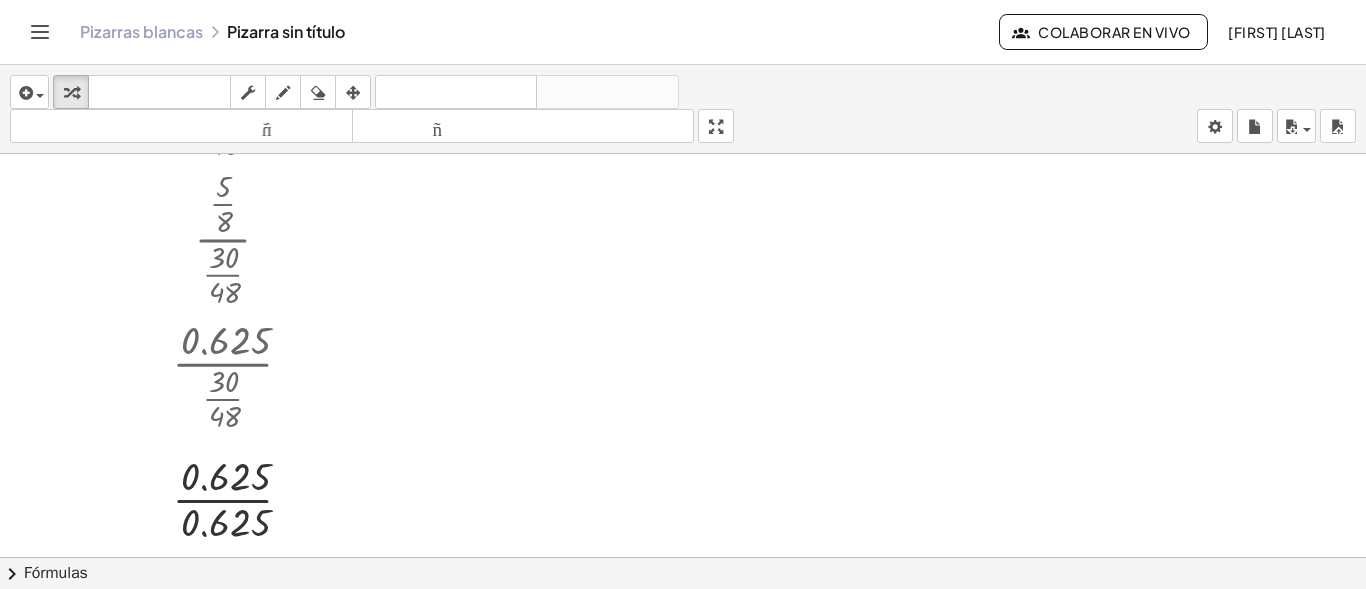 scroll, scrollTop: 278, scrollLeft: 0, axis: vertical 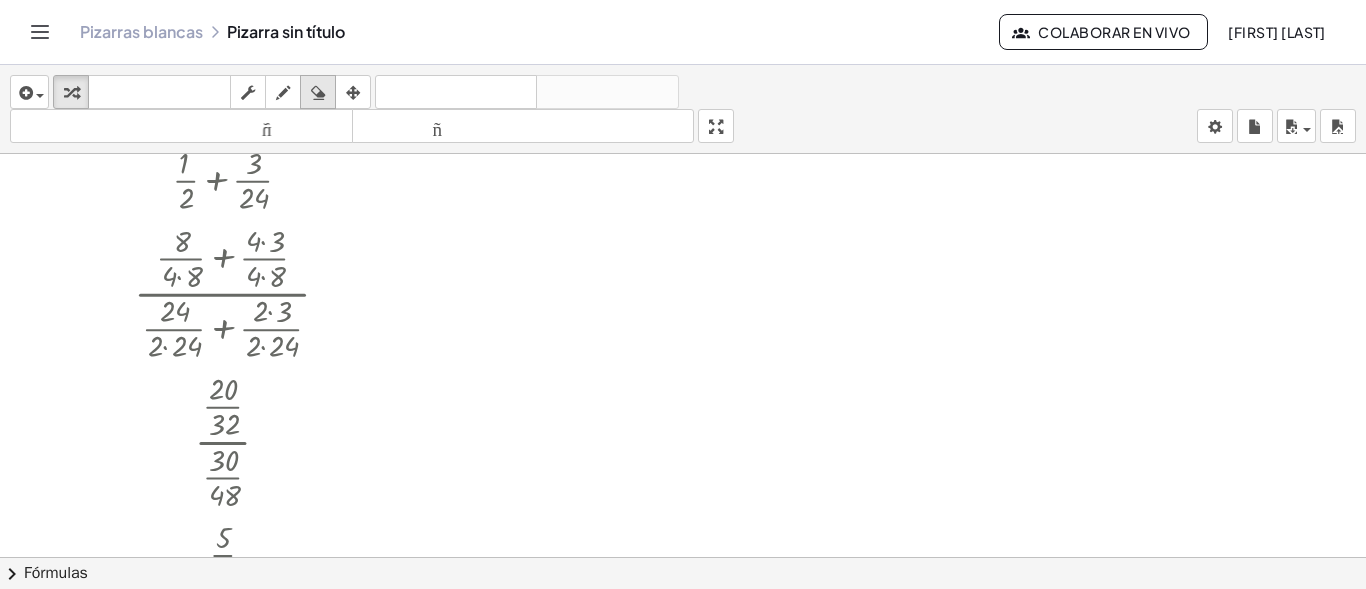 click at bounding box center (318, 93) 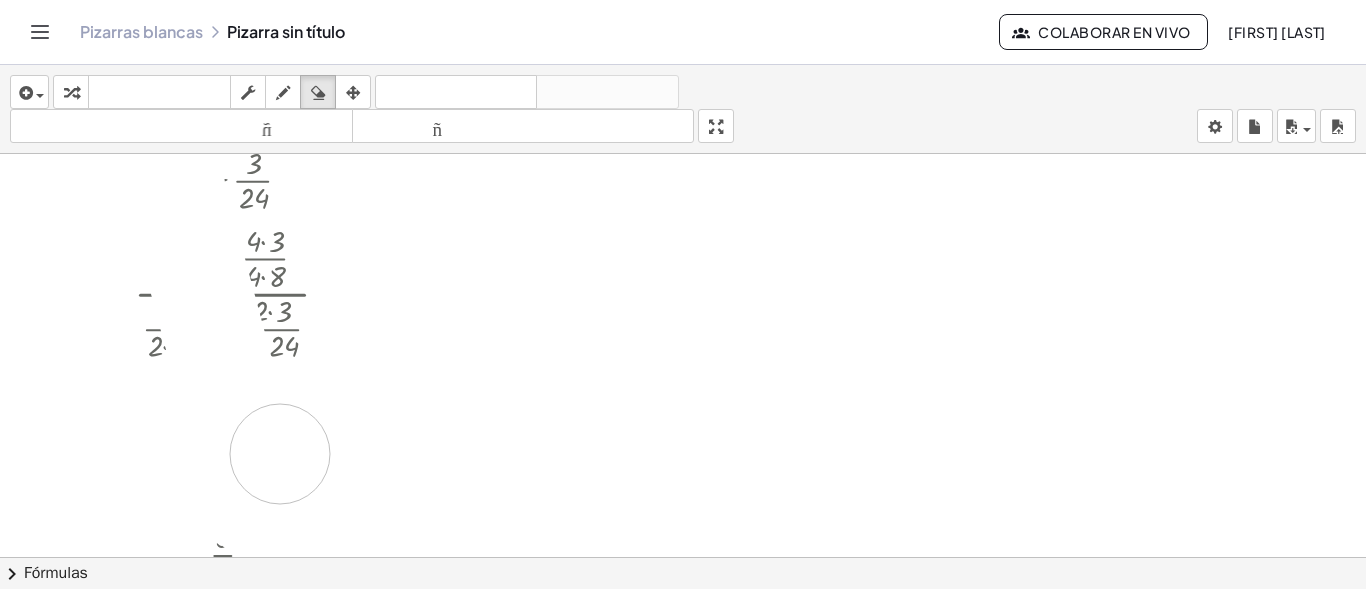 drag, startPoint x: 175, startPoint y: 186, endPoint x: 287, endPoint y: 449, distance: 285.85486 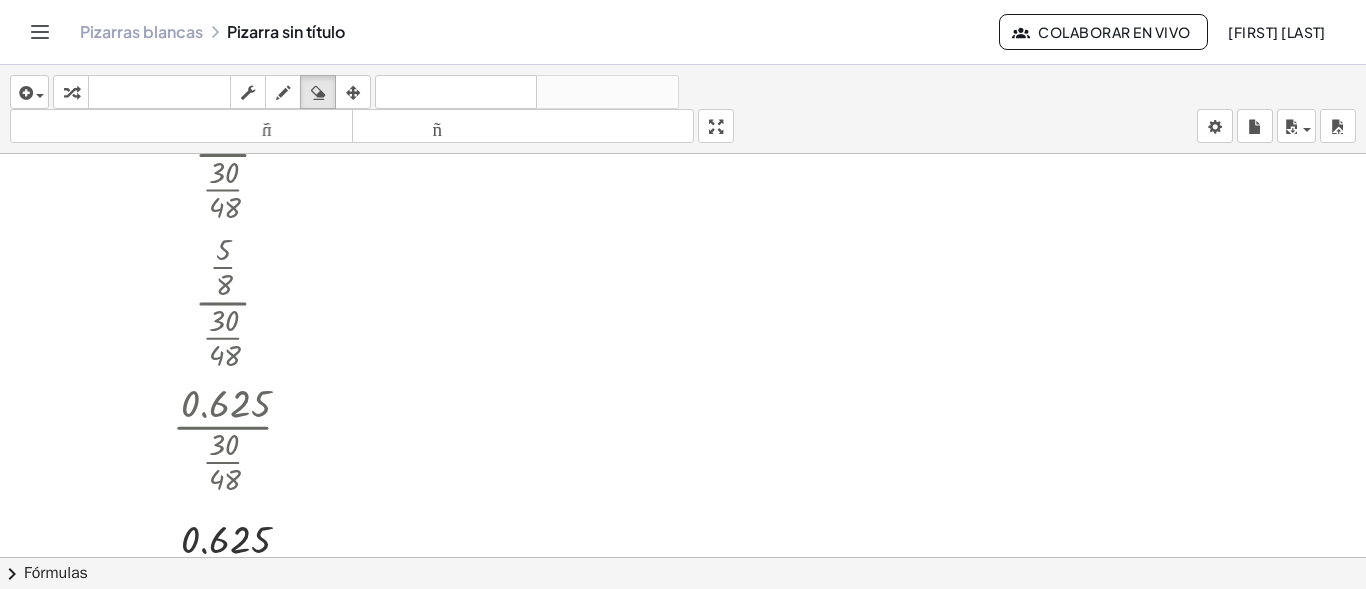 scroll, scrollTop: 769, scrollLeft: 0, axis: vertical 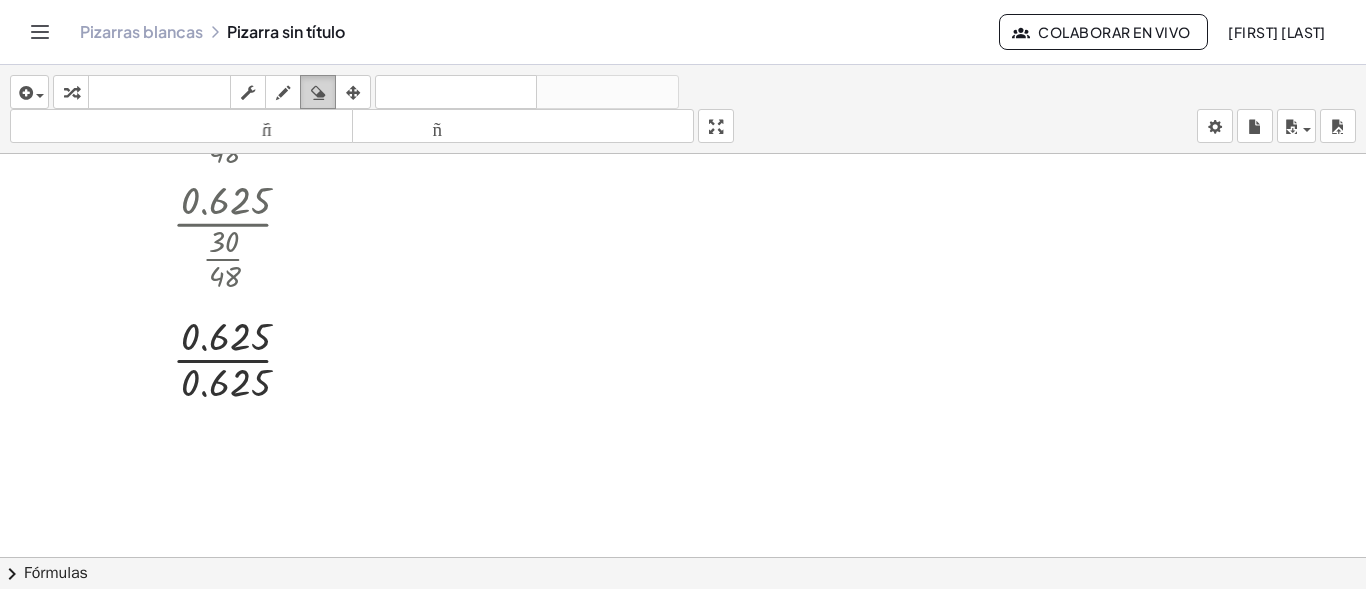click at bounding box center (318, 93) 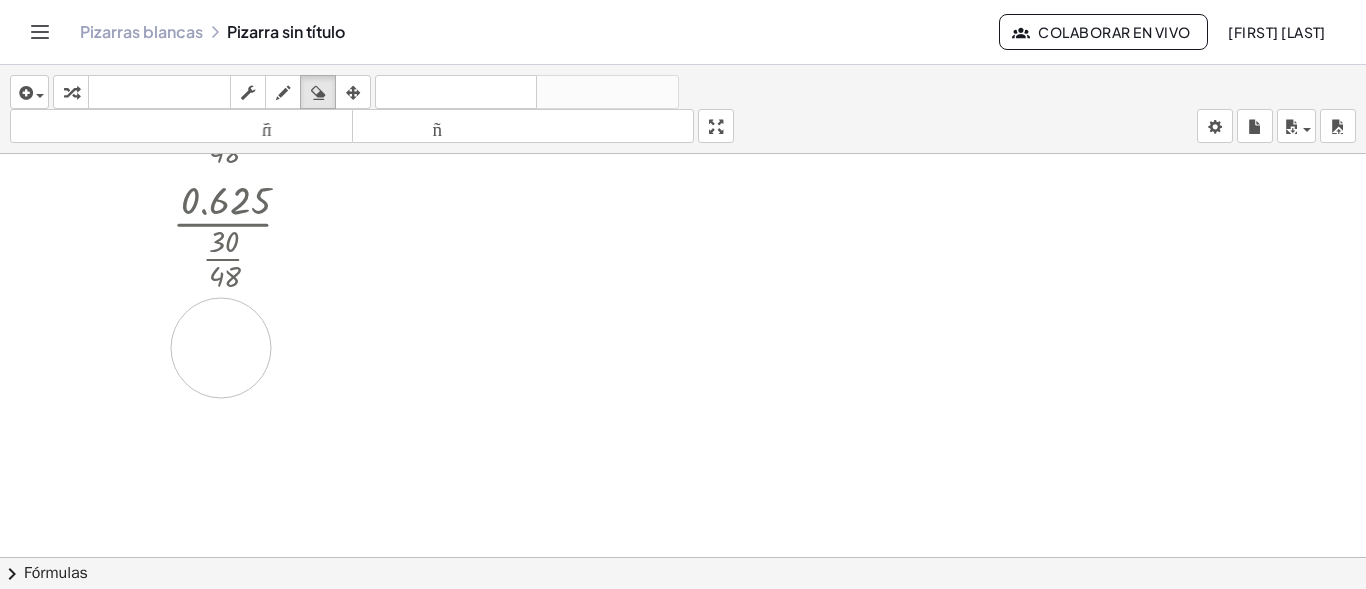 drag, startPoint x: 182, startPoint y: 330, endPoint x: 215, endPoint y: 345, distance: 36.249138 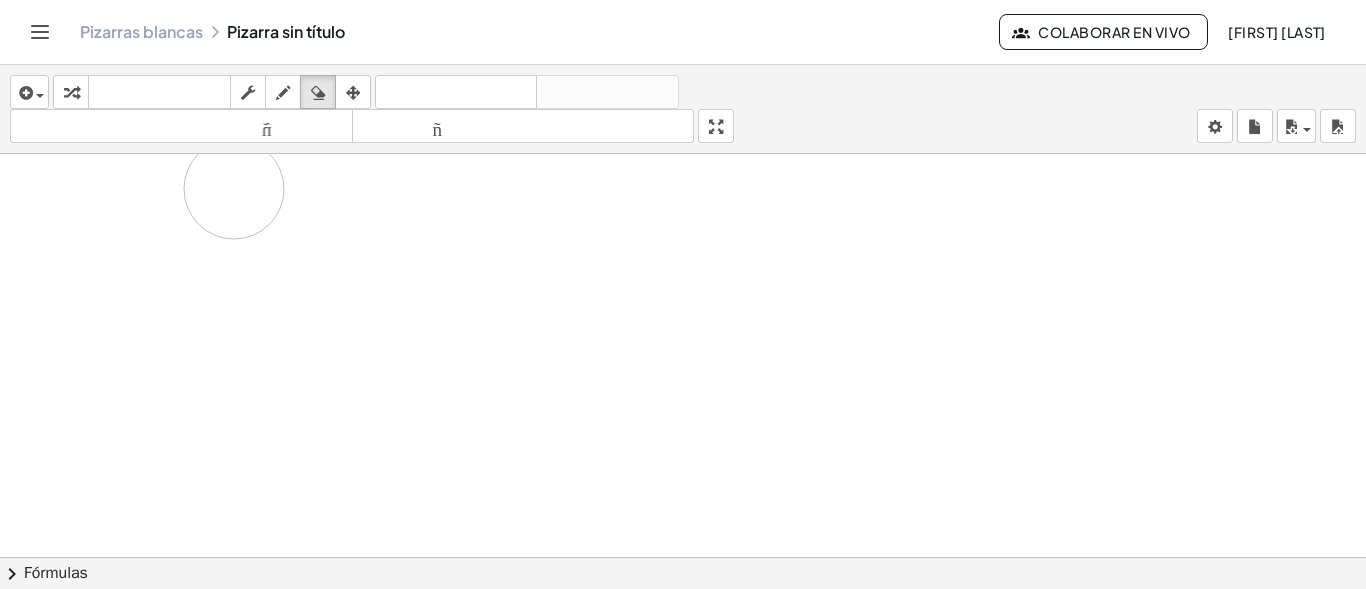 drag, startPoint x: 201, startPoint y: 230, endPoint x: 249, endPoint y: 190, distance: 62.482 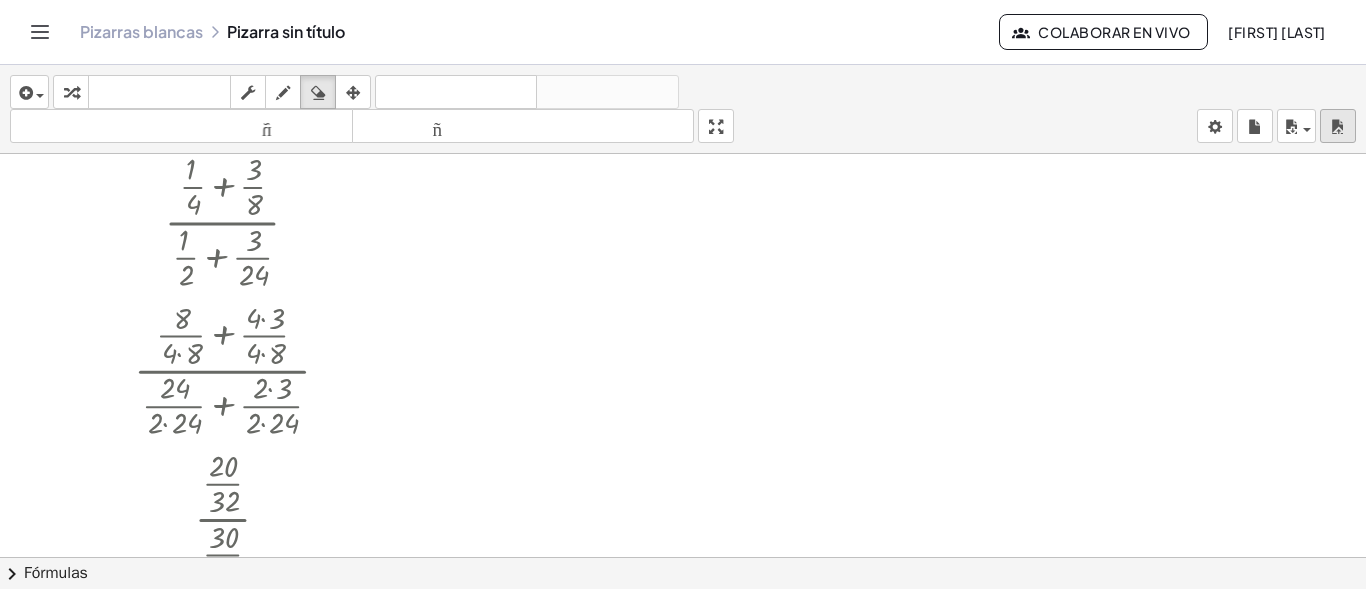 scroll, scrollTop: 0, scrollLeft: 0, axis: both 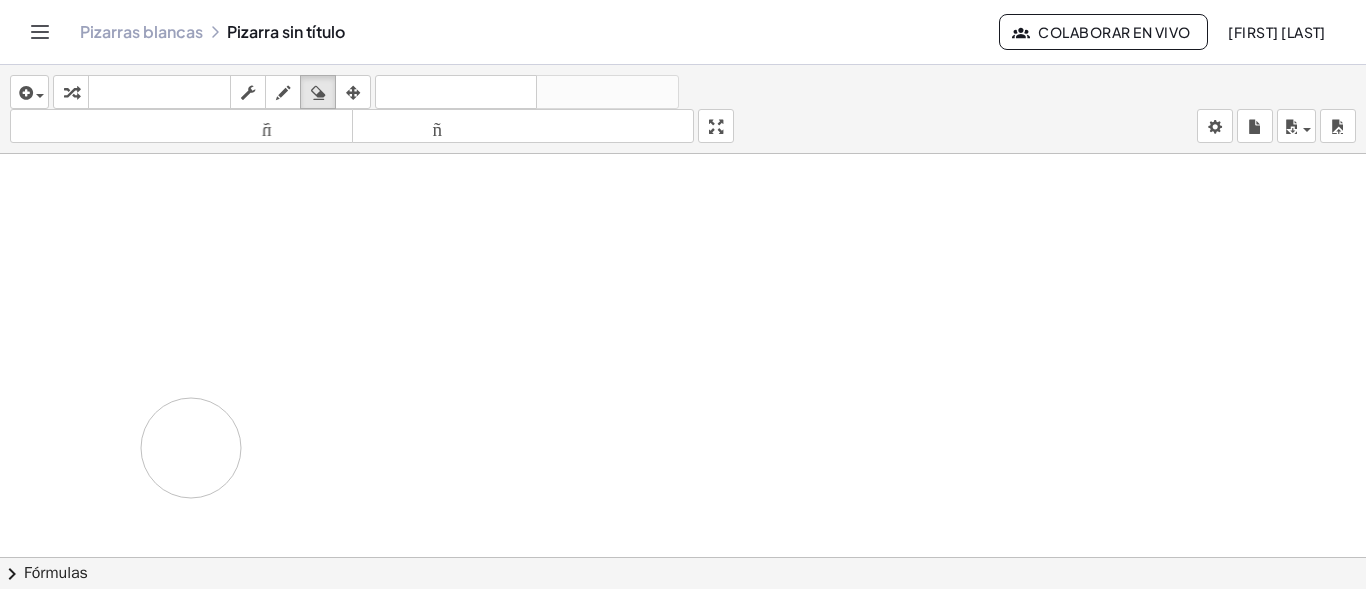 drag, startPoint x: 178, startPoint y: 219, endPoint x: 191, endPoint y: 448, distance: 229.3687 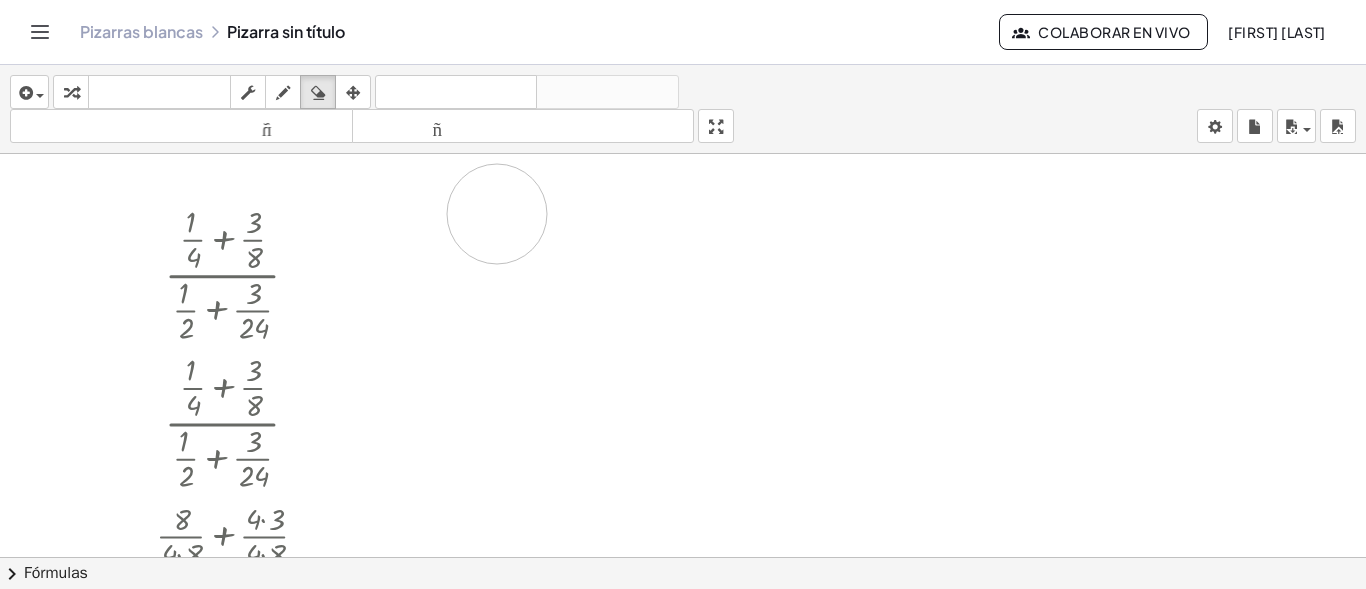 click at bounding box center (683, 557) 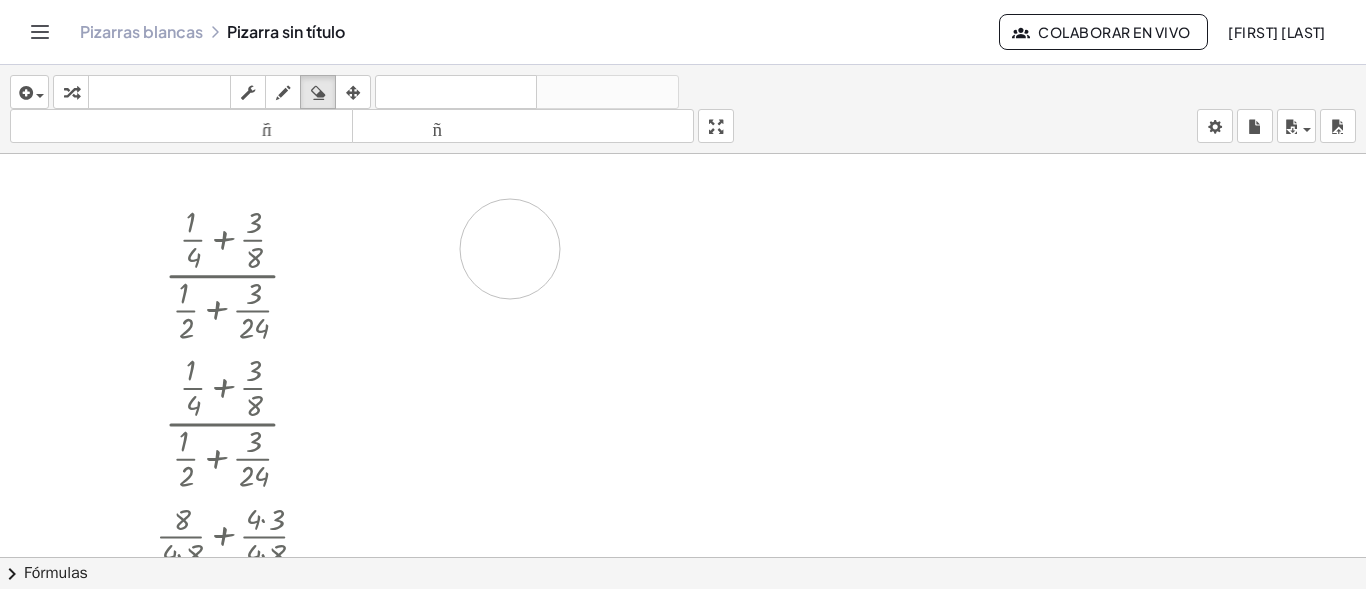 click at bounding box center (683, 557) 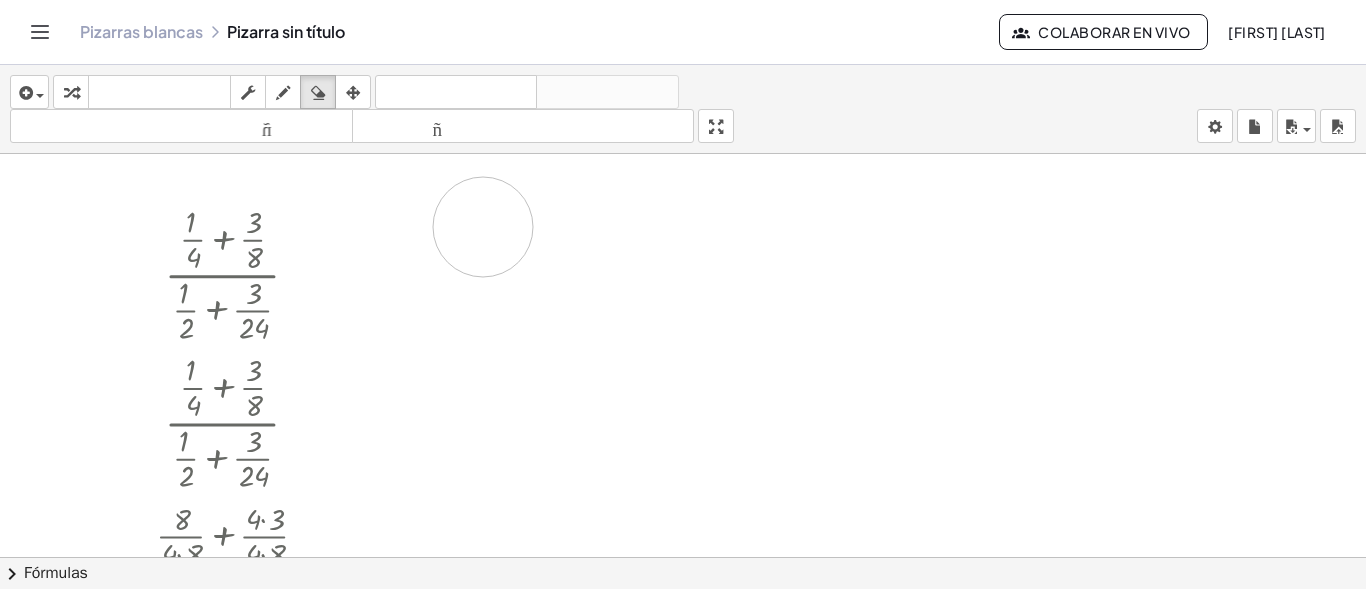 drag, startPoint x: 513, startPoint y: 249, endPoint x: 371, endPoint y: 148, distance: 174.25555 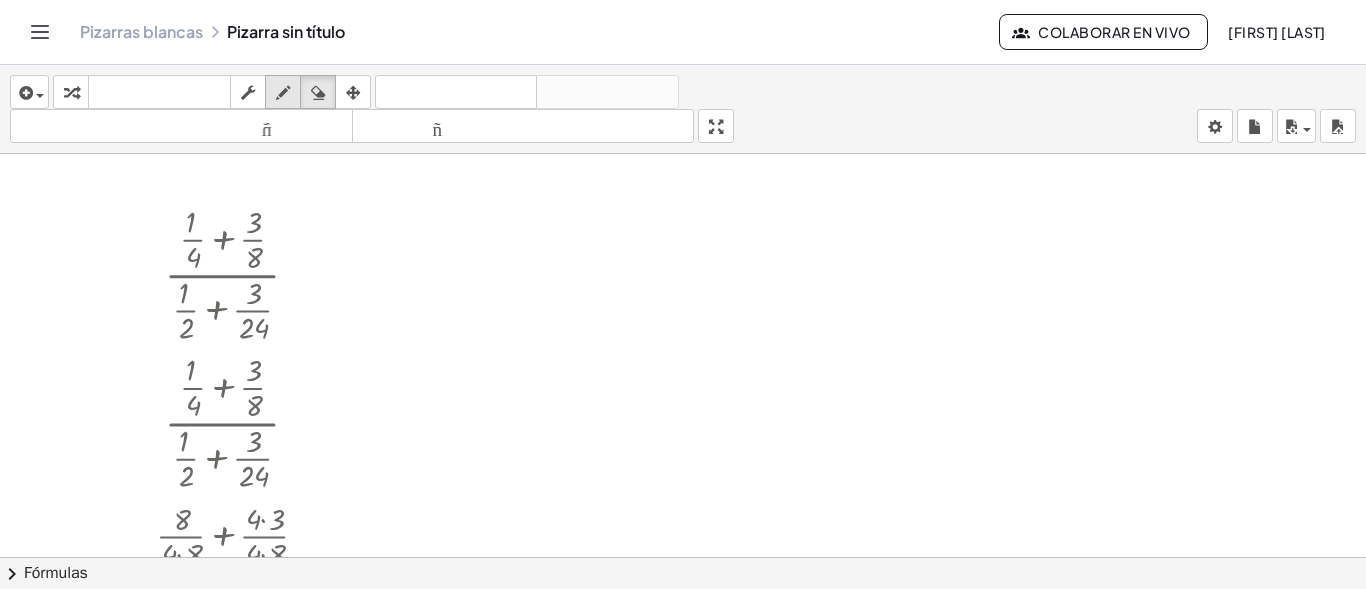 click at bounding box center (283, 93) 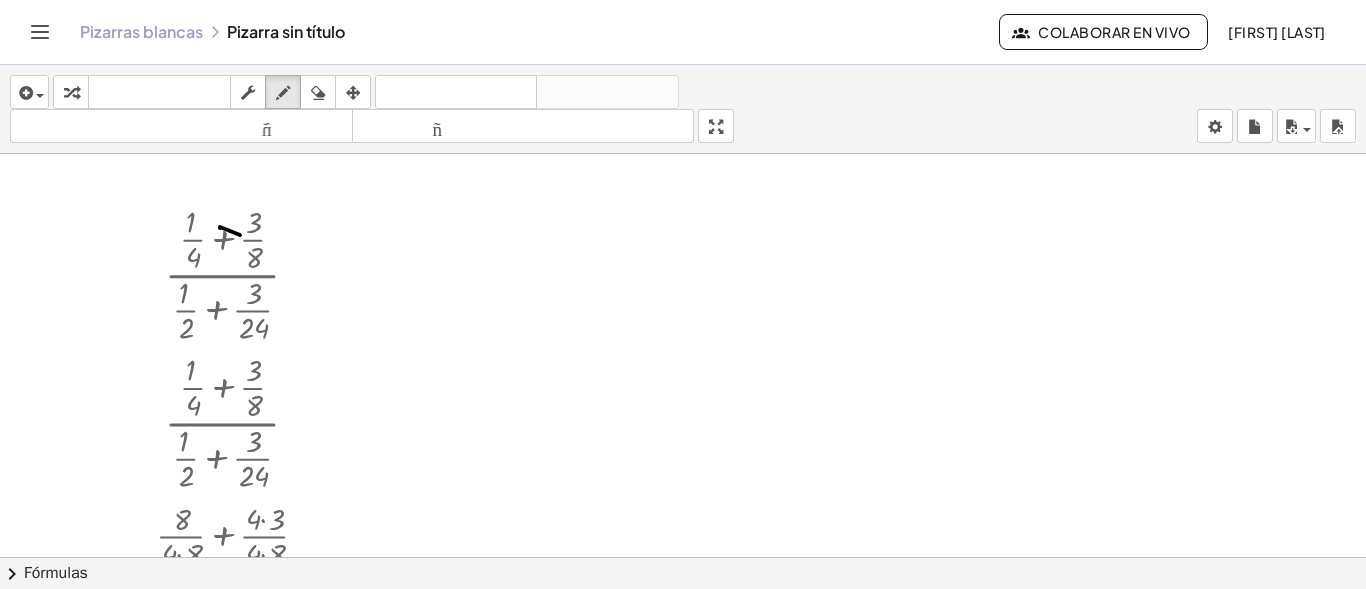 drag, startPoint x: 220, startPoint y: 227, endPoint x: 258, endPoint y: 245, distance: 42.047592 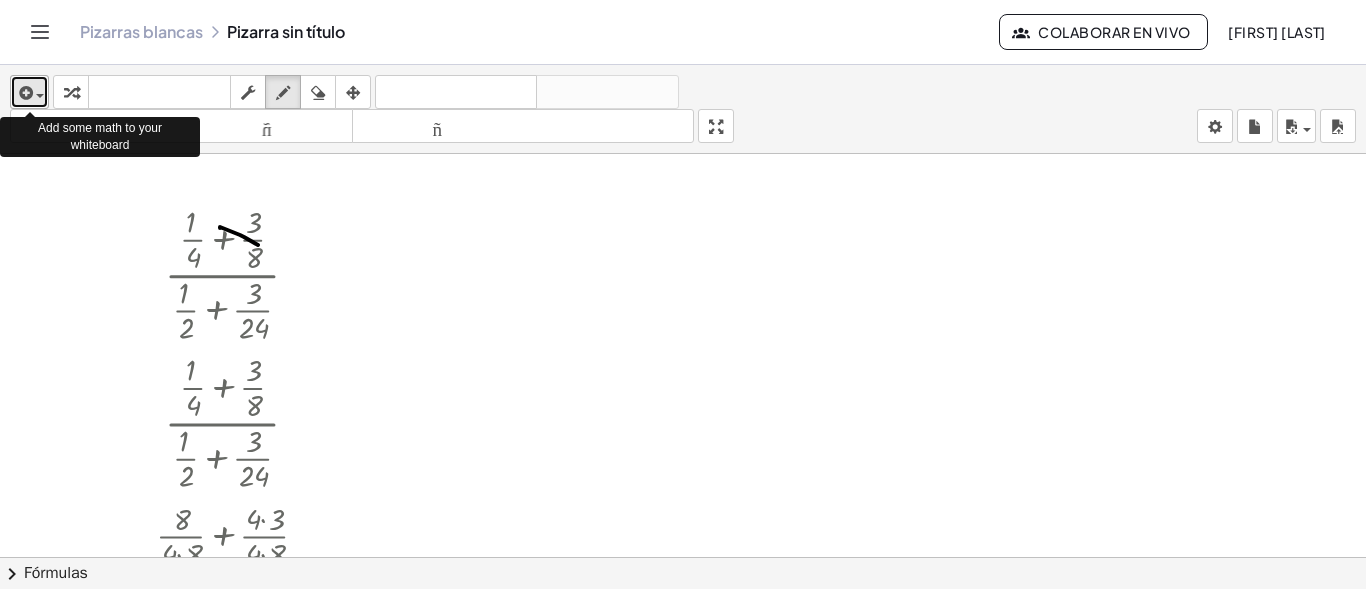 click at bounding box center (35, 95) 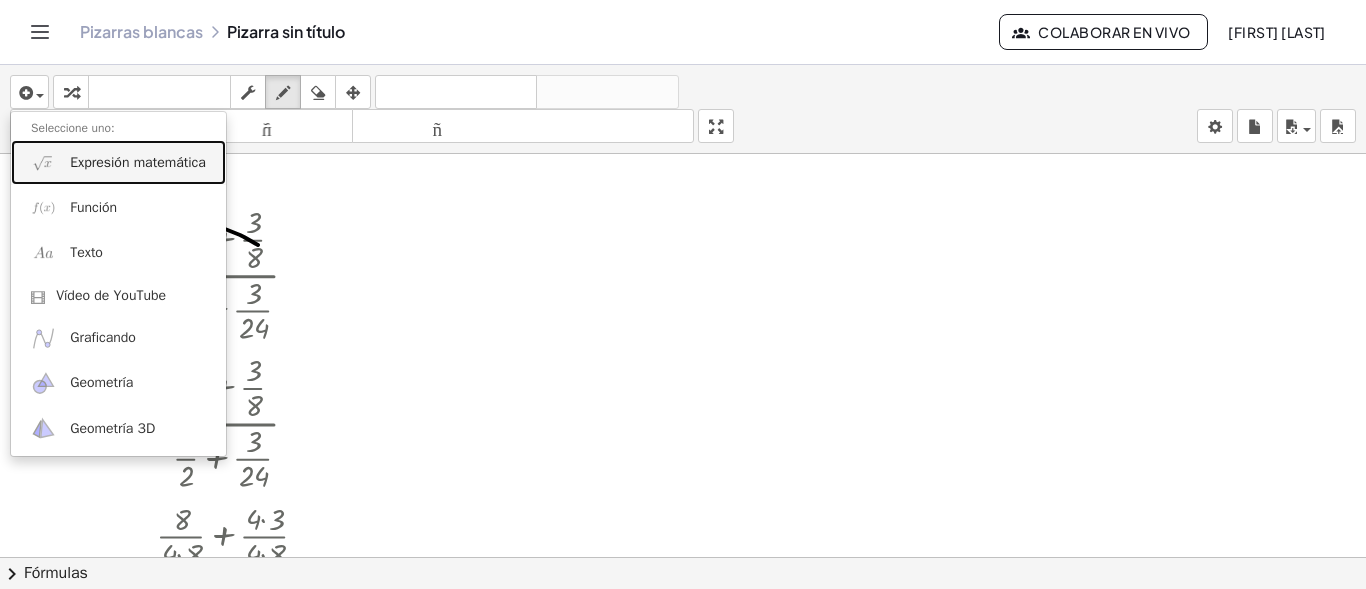 click on "Expresión matemática" at bounding box center [138, 162] 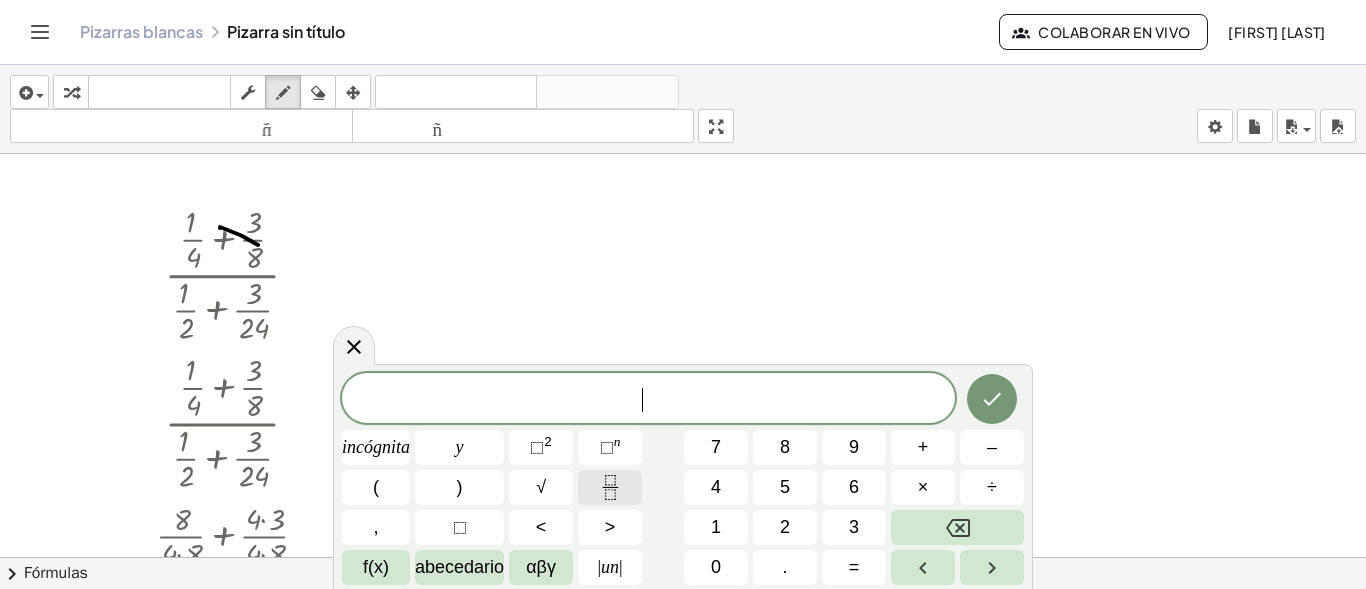 click at bounding box center (610, 487) 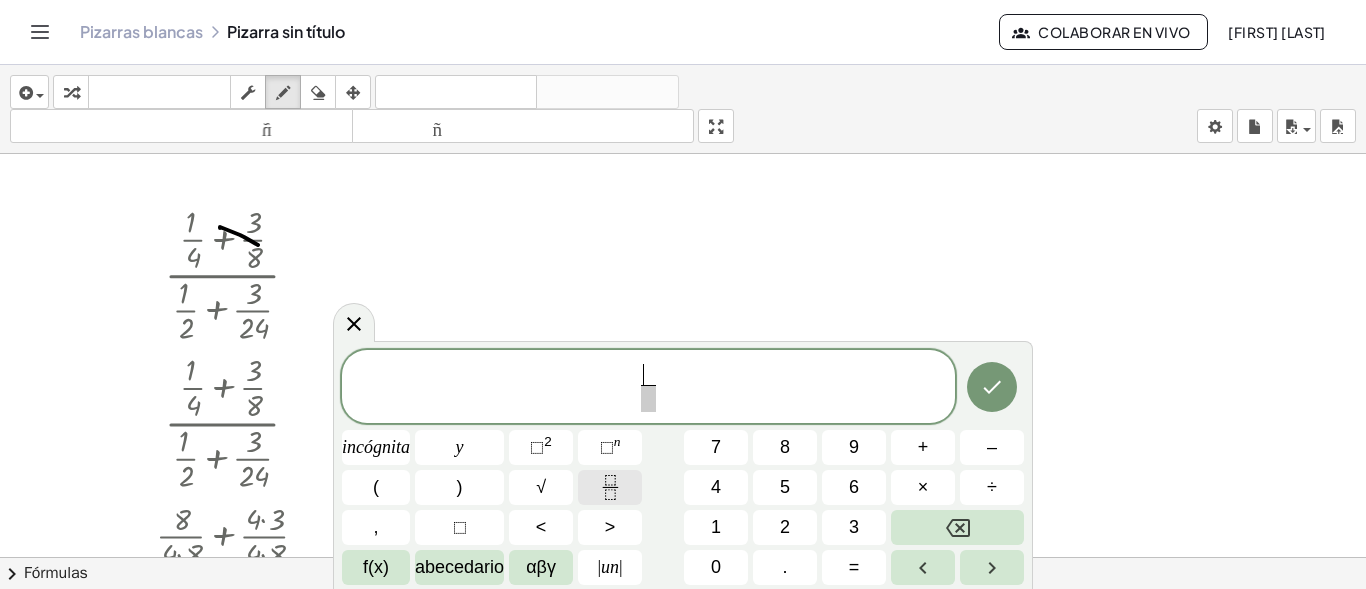 click 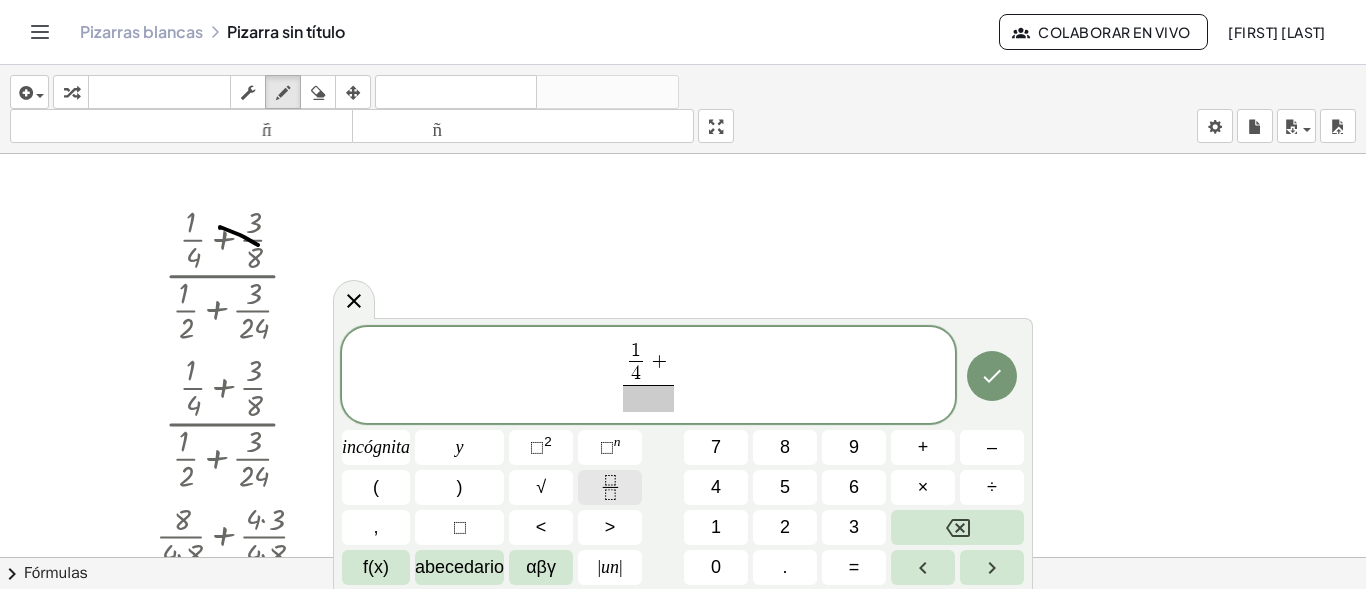 click 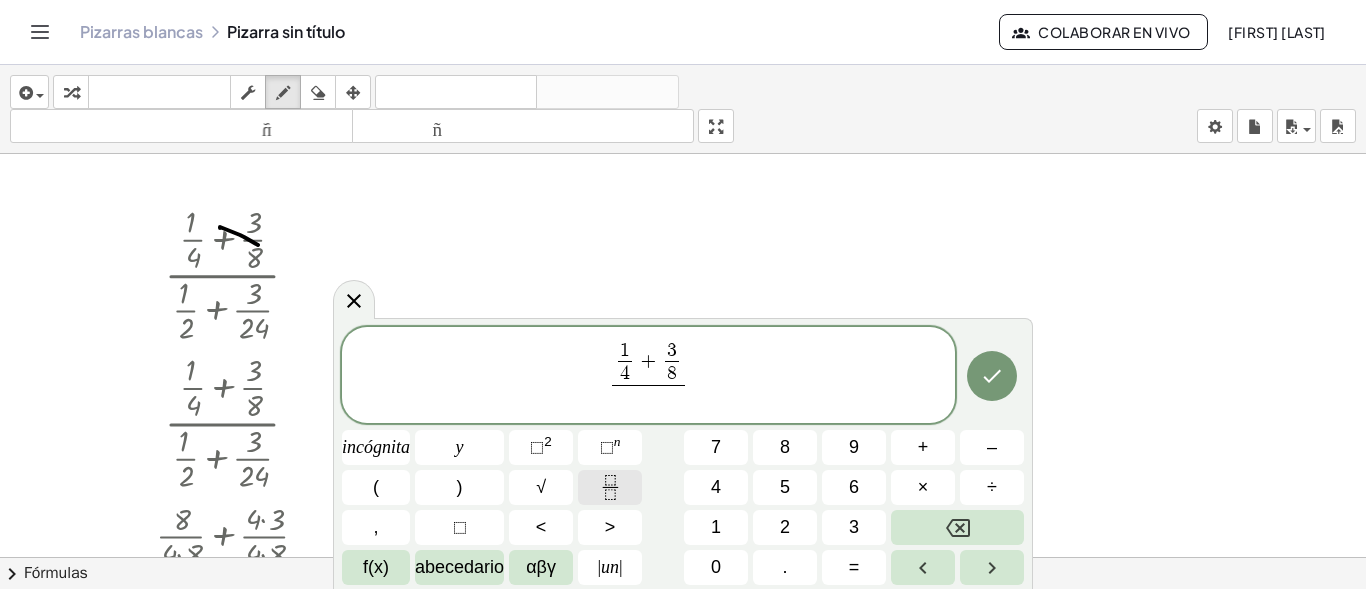 click 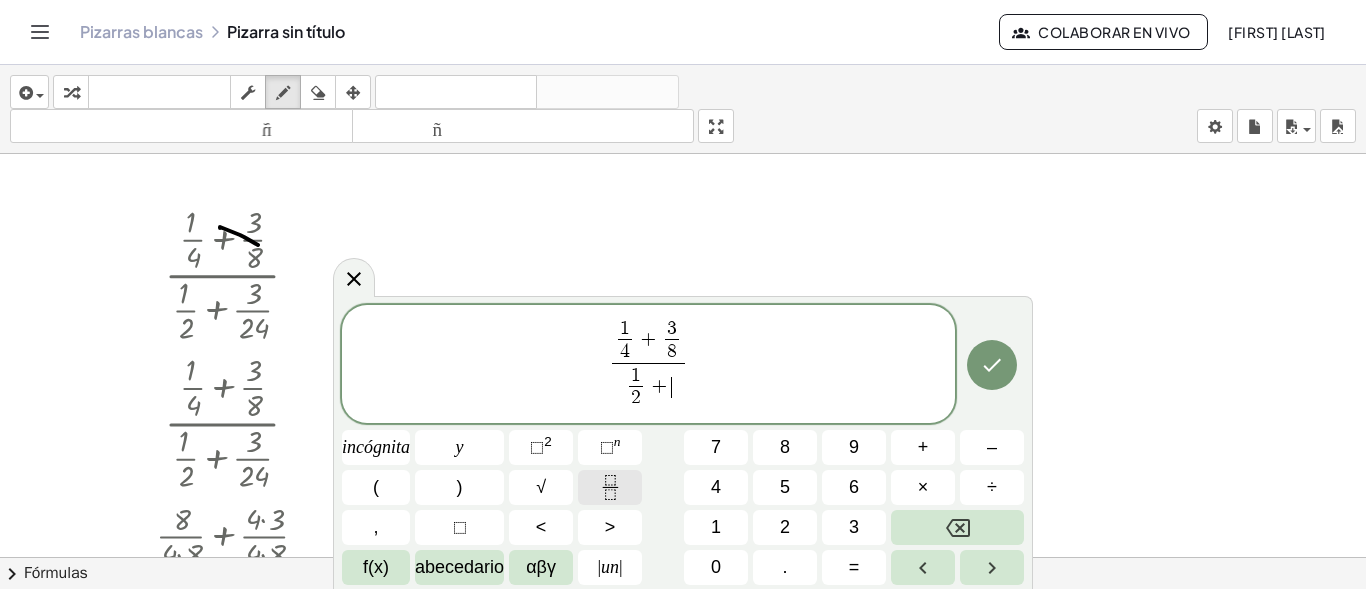 click 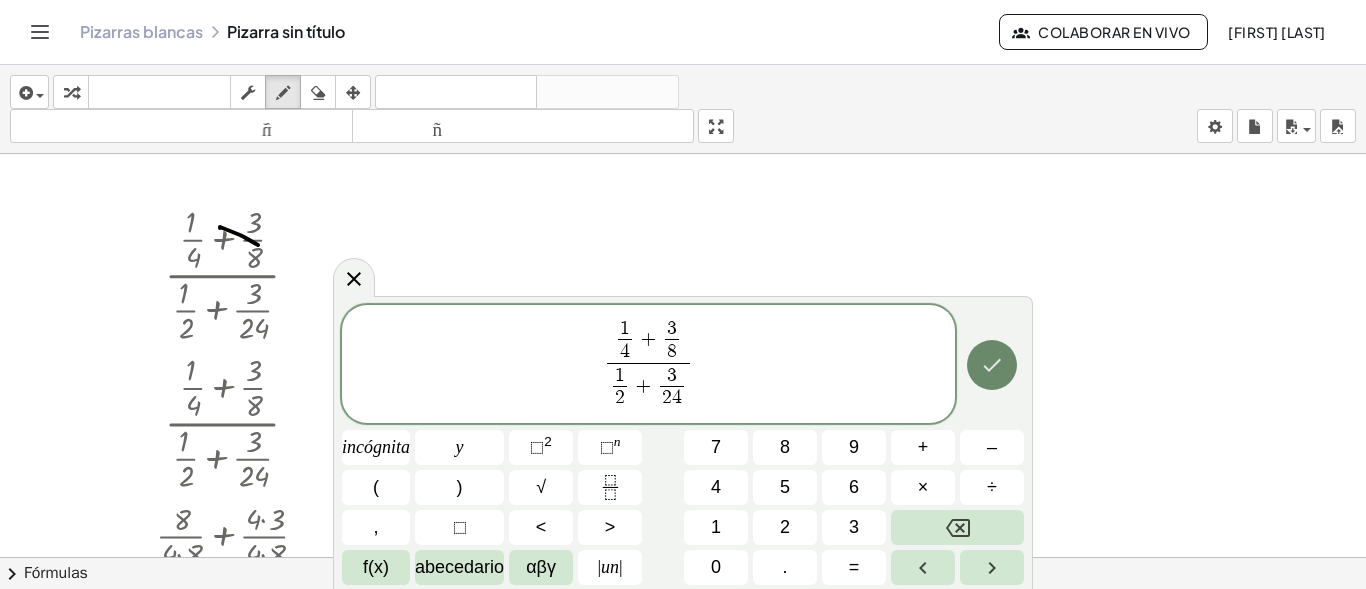 click at bounding box center (992, 365) 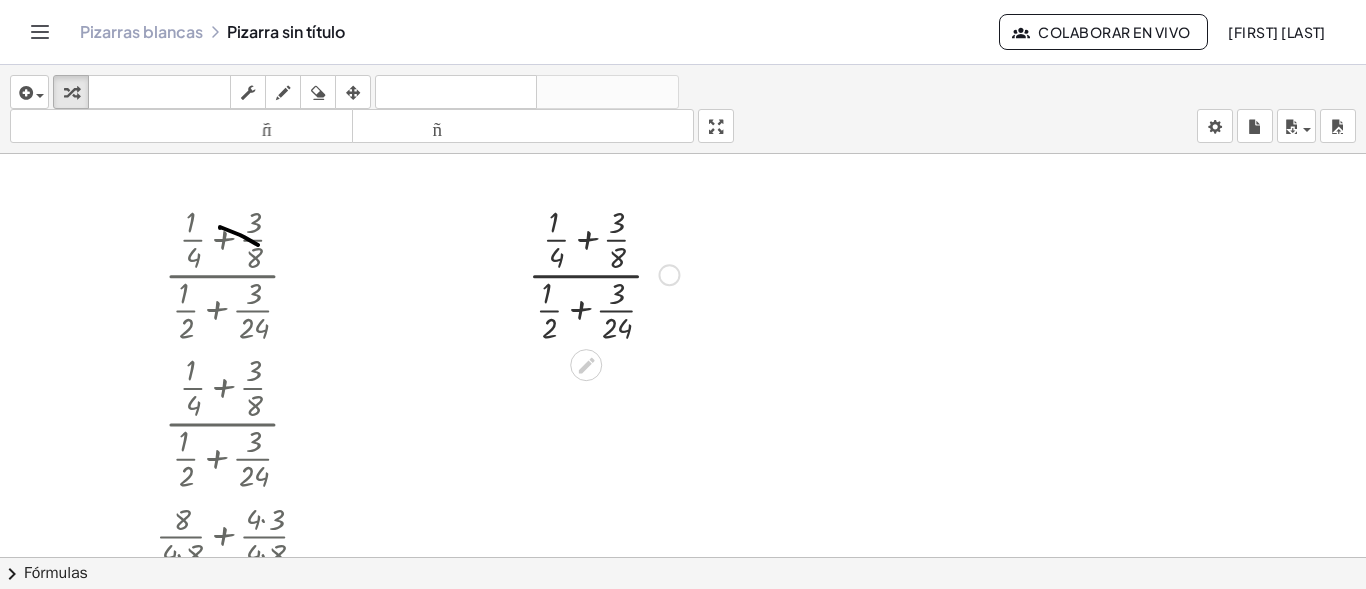 click at bounding box center [603, 273] 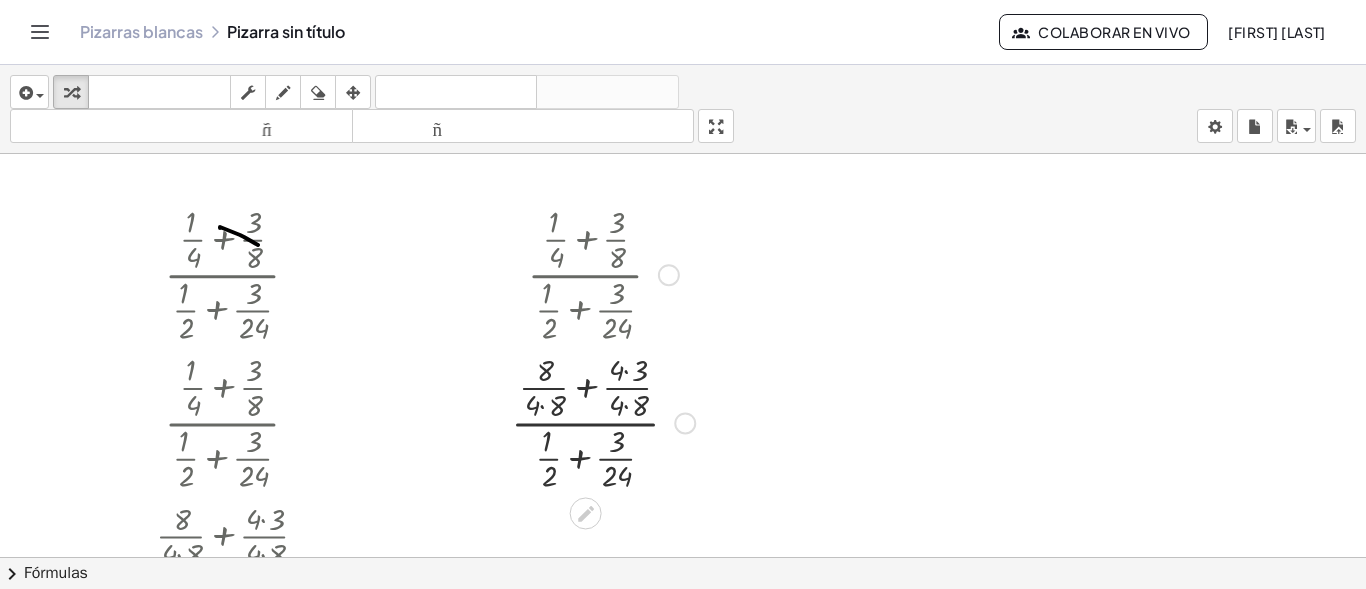 click at bounding box center (603, 421) 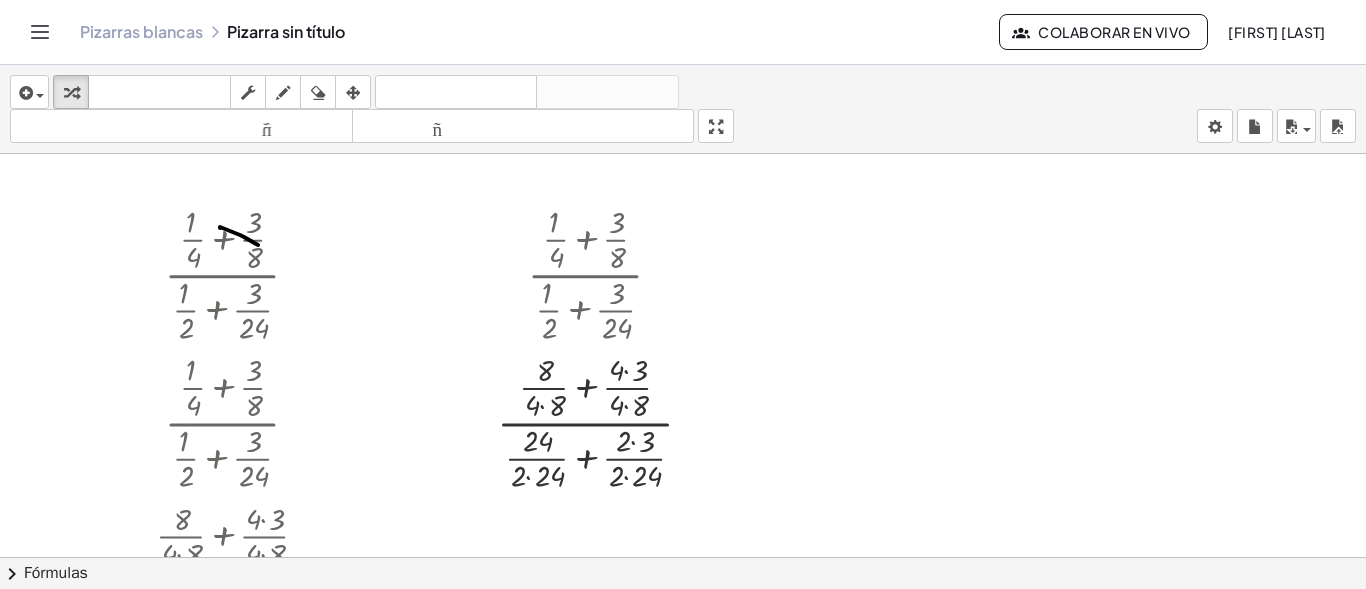 scroll, scrollTop: 101, scrollLeft: 0, axis: vertical 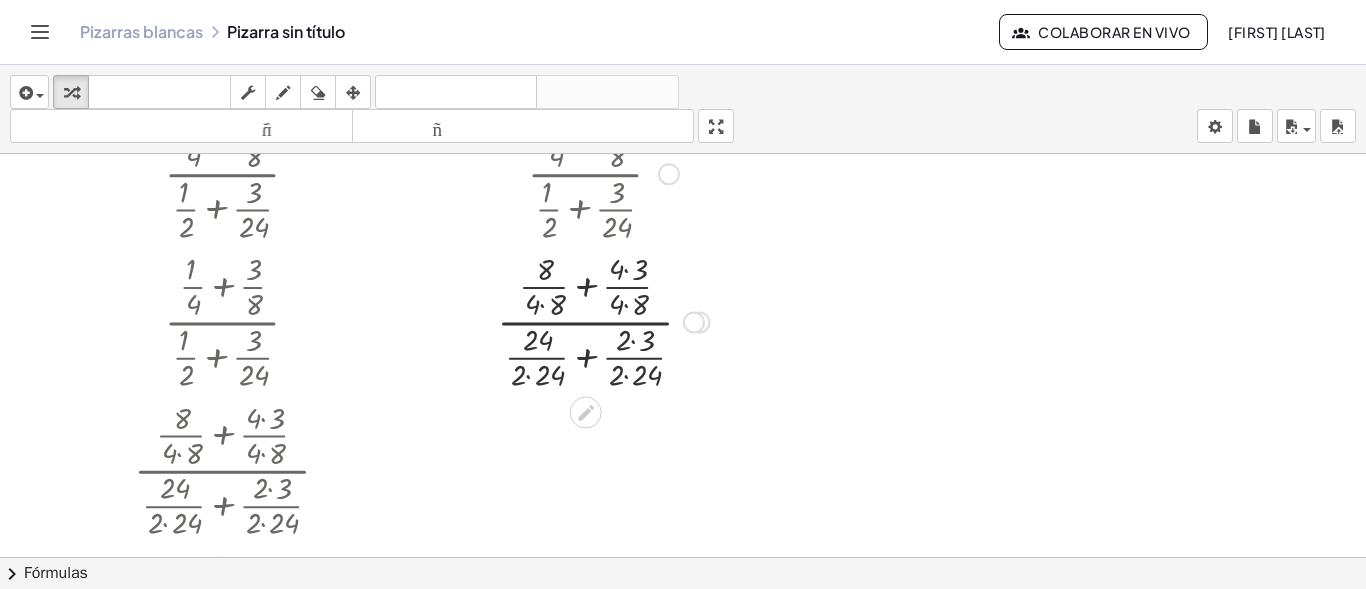 click at bounding box center [603, 320] 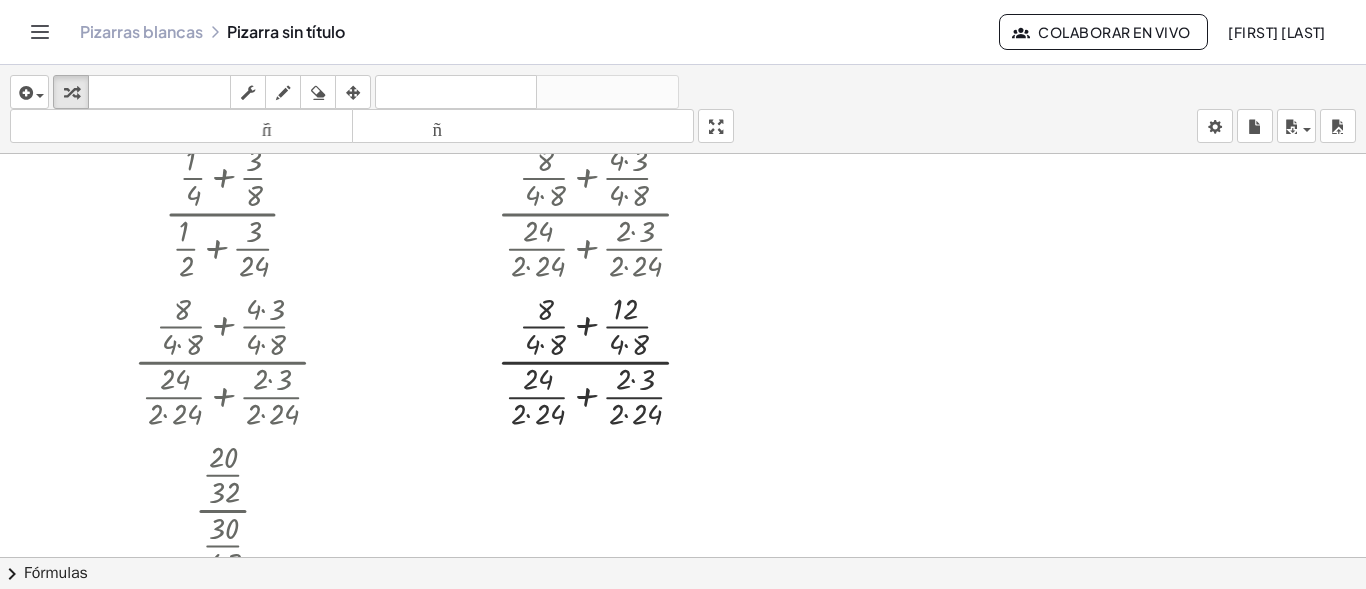 scroll, scrollTop: 266, scrollLeft: 0, axis: vertical 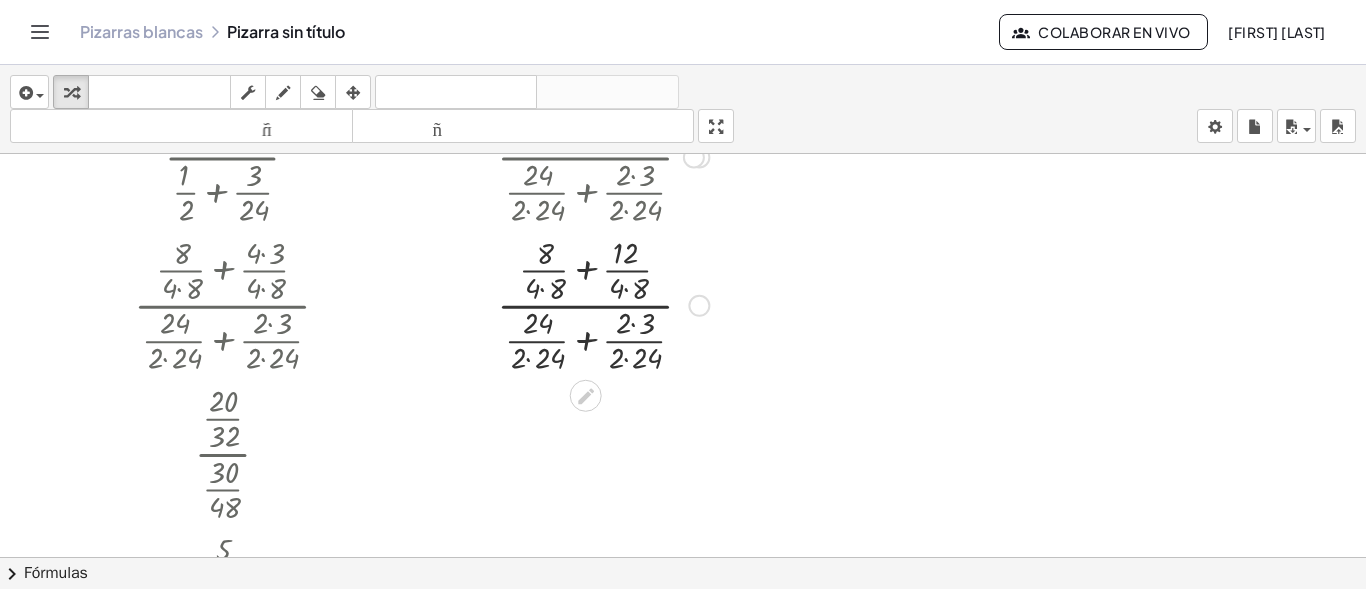 click at bounding box center (603, 304) 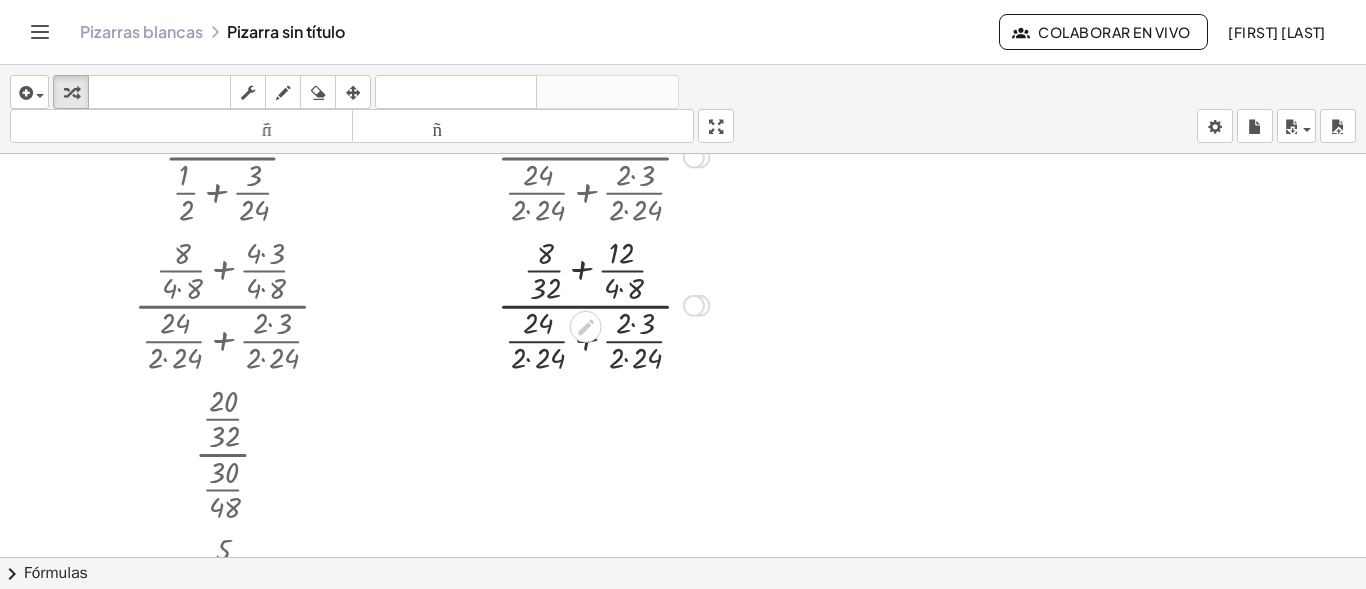 click at bounding box center [603, 304] 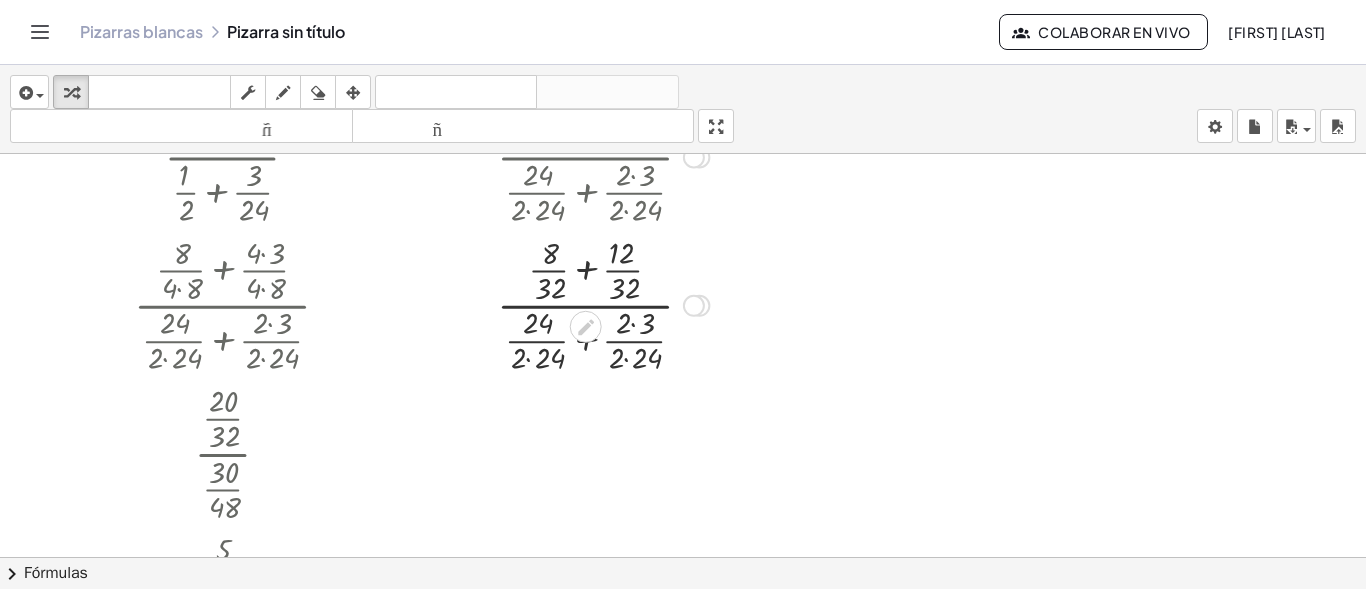 click at bounding box center [603, 304] 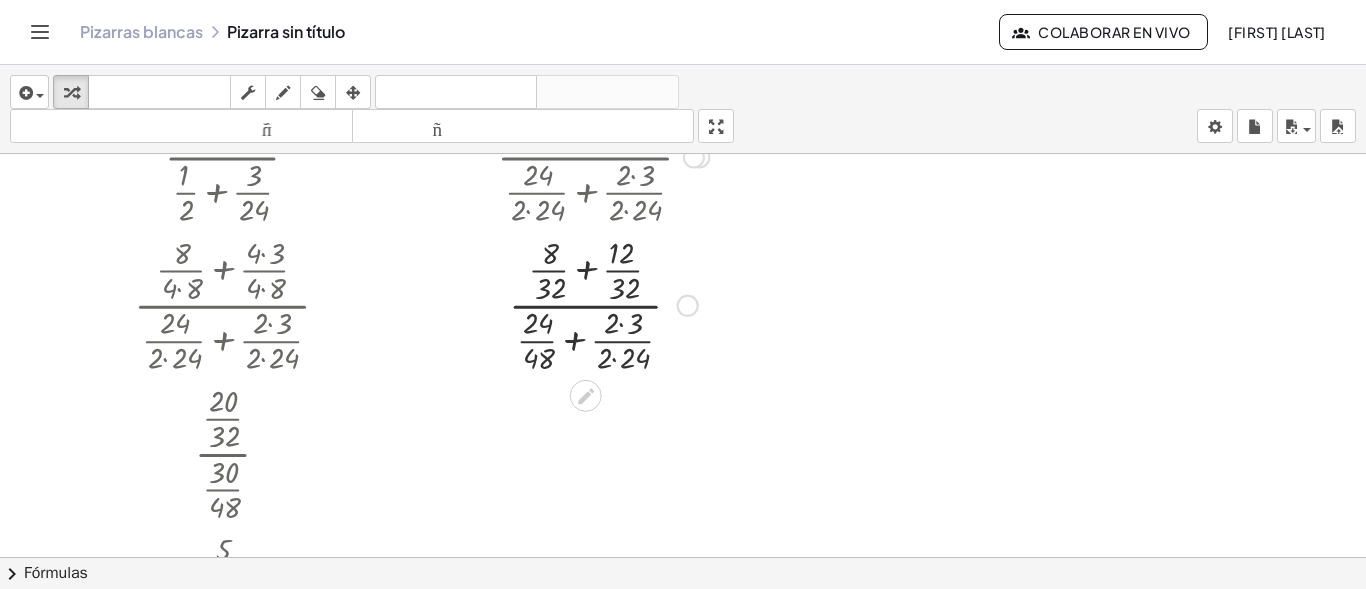 drag, startPoint x: 622, startPoint y: 322, endPoint x: 617, endPoint y: 358, distance: 36.345562 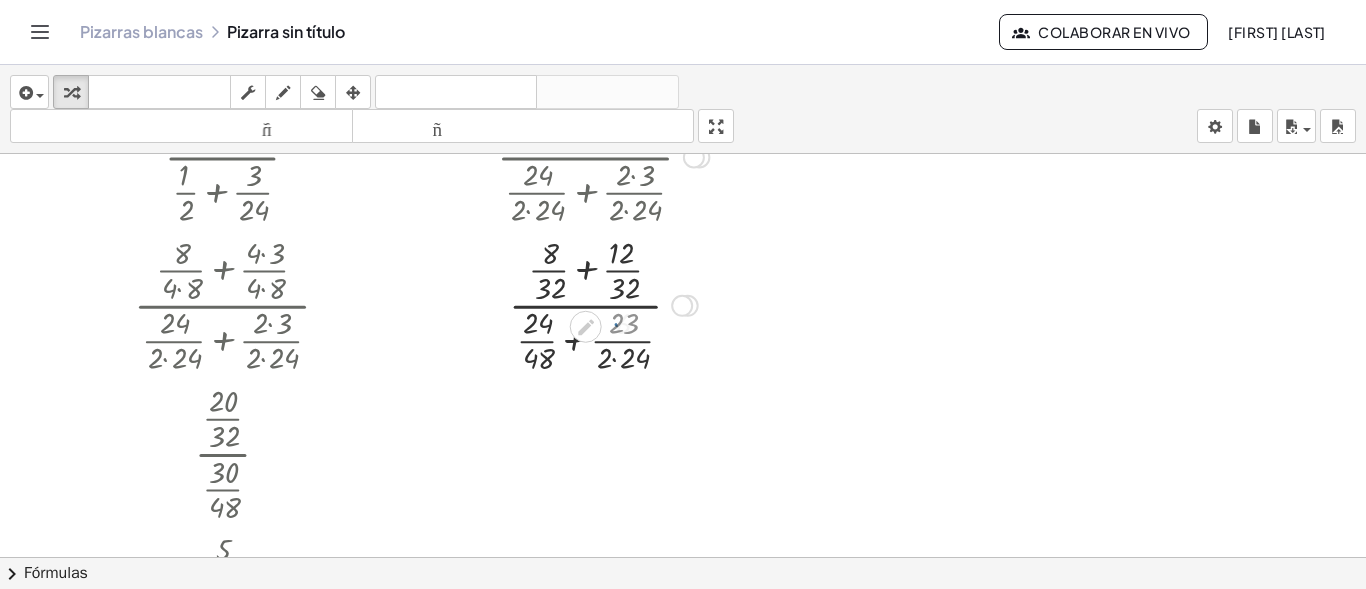 click at bounding box center (603, 304) 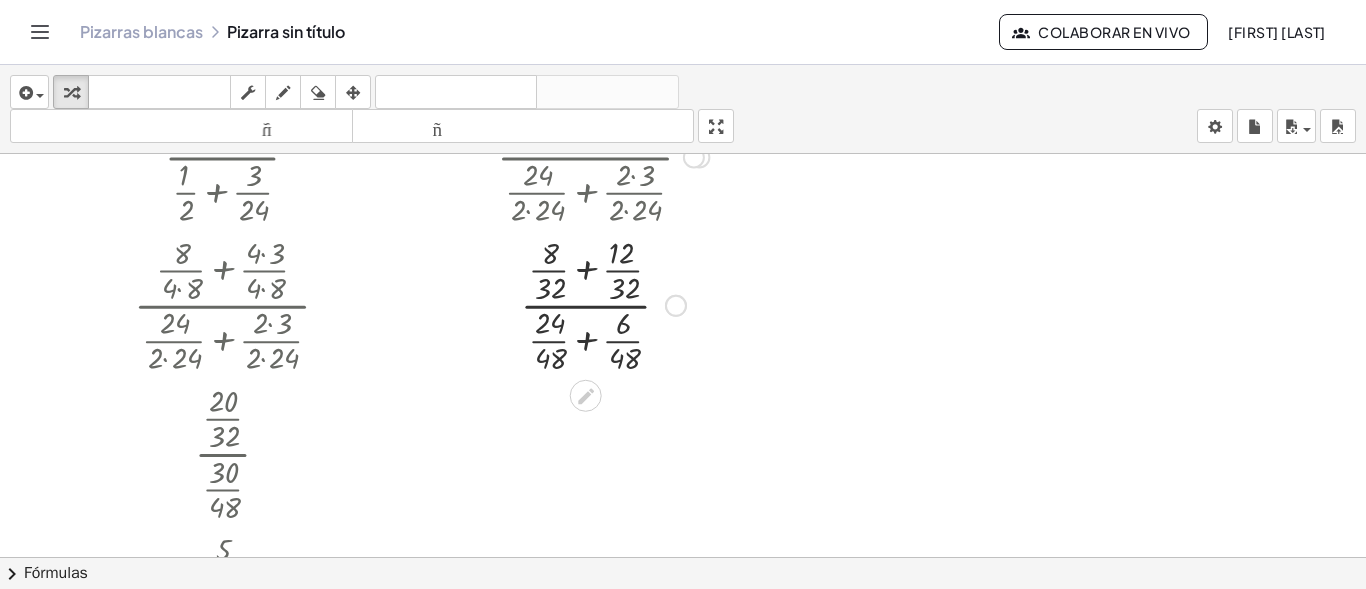 click at bounding box center (603, 304) 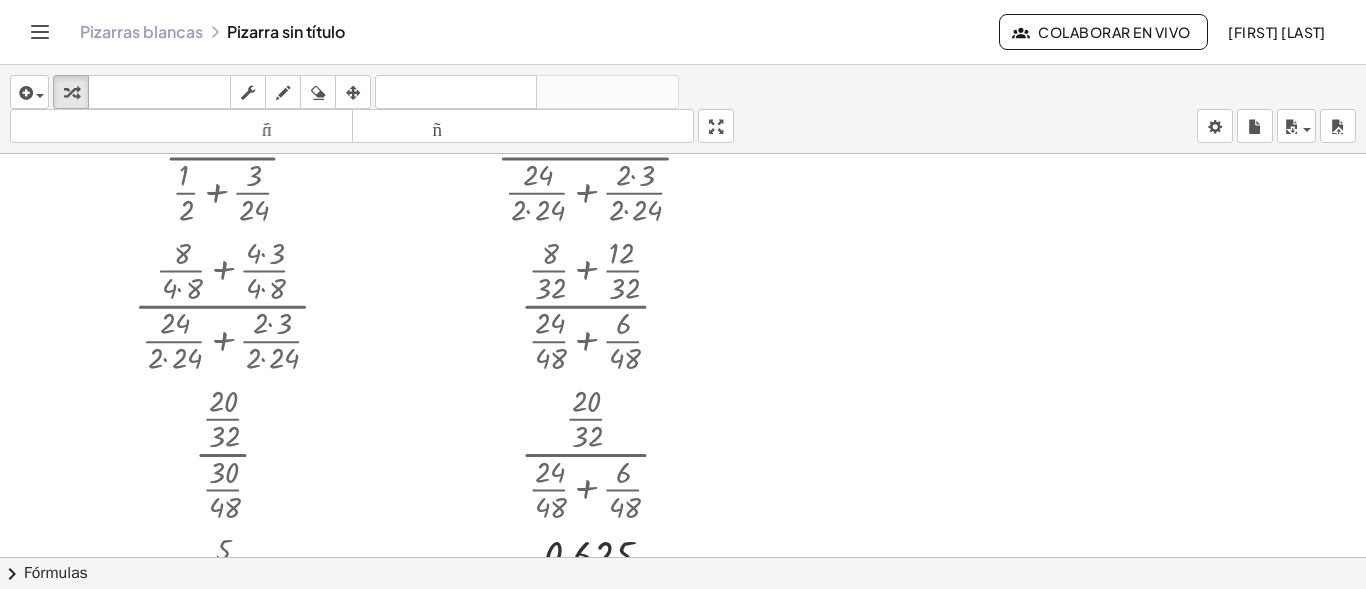 scroll, scrollTop: 341, scrollLeft: 0, axis: vertical 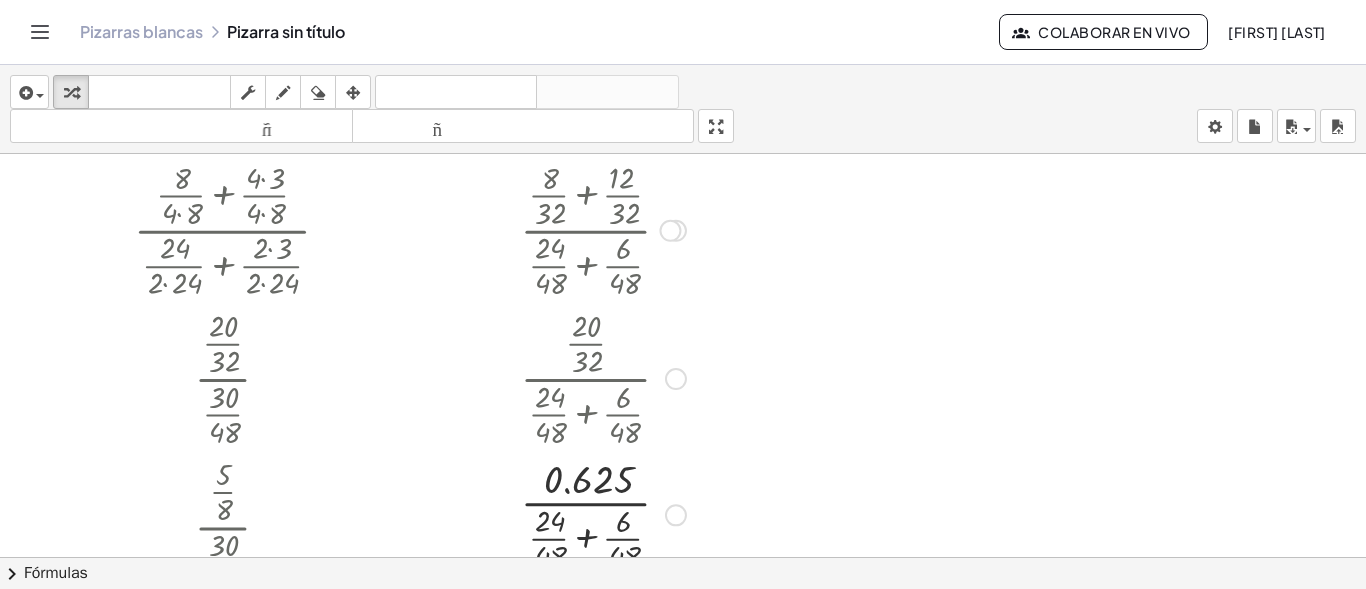 click at bounding box center [676, 379] 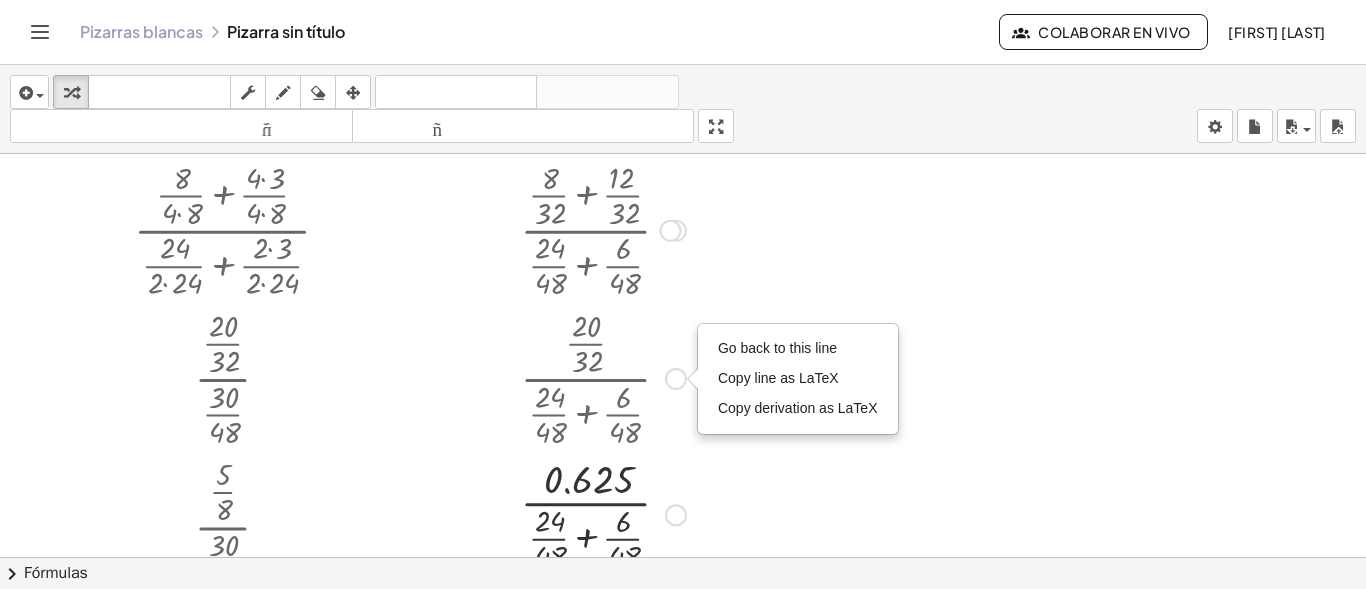 click on "Go back to this line Copy line as LaTeX Copy derivation as LaTeX" at bounding box center [676, 379] 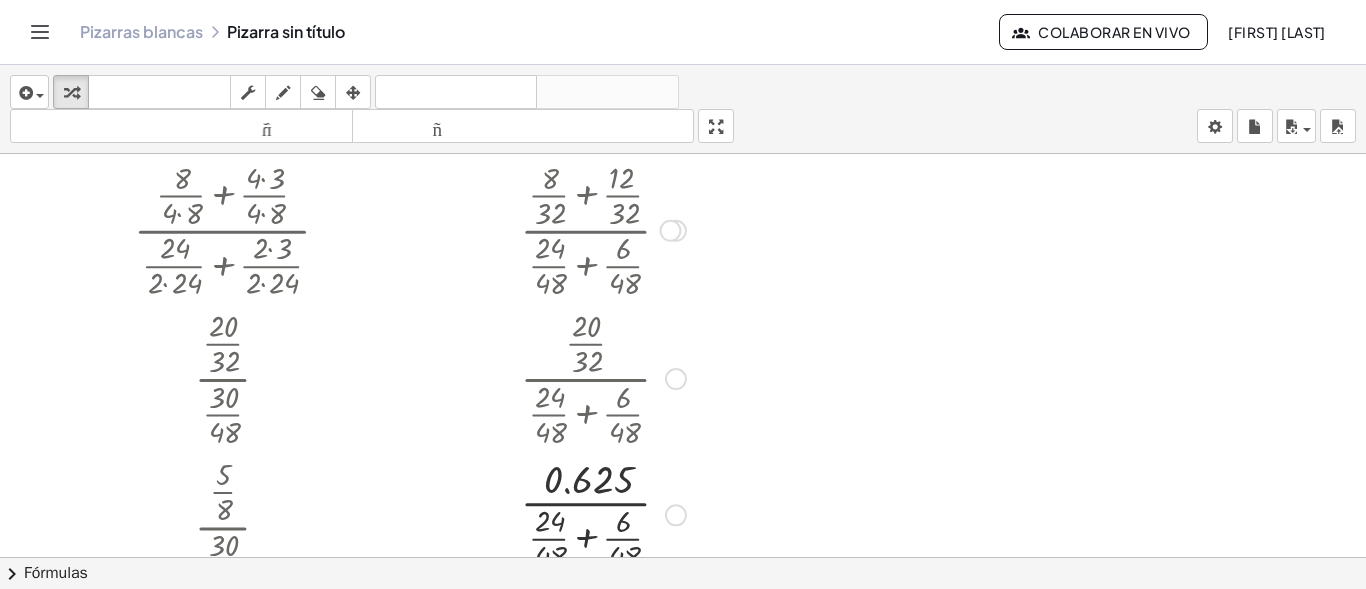 click at bounding box center [676, 515] 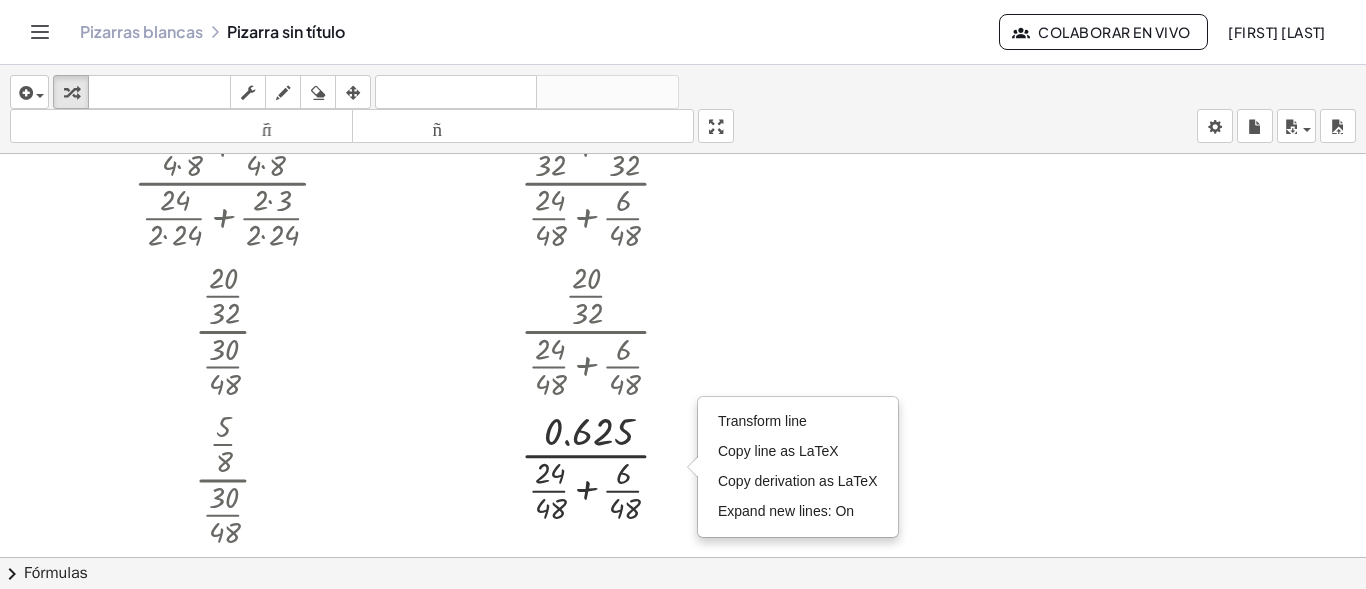 scroll, scrollTop: 445, scrollLeft: 0, axis: vertical 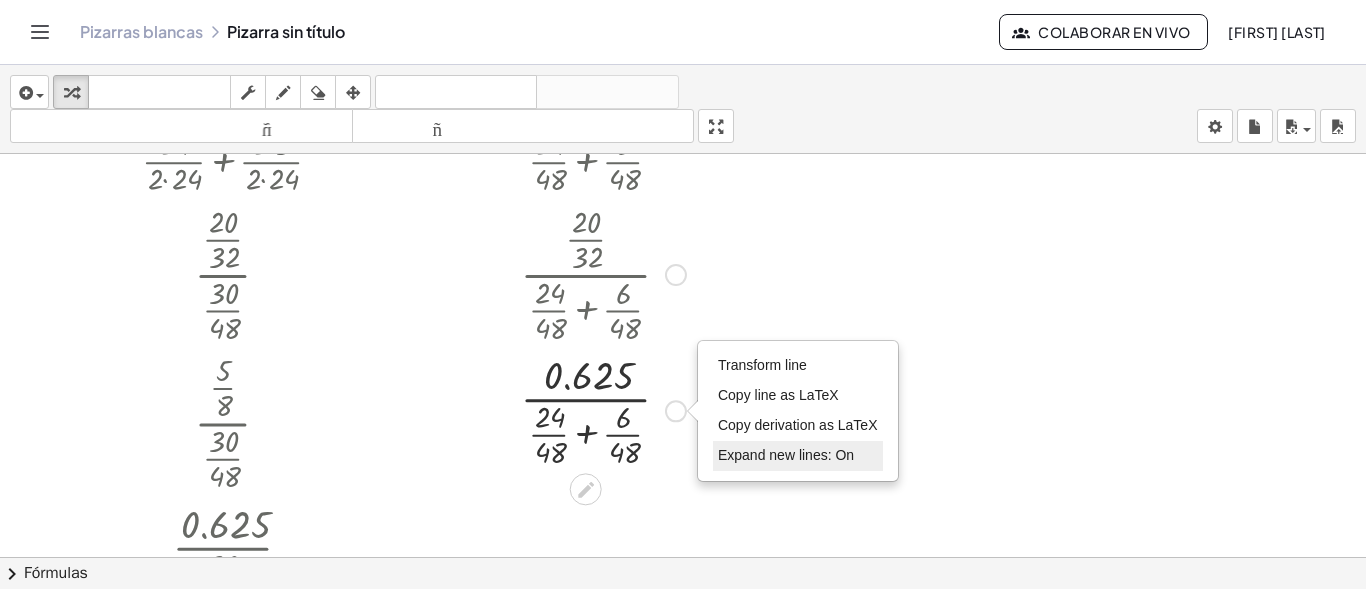 click on "Expand new lines: On" at bounding box center (786, 455) 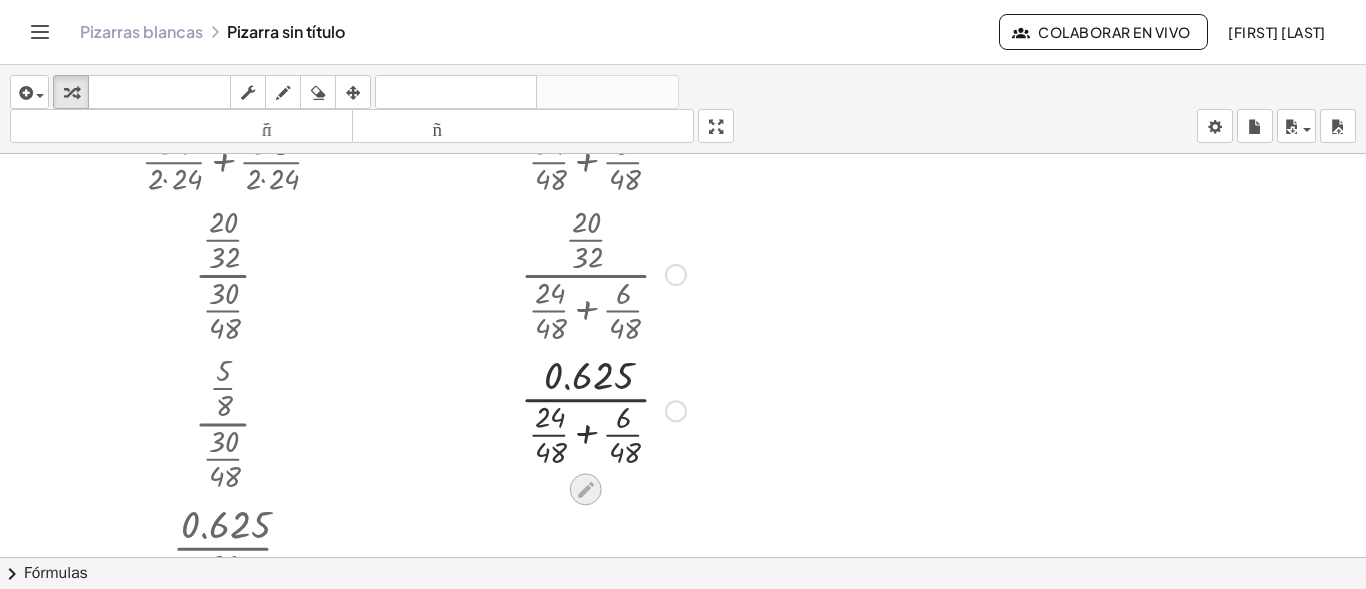 click 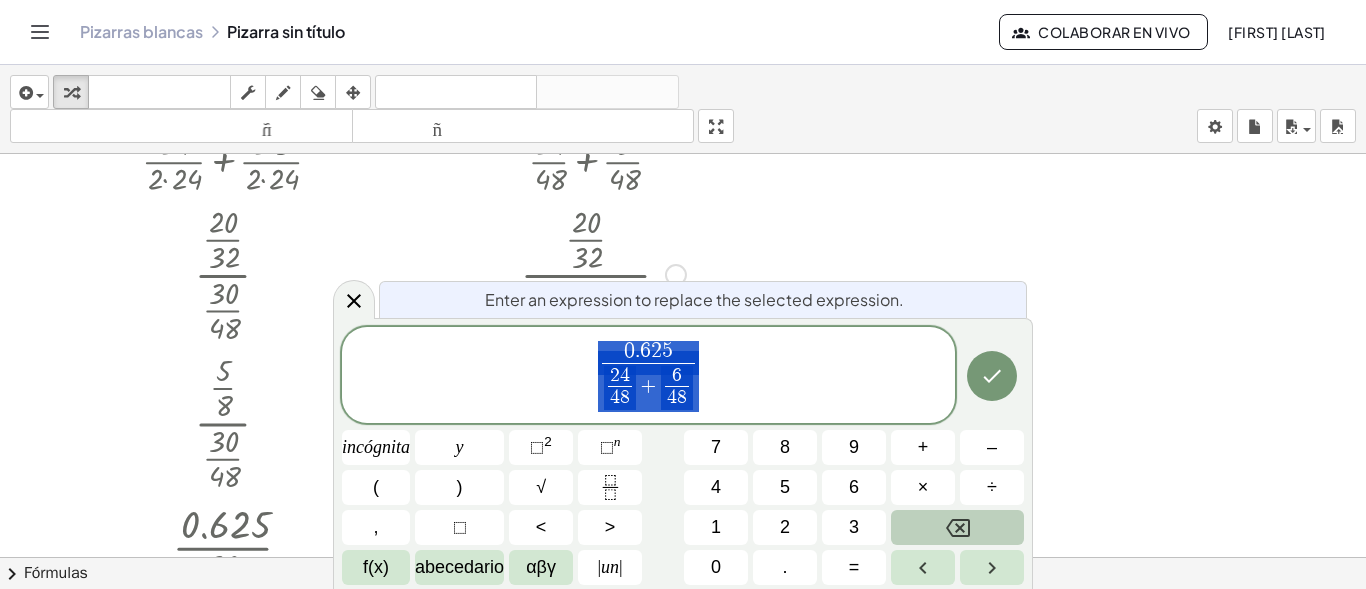 click 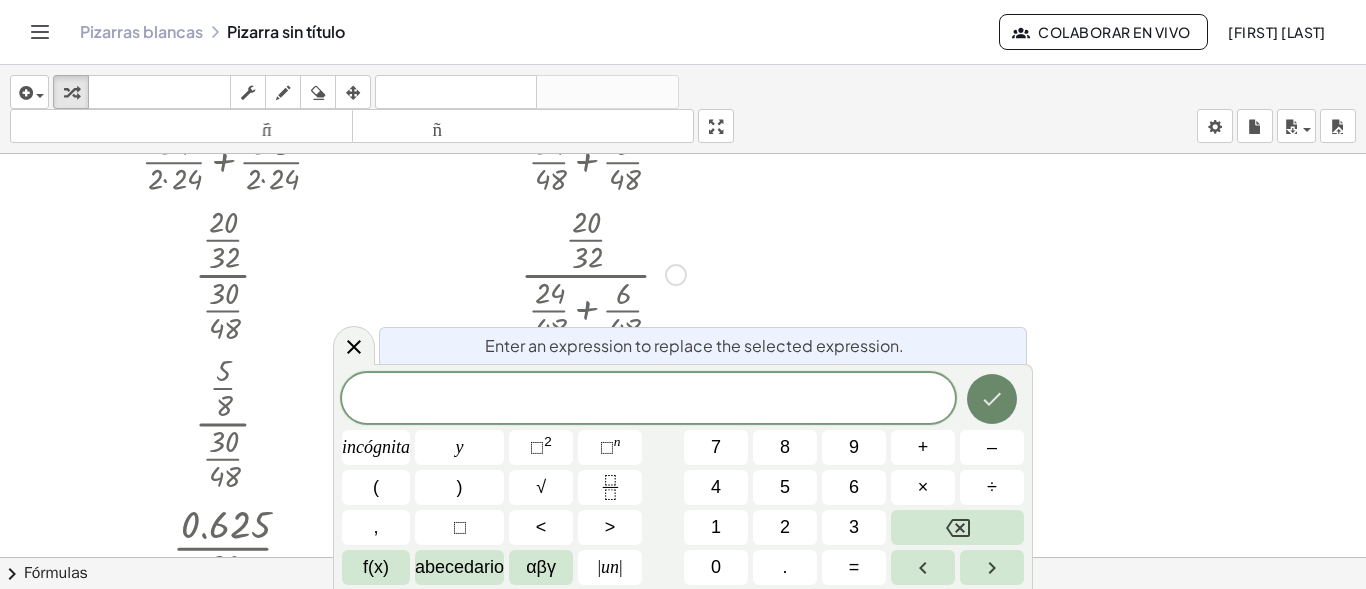 click 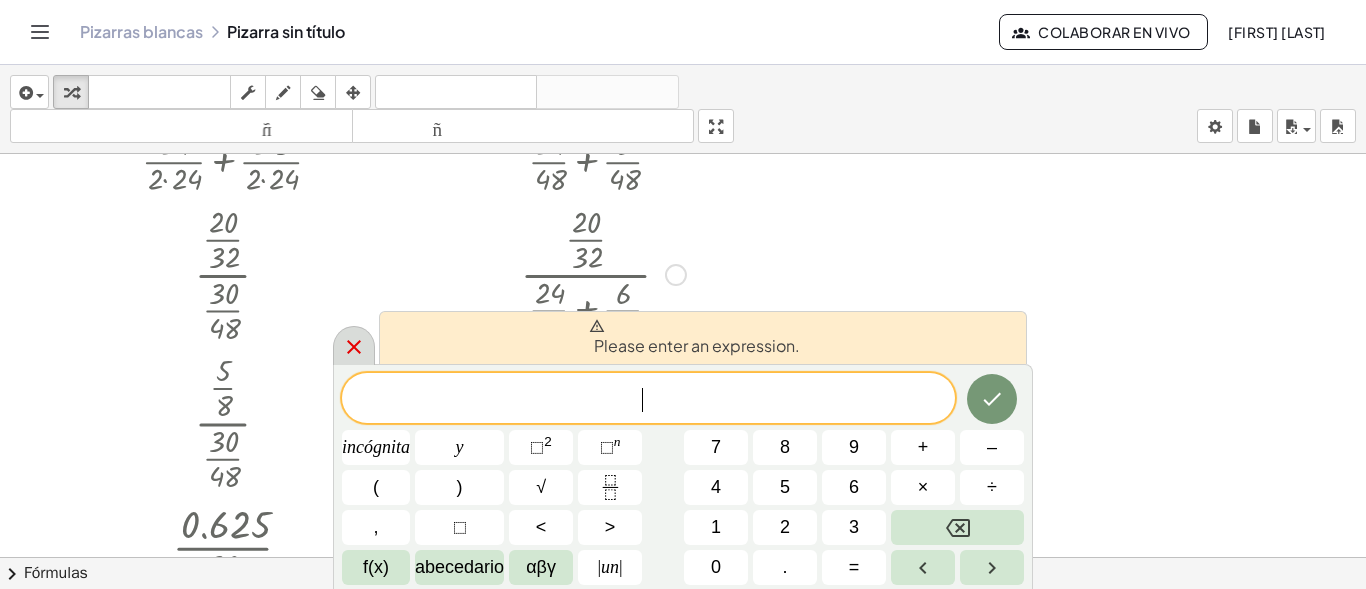 click 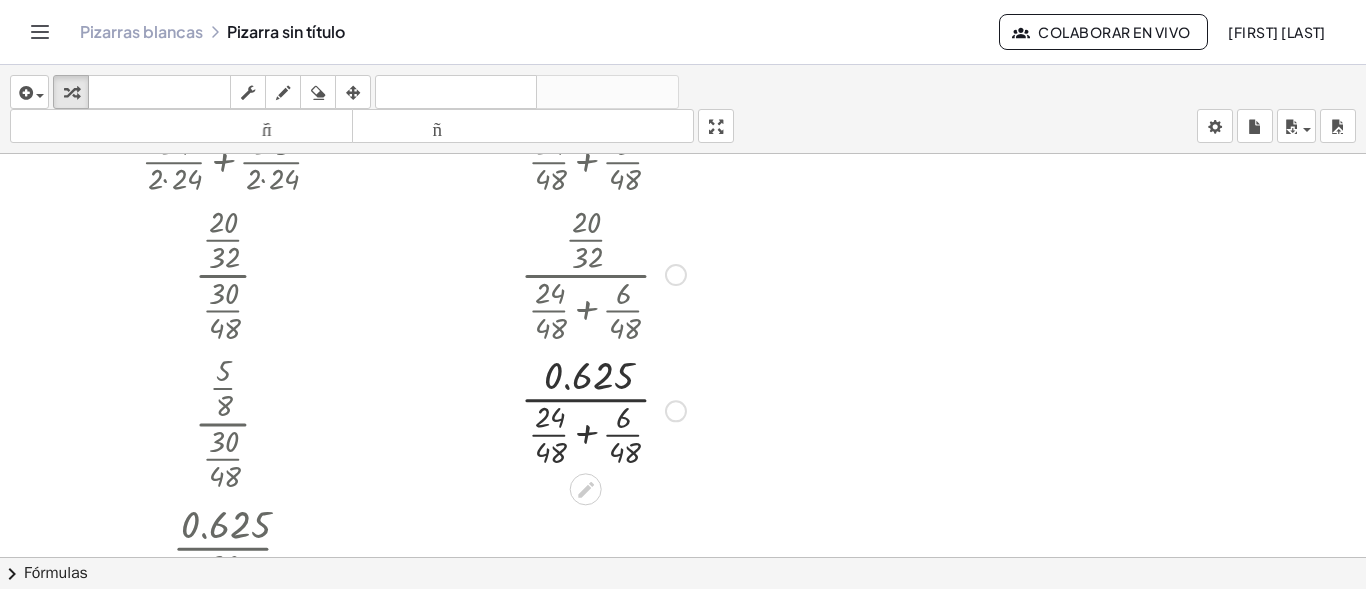 click at bounding box center [603, 273] 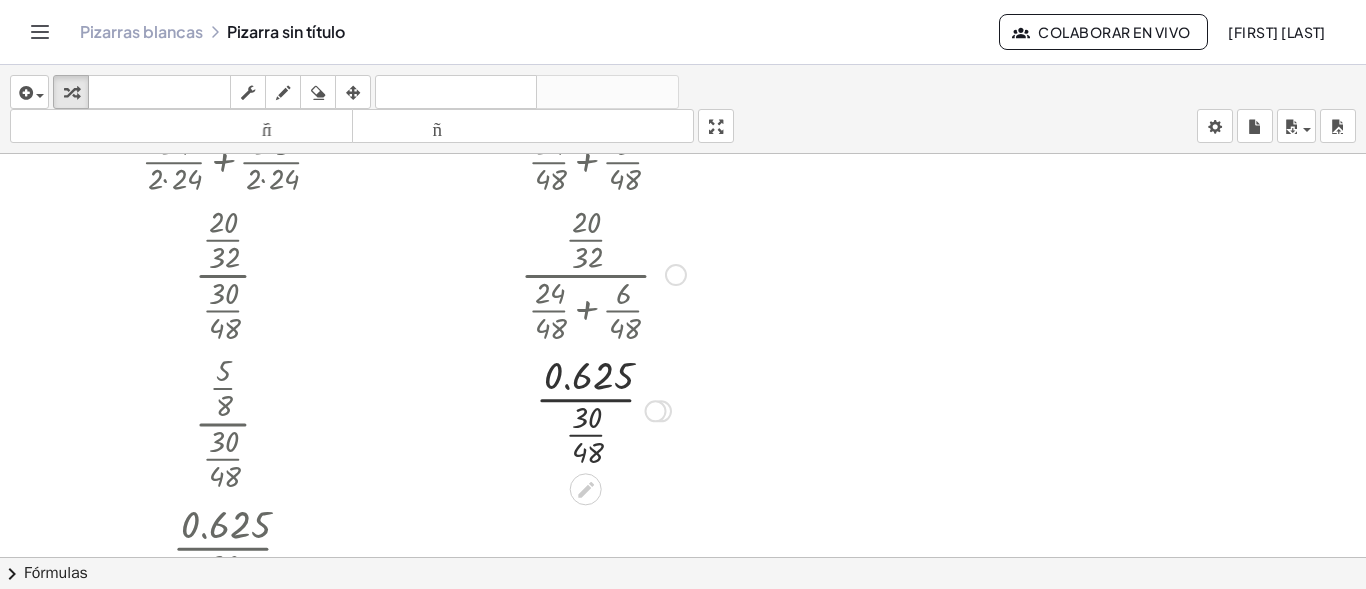 click at bounding box center [603, 409] 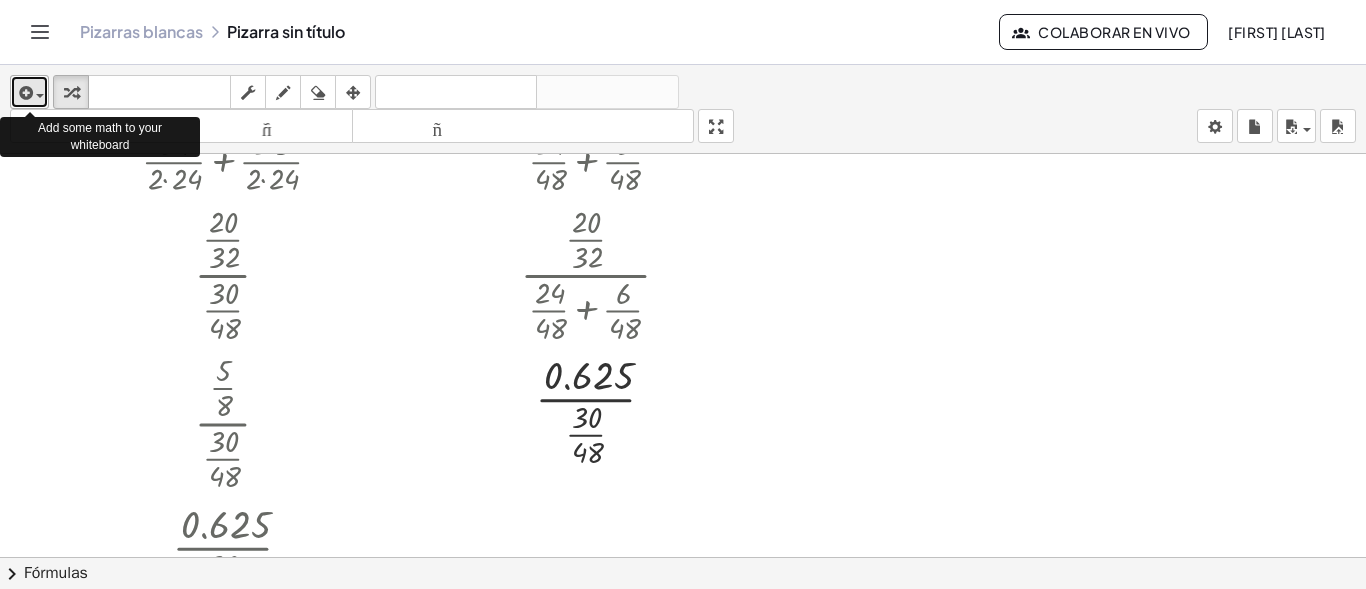 click at bounding box center (24, 93) 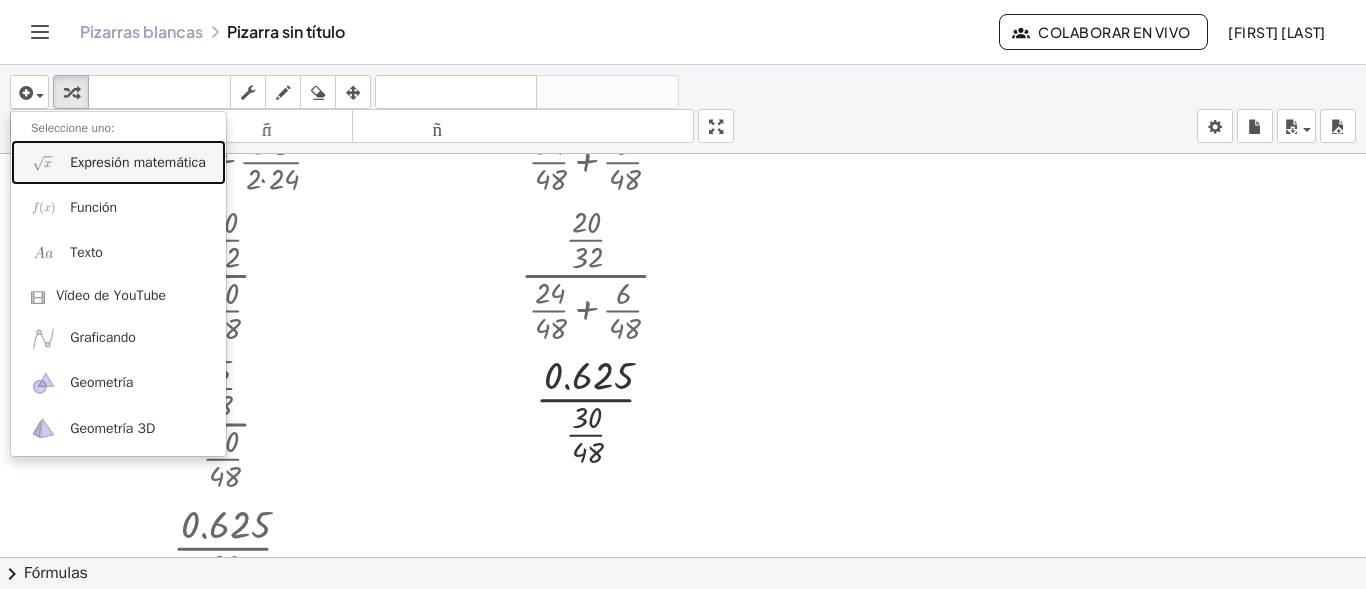 click on "Expresión matemática" at bounding box center [138, 162] 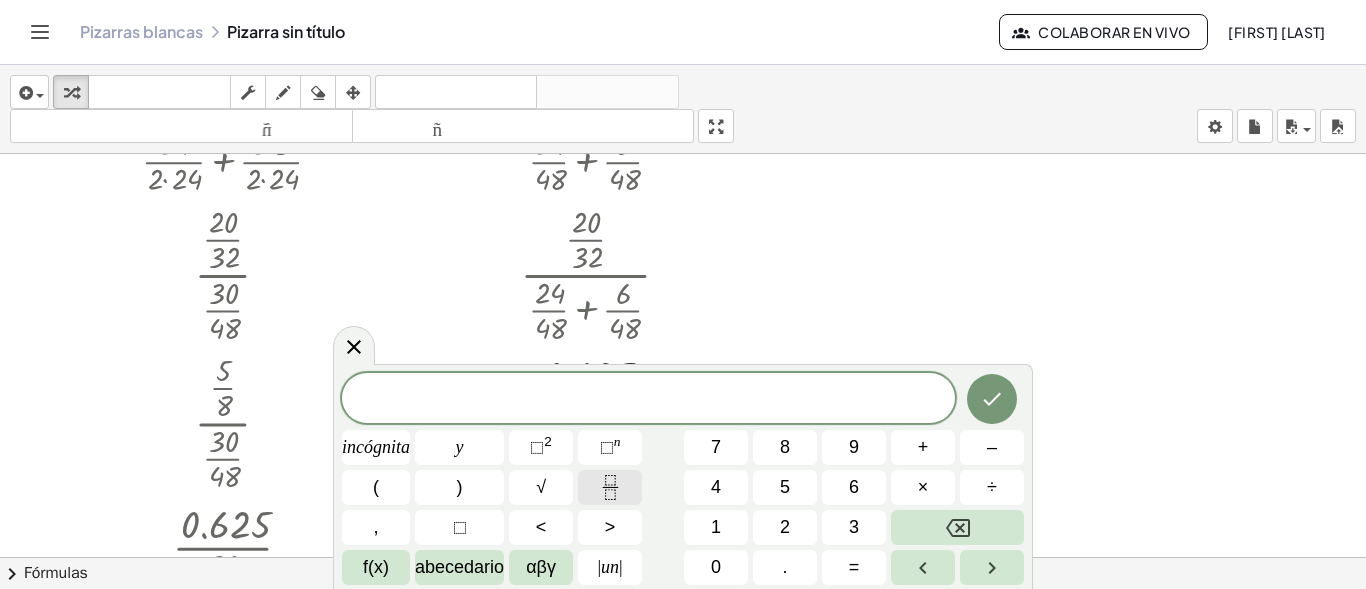 click 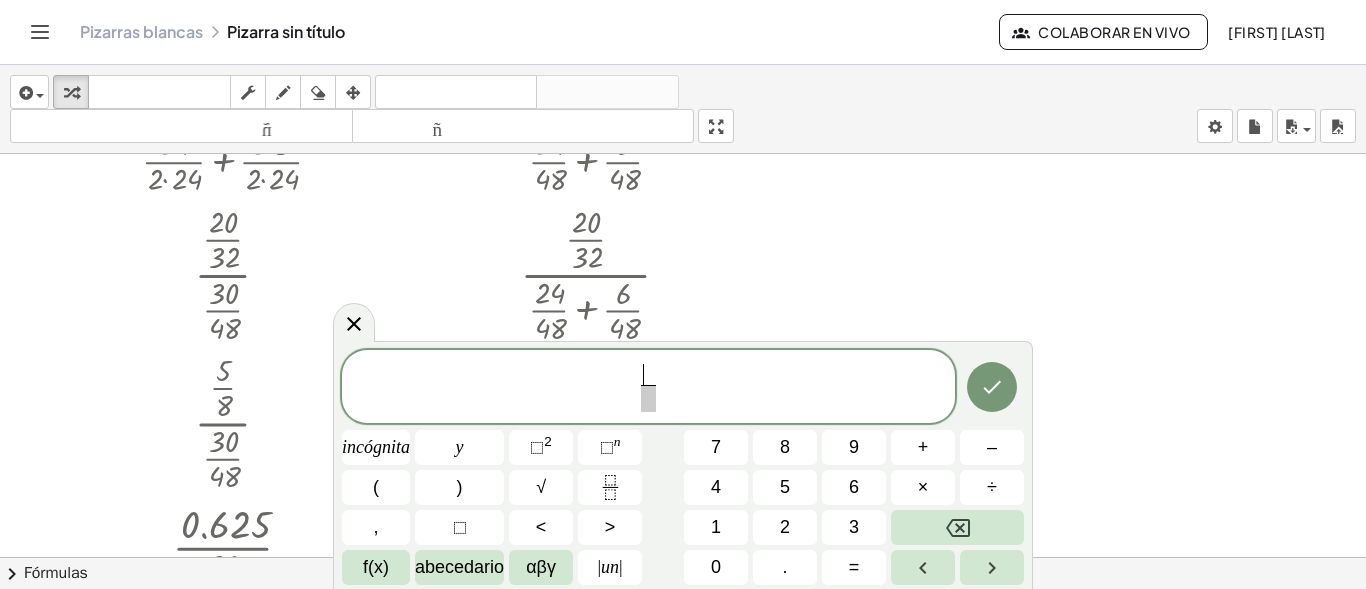 scroll, scrollTop: 131, scrollLeft: 0, axis: vertical 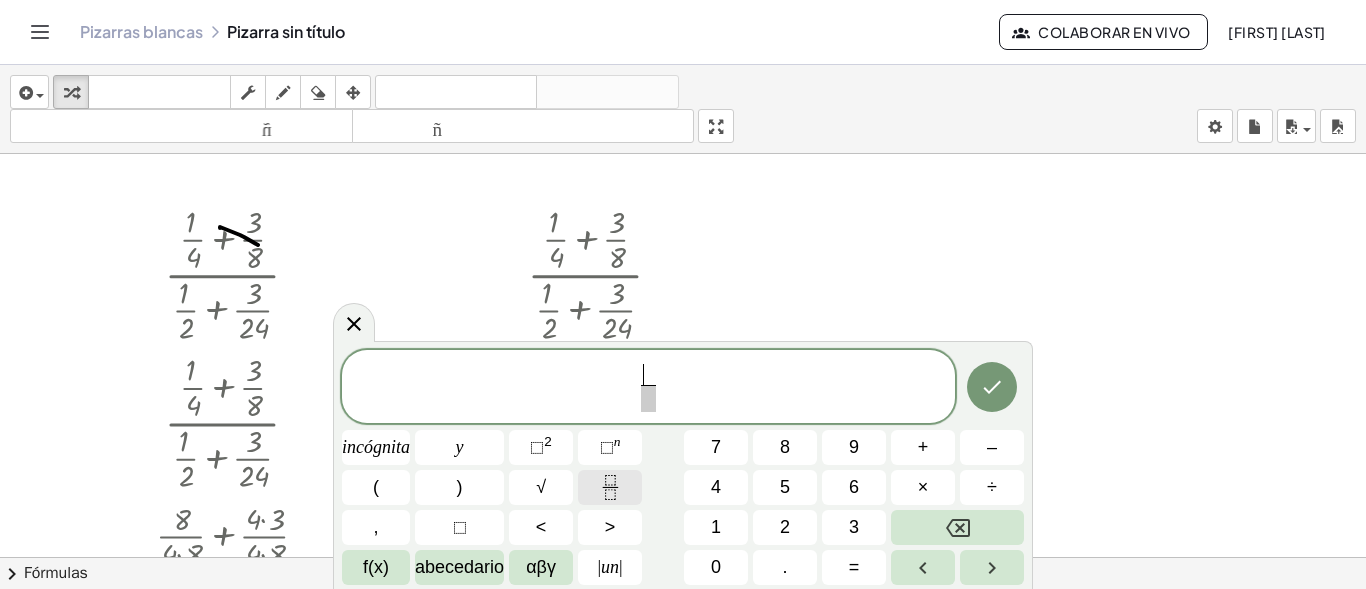 click 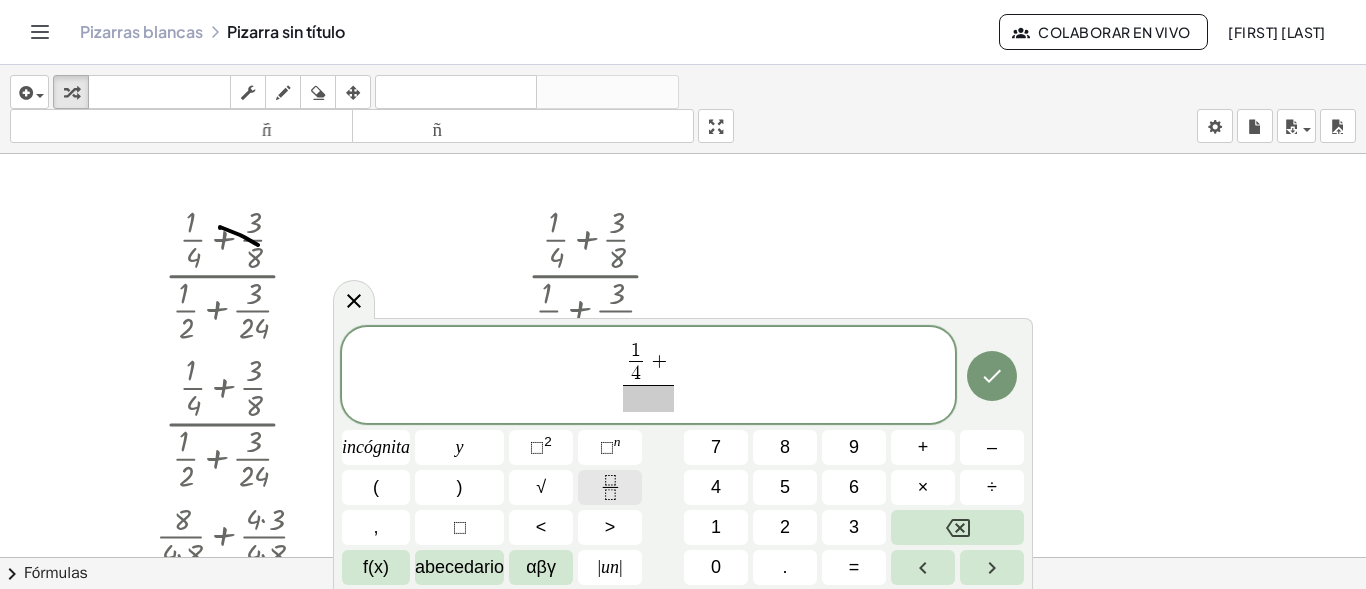 click 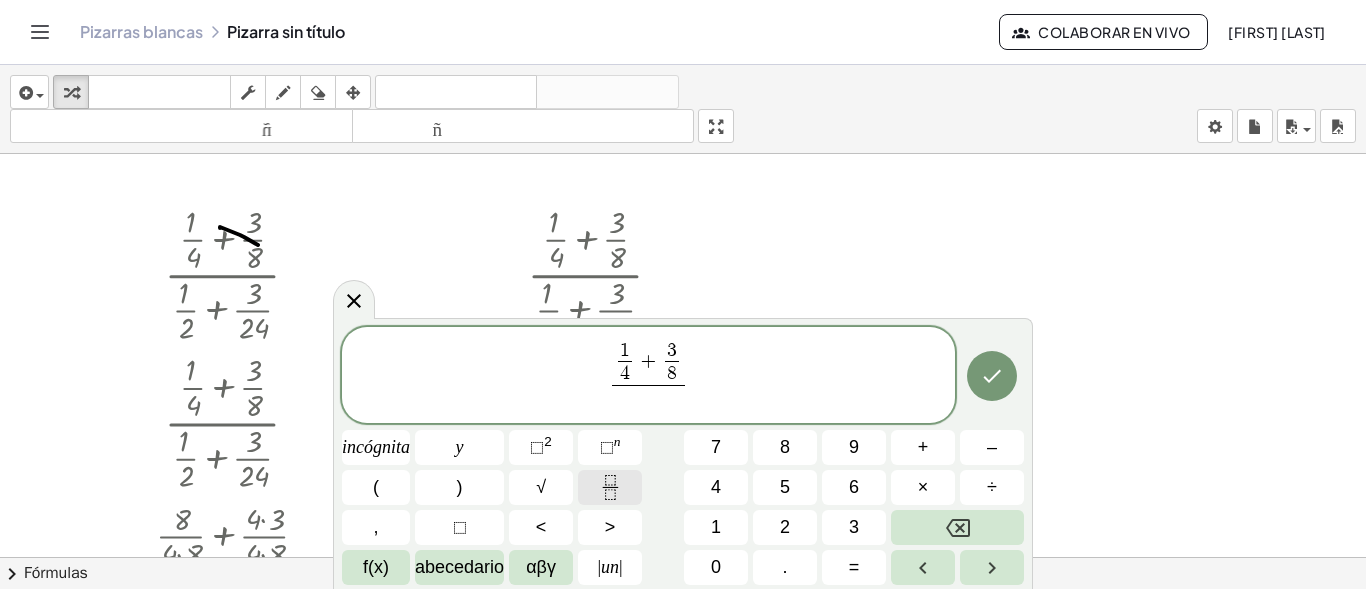 click 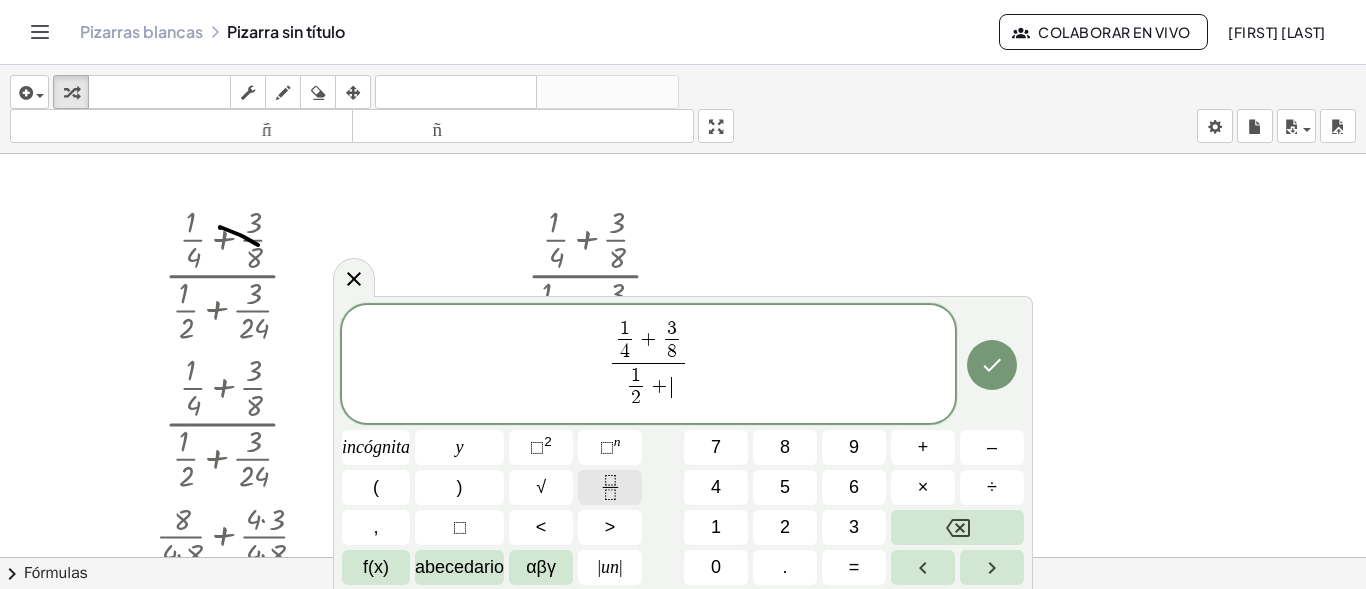 click 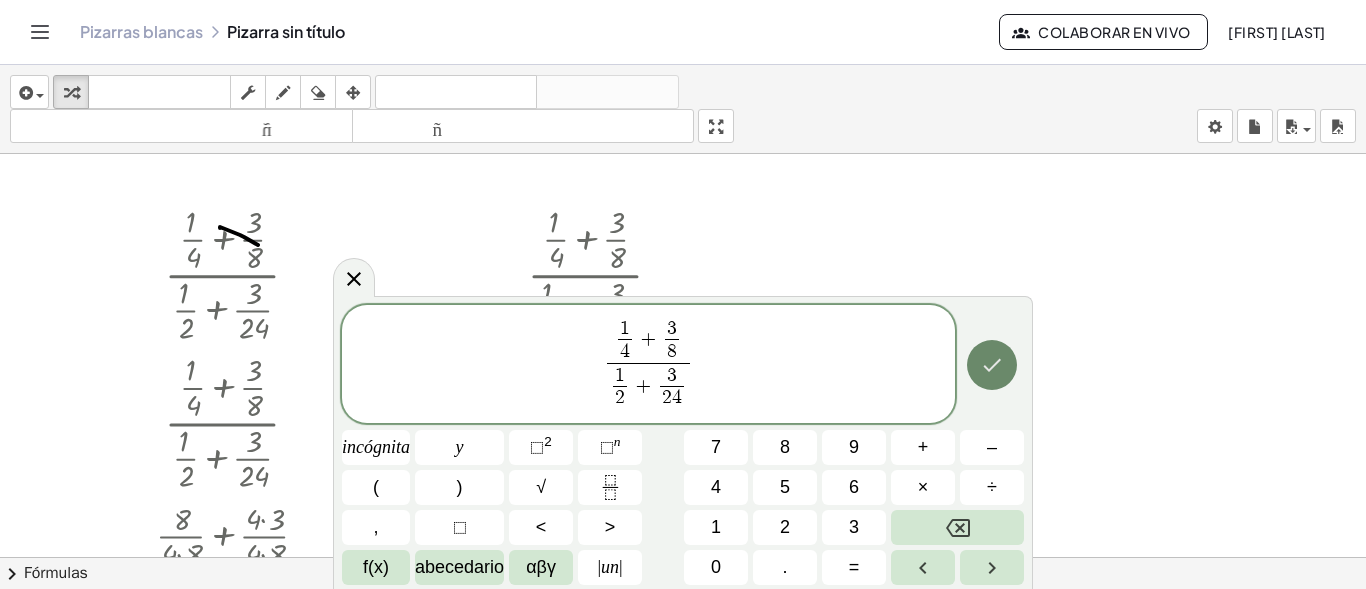 click 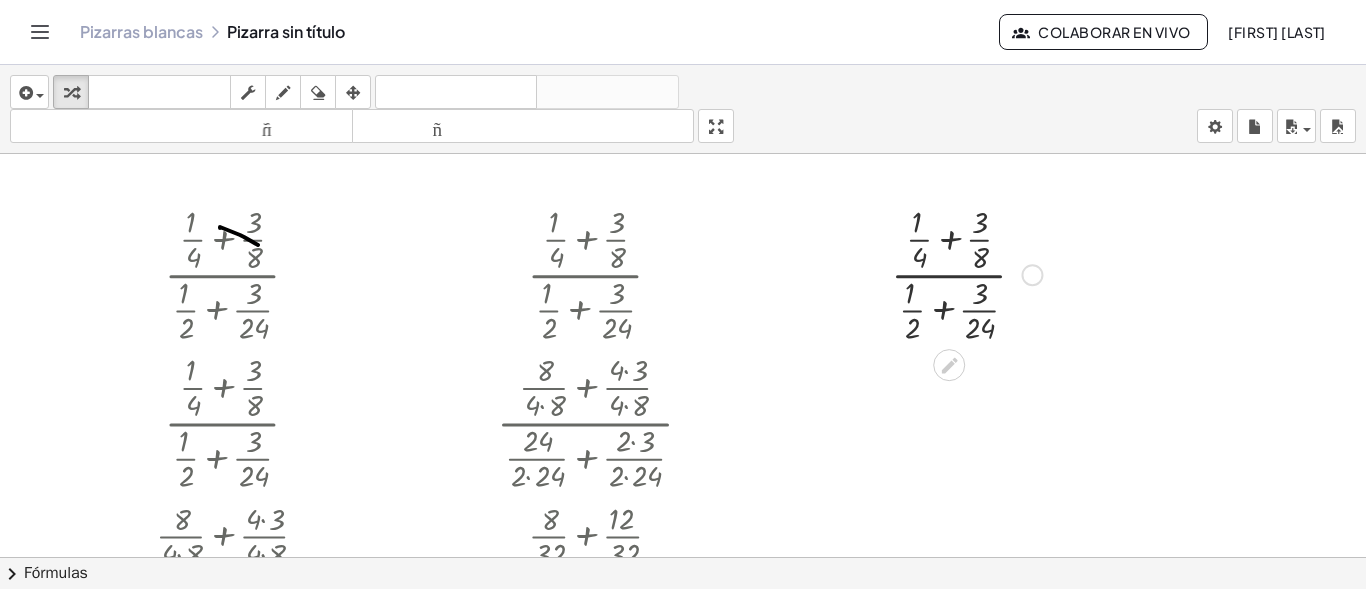 click at bounding box center [966, 273] 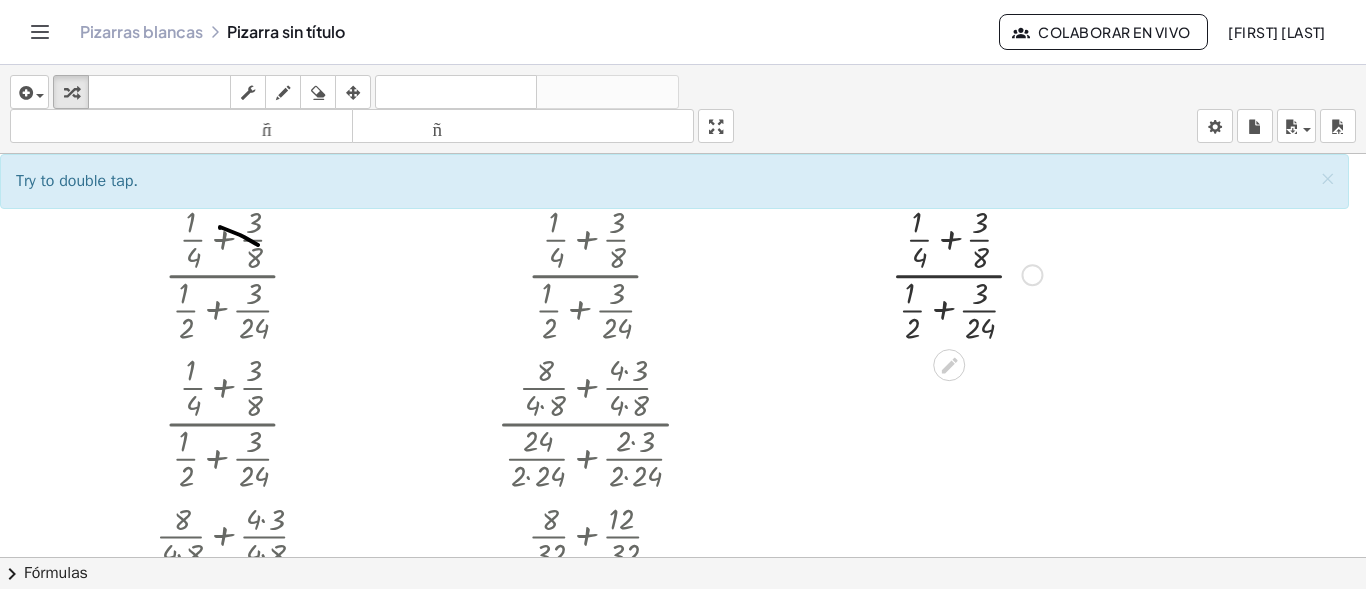 click at bounding box center [966, 273] 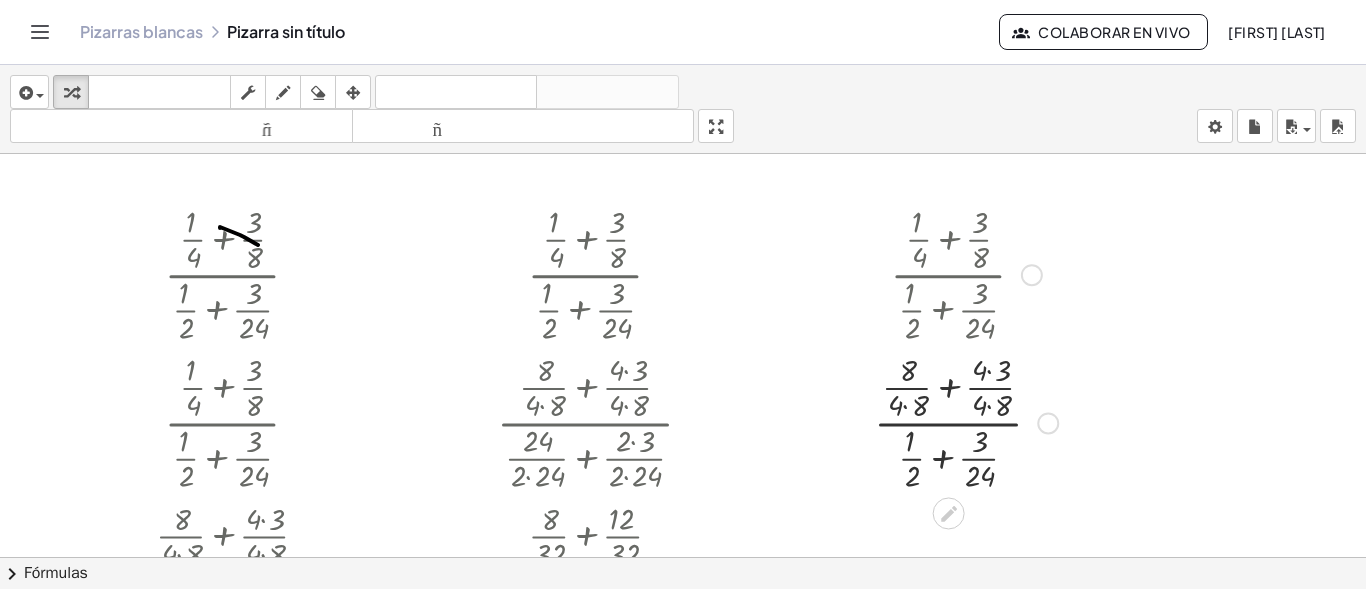 click at bounding box center (966, 421) 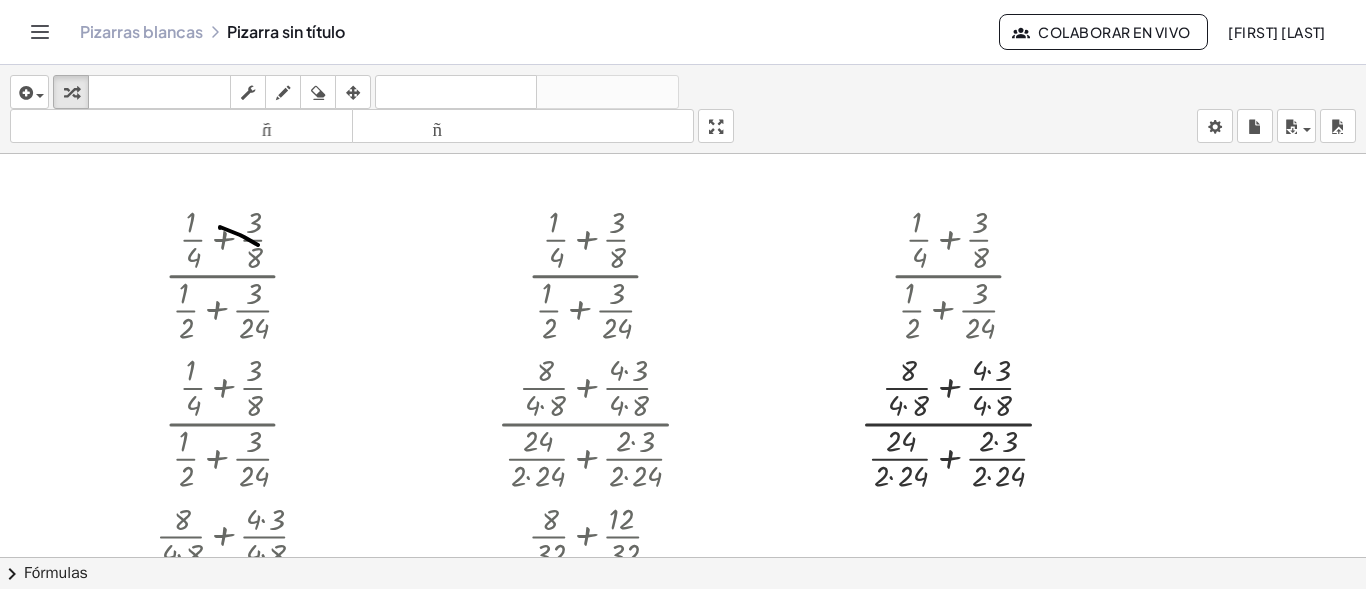 scroll, scrollTop: 84, scrollLeft: 0, axis: vertical 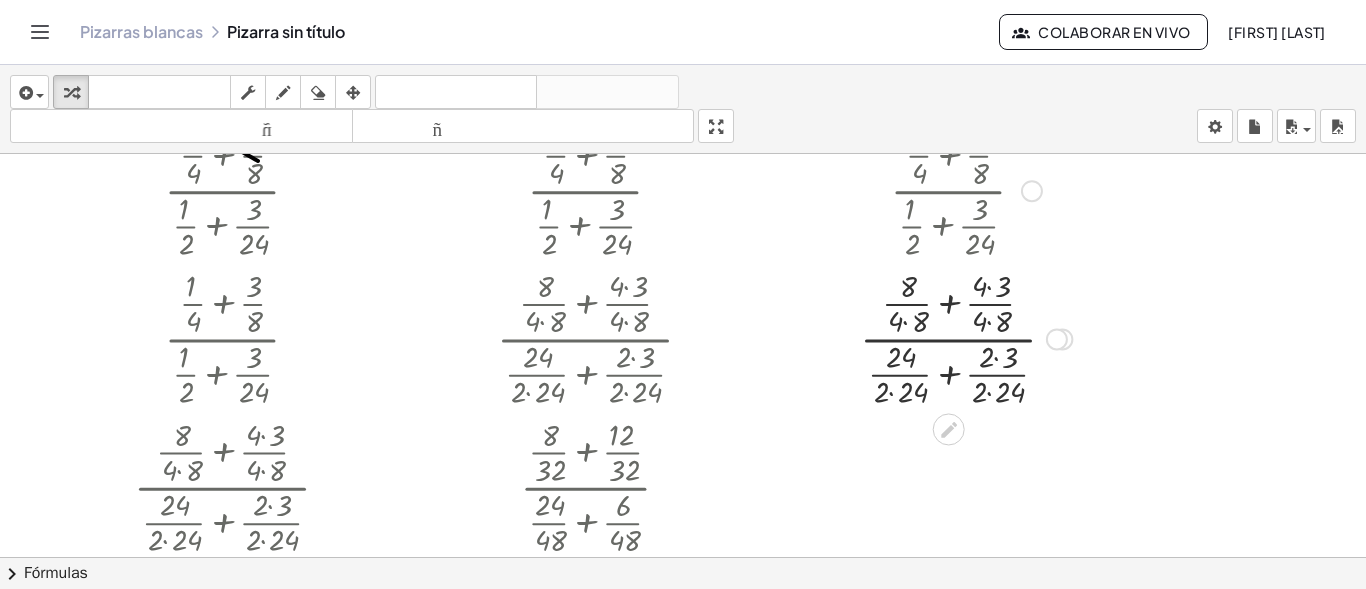 click at bounding box center [966, 337] 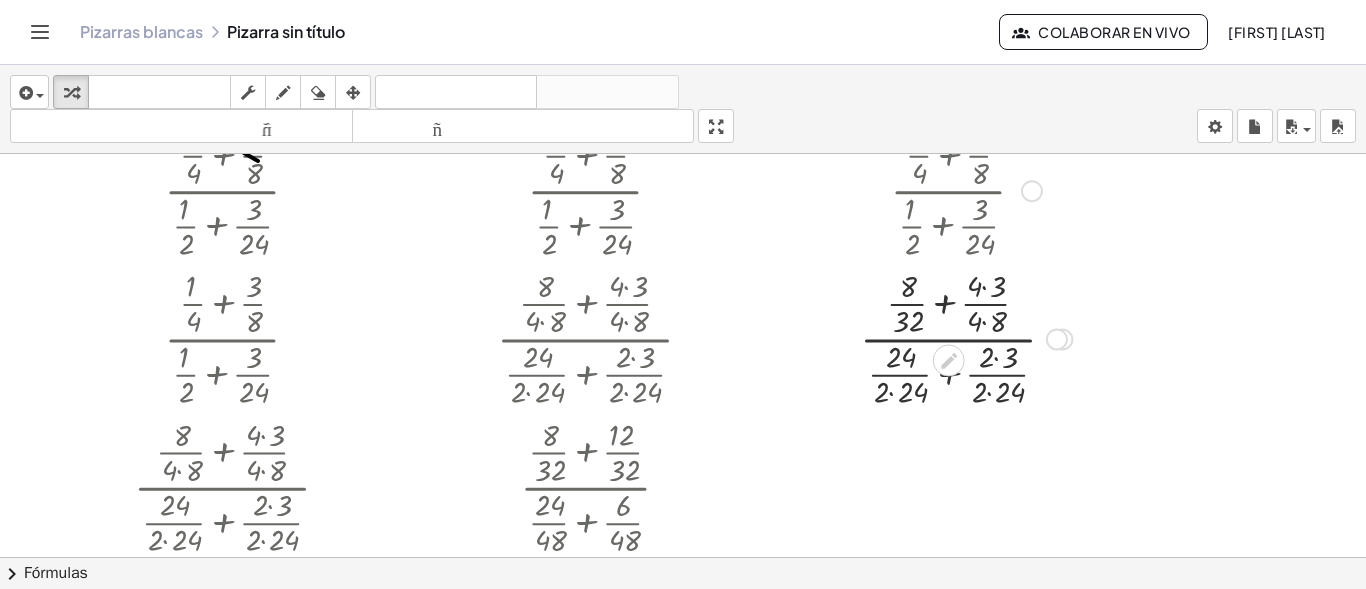 drag, startPoint x: 983, startPoint y: 283, endPoint x: 985, endPoint y: 322, distance: 39.051247 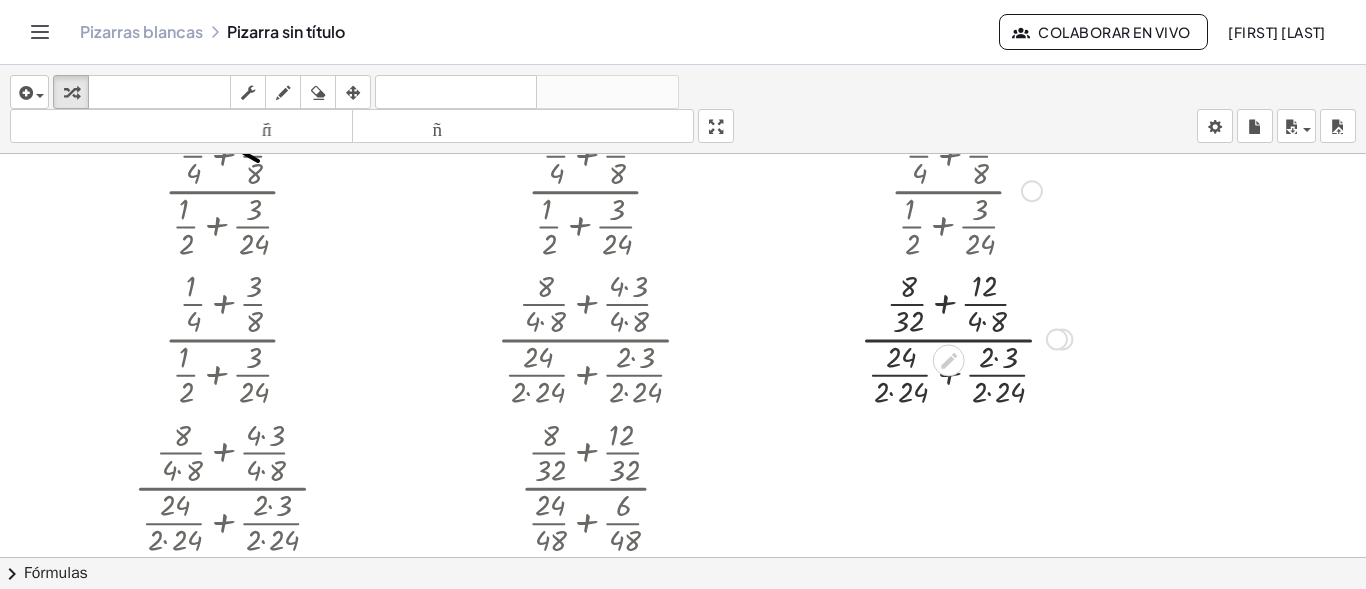 click at bounding box center (966, 337) 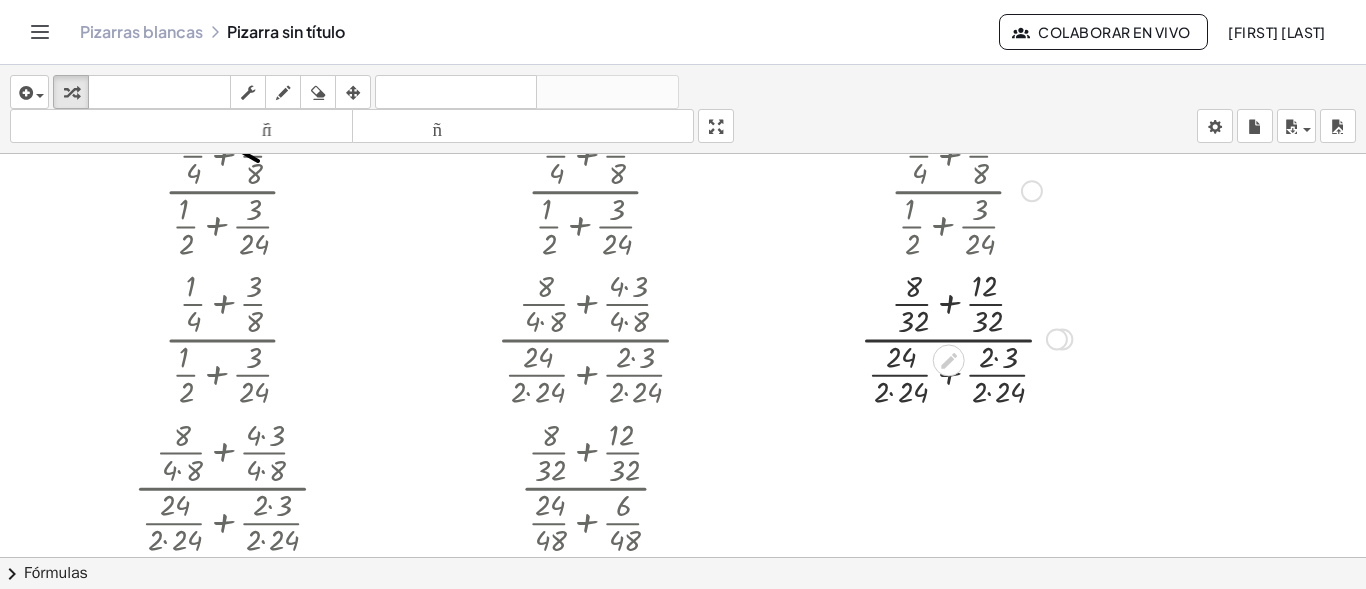 click at bounding box center (966, 337) 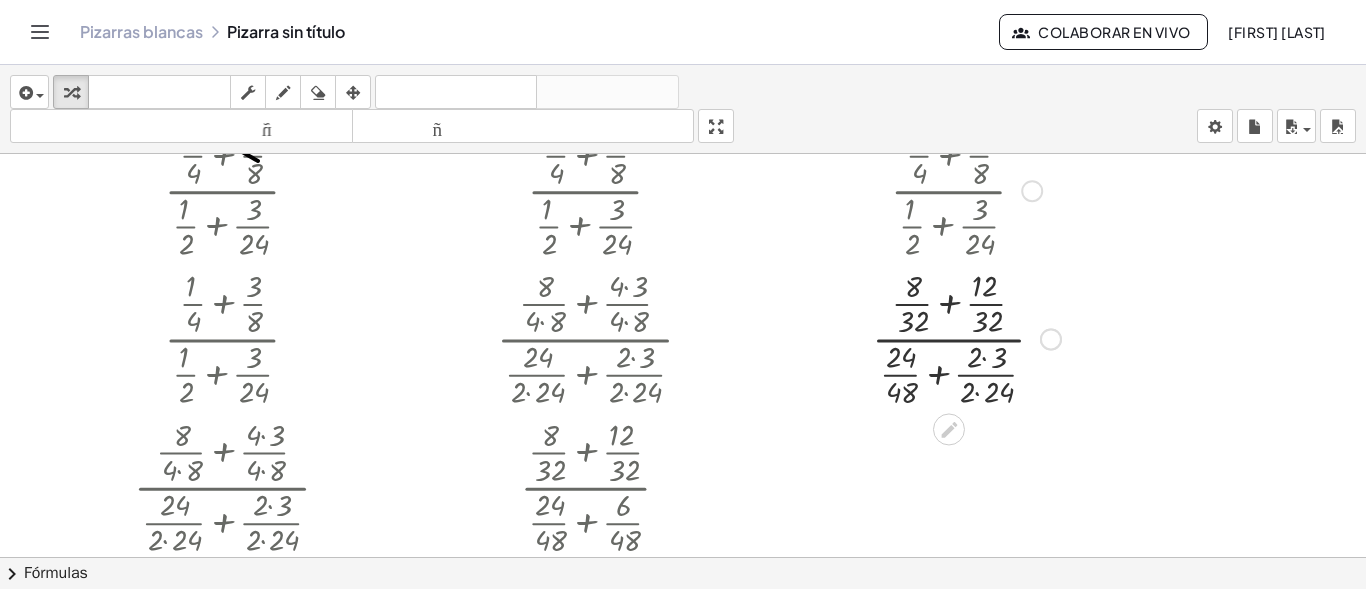 click at bounding box center (966, 337) 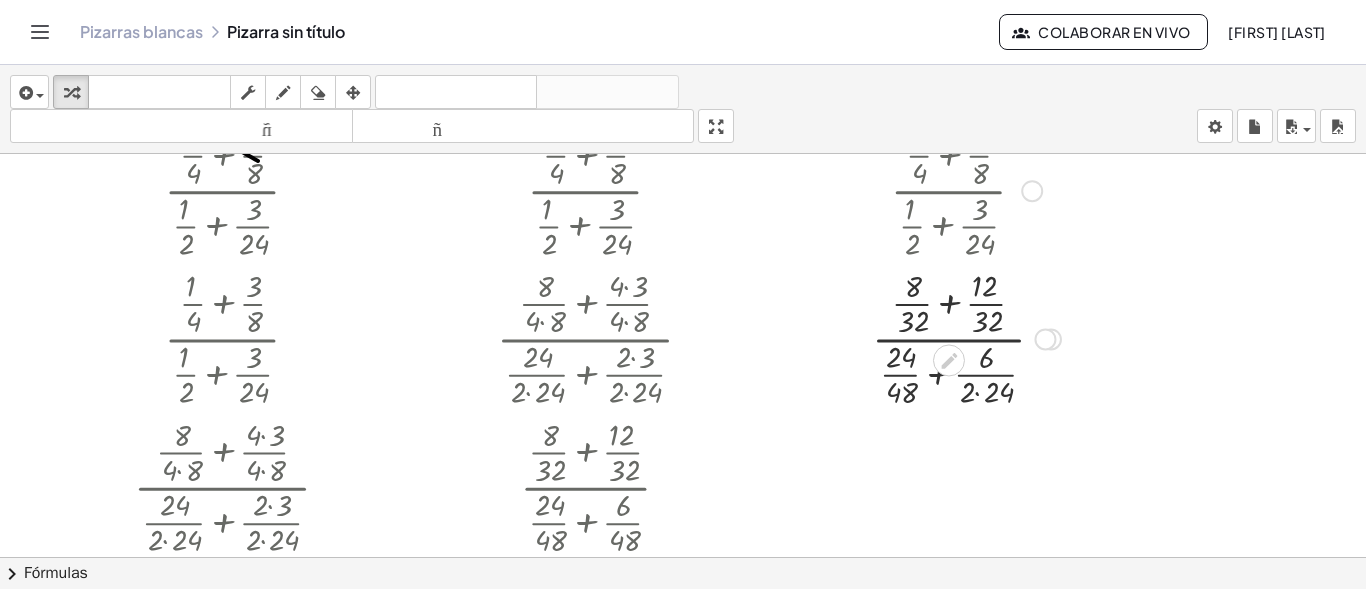 click at bounding box center [966, 337] 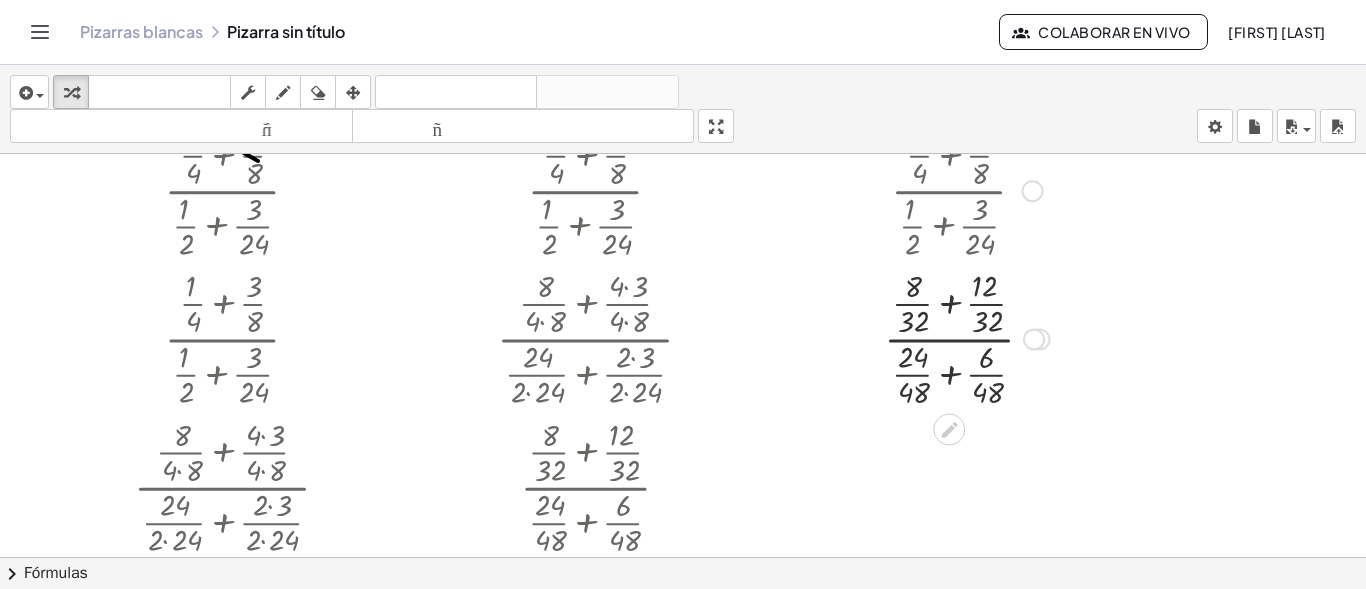 click at bounding box center (967, 337) 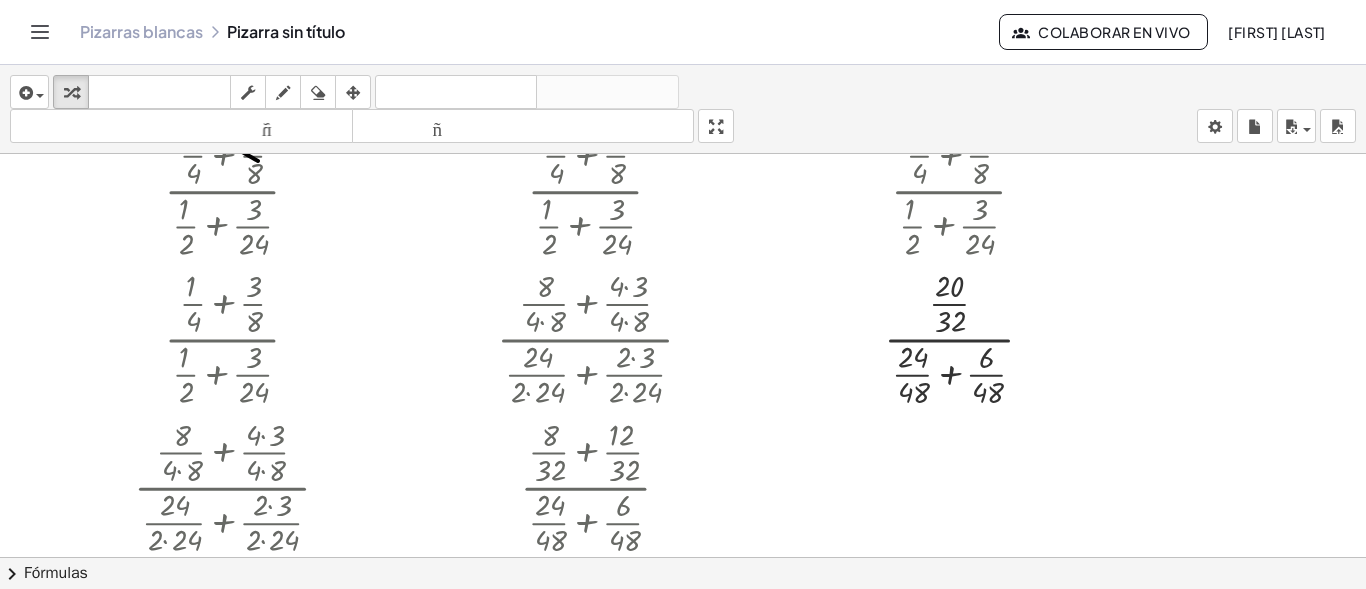 scroll, scrollTop: 131, scrollLeft: 0, axis: vertical 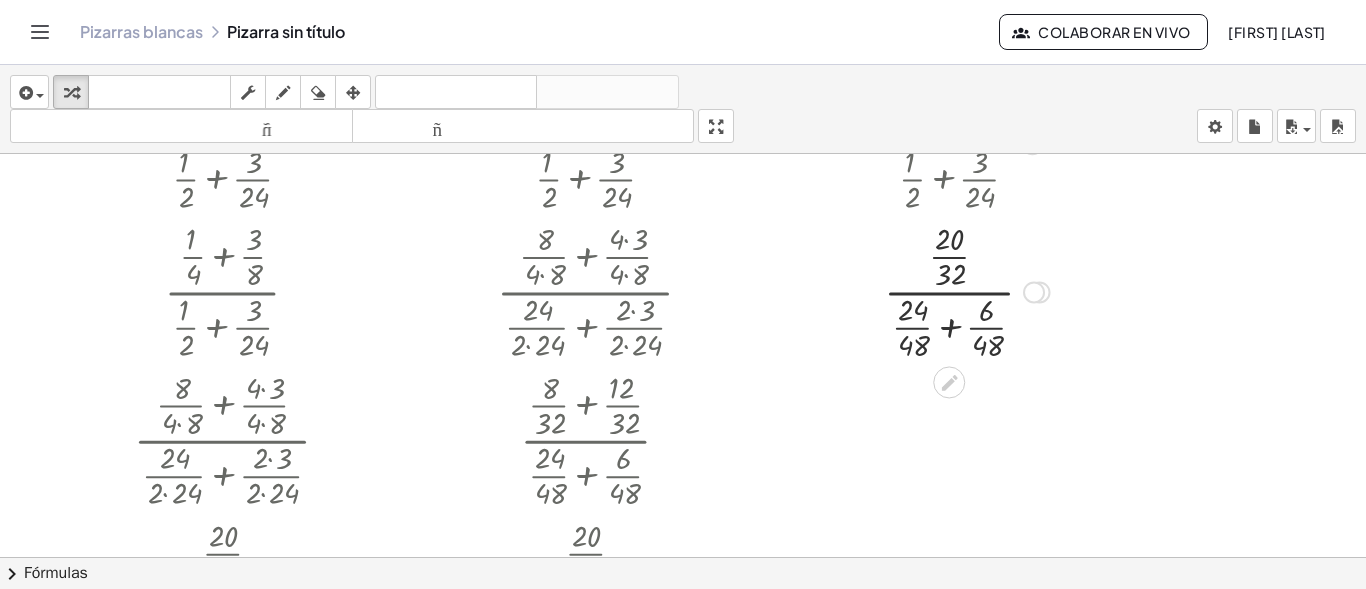 click at bounding box center [967, 290] 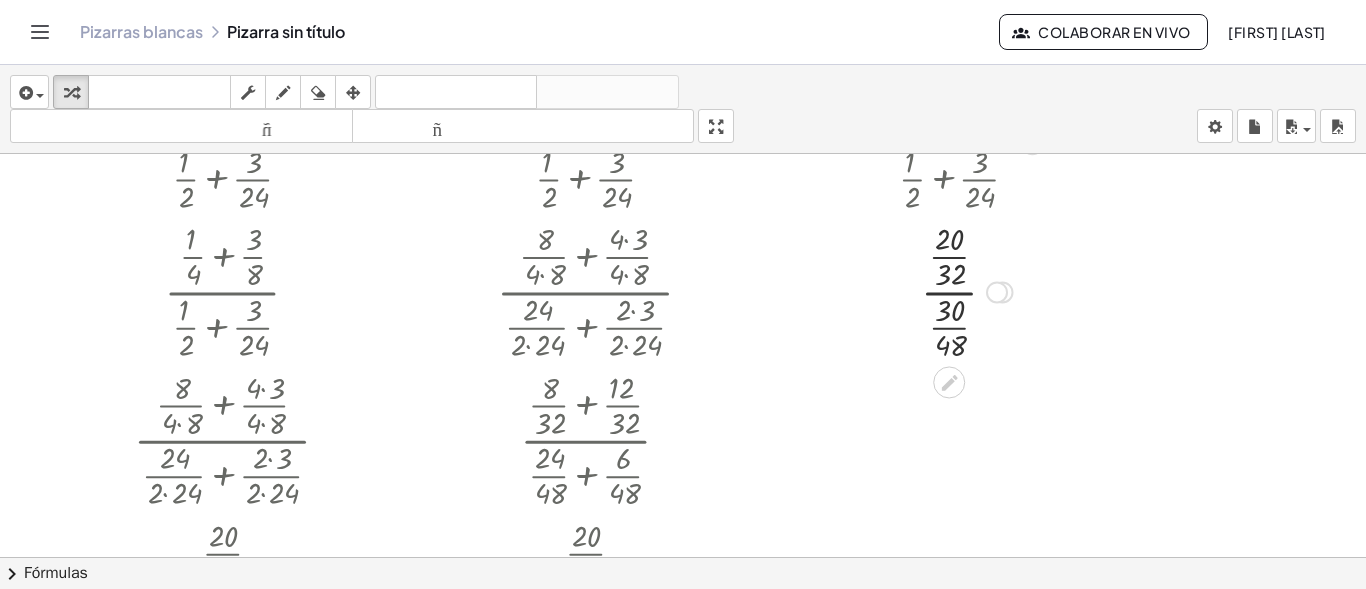 click at bounding box center [966, 290] 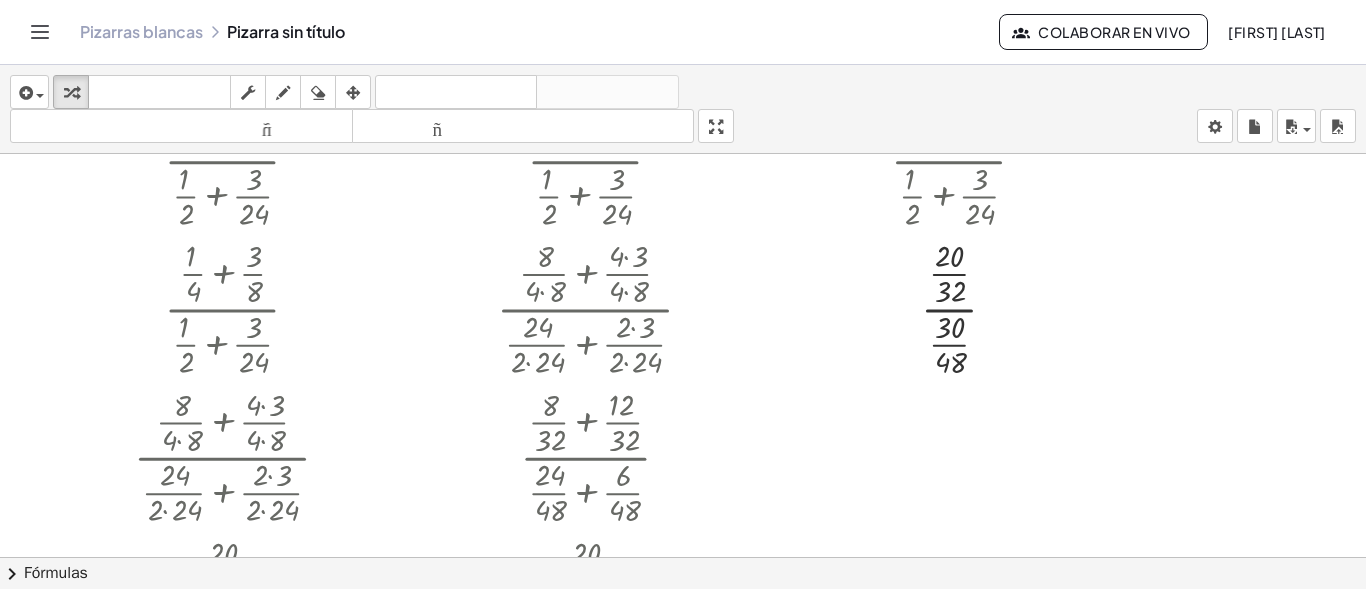 scroll, scrollTop: 69, scrollLeft: 0, axis: vertical 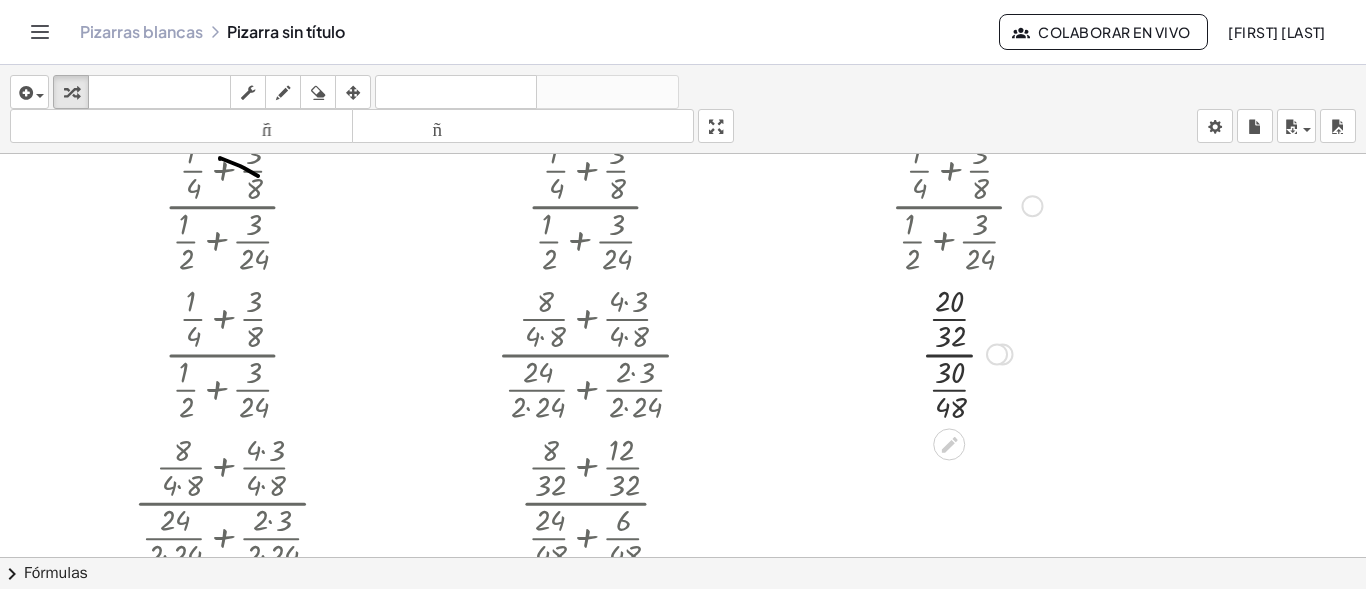 click at bounding box center (966, 352) 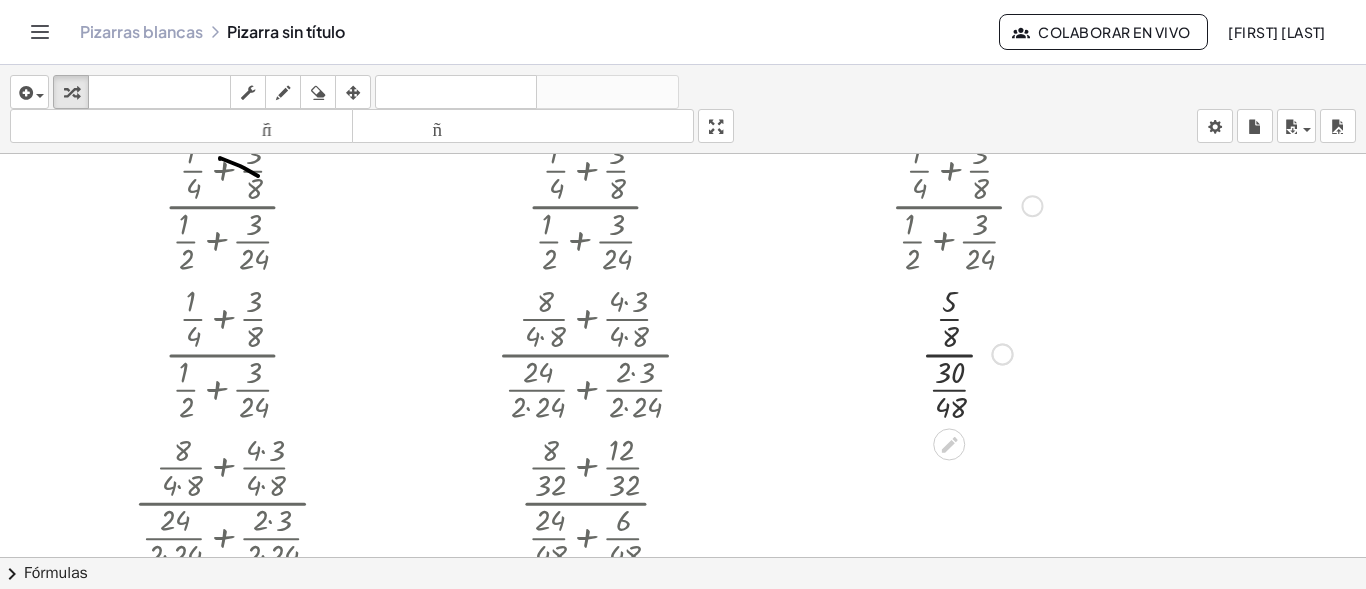 click at bounding box center (966, 352) 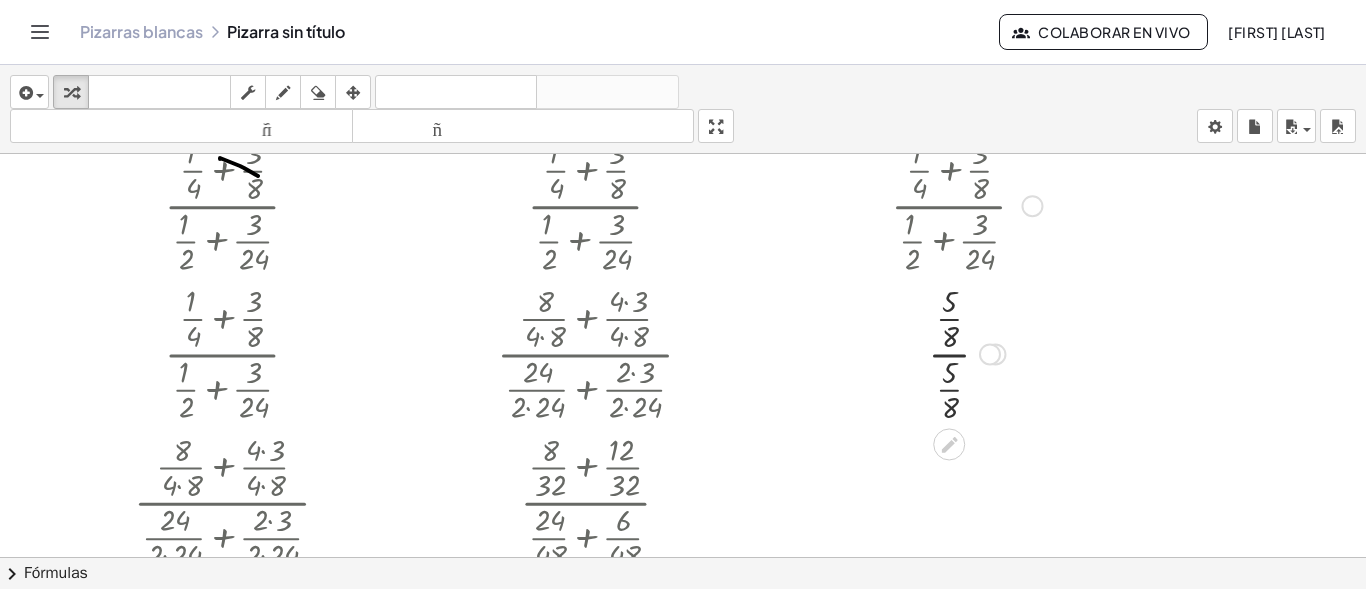click at bounding box center [966, 352] 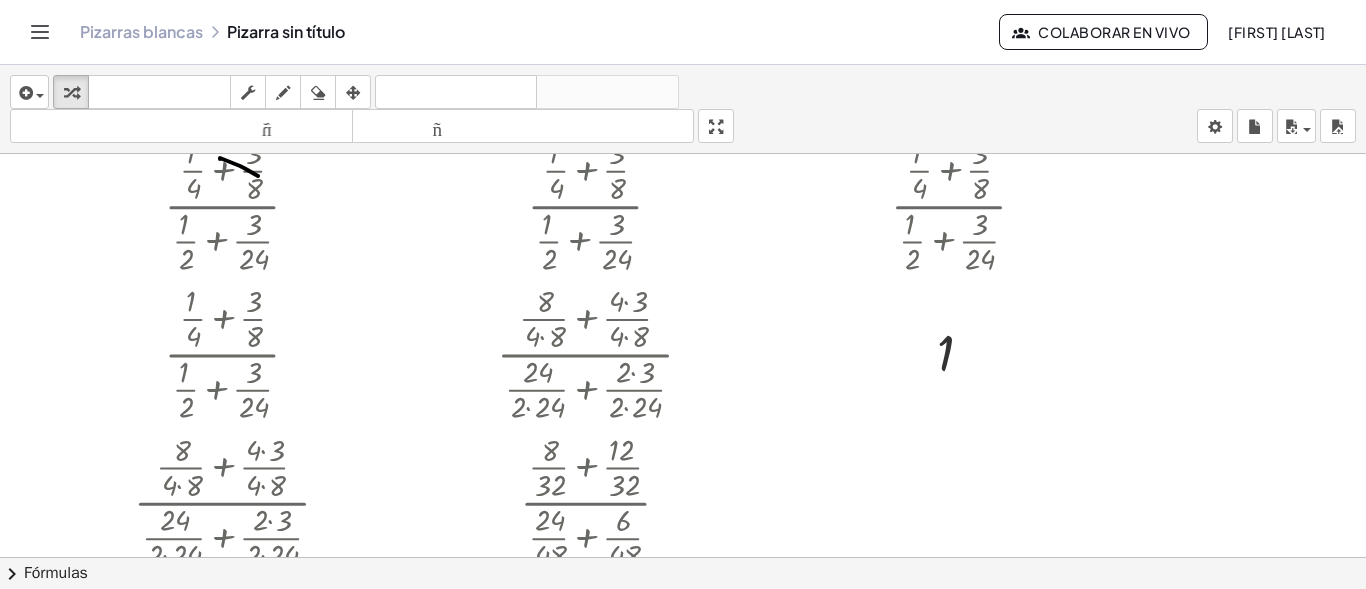 scroll, scrollTop: 0, scrollLeft: 0, axis: both 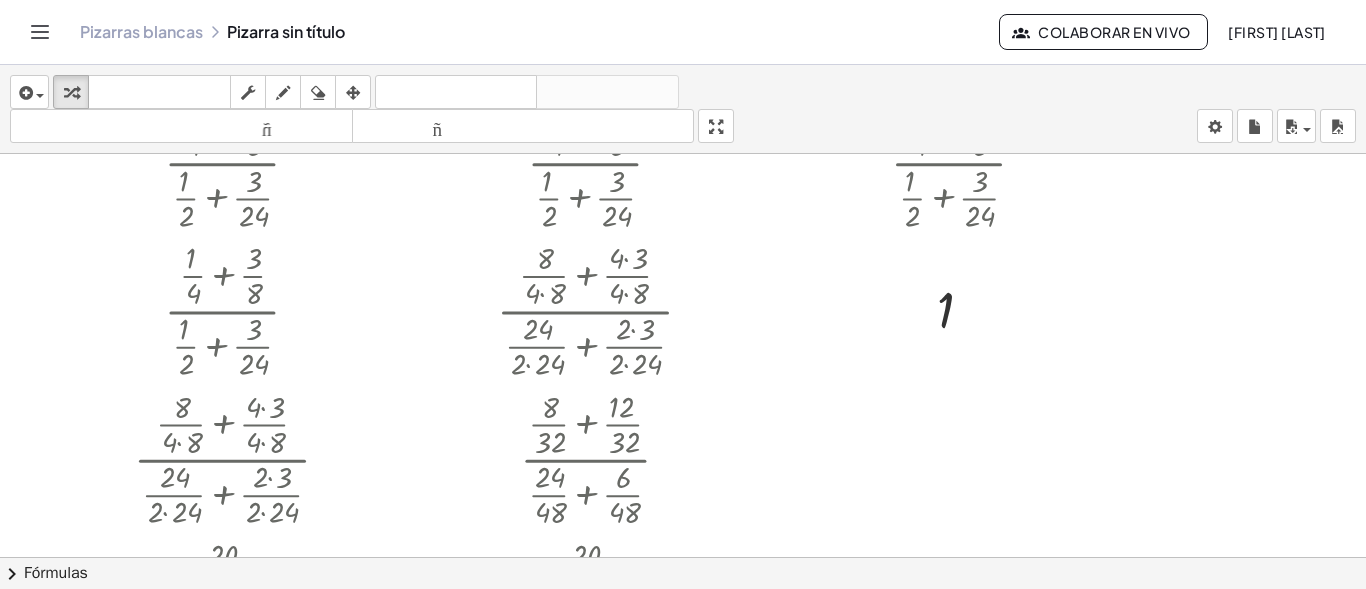 click on "Colaborar en vivo" at bounding box center (1114, 32) 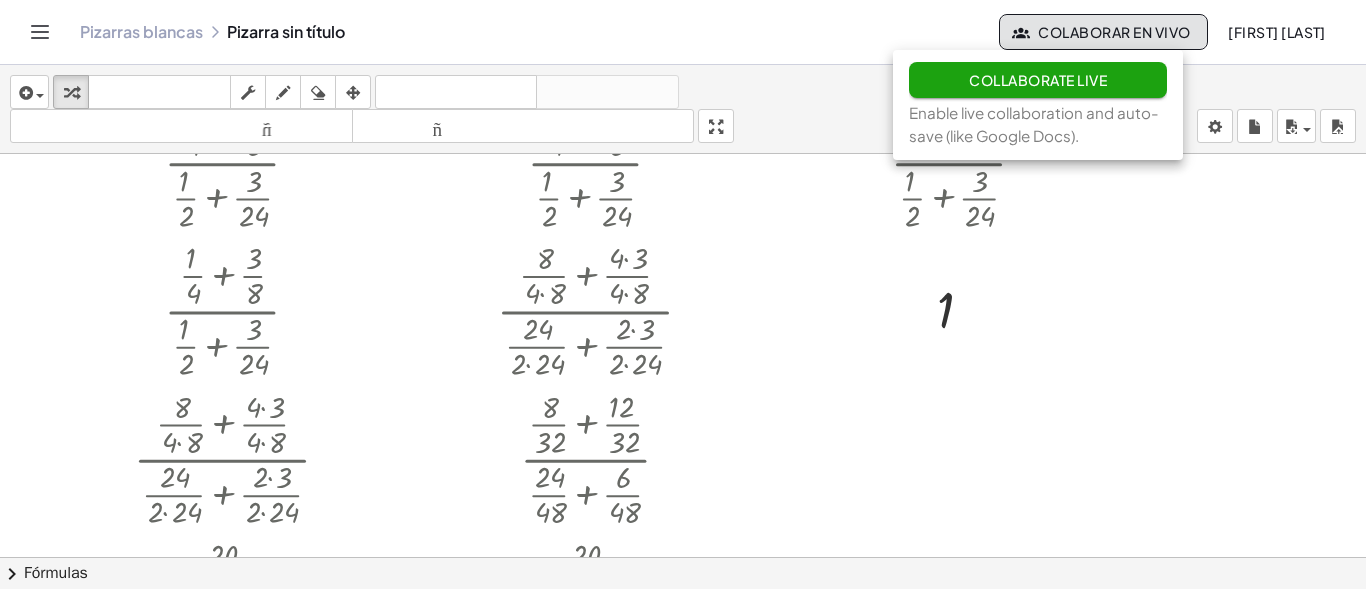 click on "insertar Seleccione uno: Expresión matemática Función Texto Vídeo de YouTube Graficando Geometría Geometría 3D transformar teclado teclado fregar dibujar borrar arreglar deshacer deshacer rehacer rehacer tamaño_del_formato menor tamaño_del_formato más grande pantalla completa carga   ahorrar nuevo ajustes" at bounding box center [683, 109] 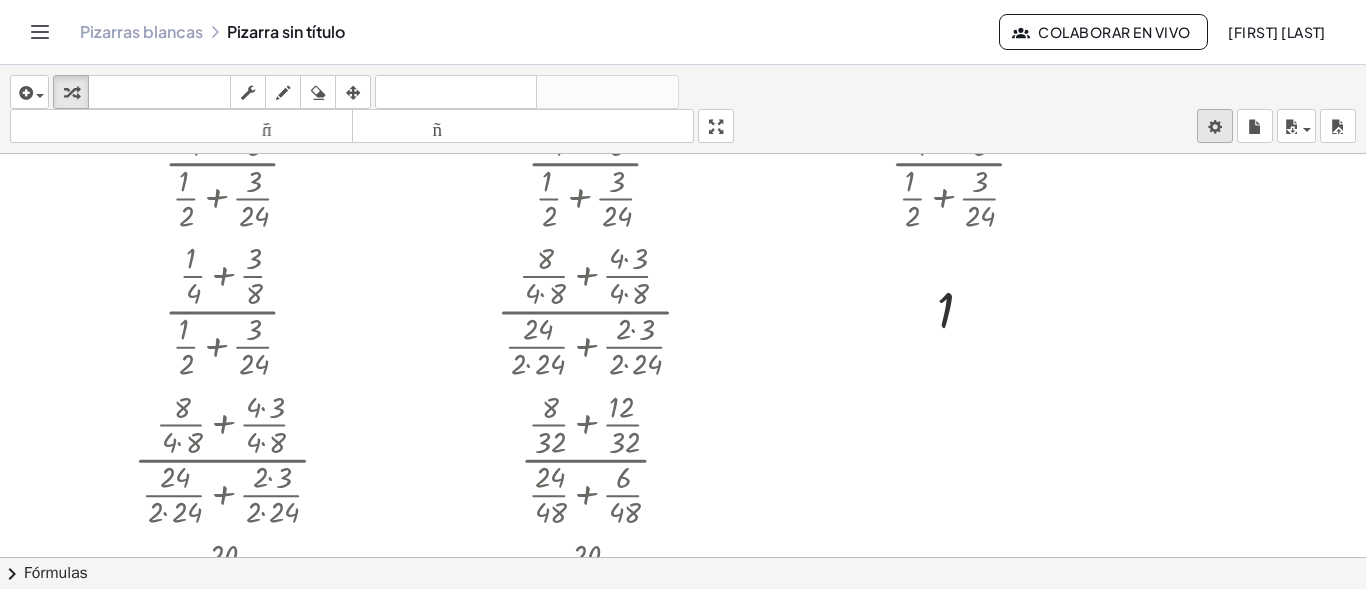 click on "Actividades  matemáticas fáciles de comprender Pizarras blancas Clases Cuenta versión 1.28.3 | Política de privacidad © 2025 | Graspable, Inc. Pizarras blancas Pizarra sin título Colaborar en vivo [FIRST] [LAST]   insertar Seleccione uno: Expresión matemática Función Texto Vídeo de YouTube Graficando Geometría Geometría 3D transformar teclado teclado fregar dibujar borrar arreglar deshacer deshacer rehacer rehacer tamaño_del_formato menor tamaño_del_formato más grande pantalla completa carga   ahorrar nuevo ajustes · ( + · 1 · 4 + · 3 · 8 ) · ( + · 1 · 2 + · 3 · 24 ) · ( + · 3 · 8 + · 1 · 4 ) · ( + · 1 · 2 + · 3 · 24 ) · ( + · 1 · 4 + · 3 · 8 ) · ( + · 1 · 2 + · 3 · 24 ) · ( + · 8 · 4 · 8 + · 4 · 3 · 4 · 8 ) · ( + · 1 · 2 + · 3 · 24 ) · ( + · 8 · 4 · 8 + · 4 · 3 · 4 · 8 ) · ( + · 24 · 2 · 24 + · 2 · 3 · 2 · 24 ) · ( + · 8 · 4 · 8 + · 4 · 3 · 4 · 8 ) · · ( + 24 + · 2 · 3 ) · 2 · 24 · · ( + 8 + · 4)" at bounding box center (683, 294) 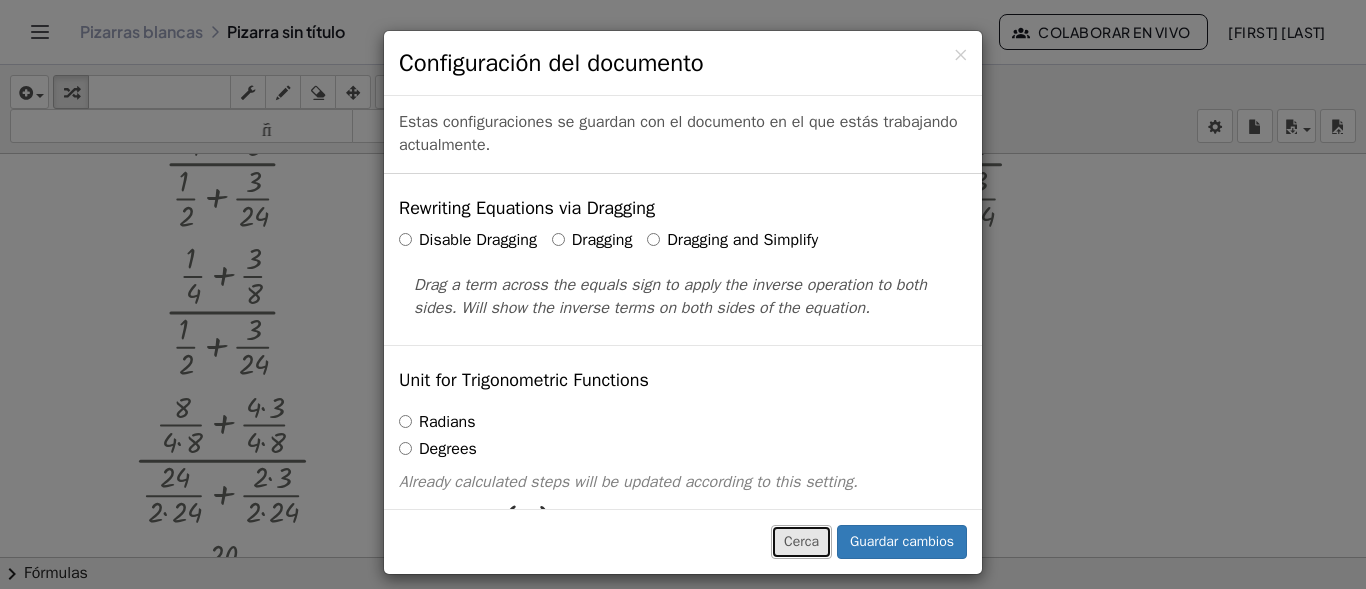 click on "Cerca" at bounding box center (801, 541) 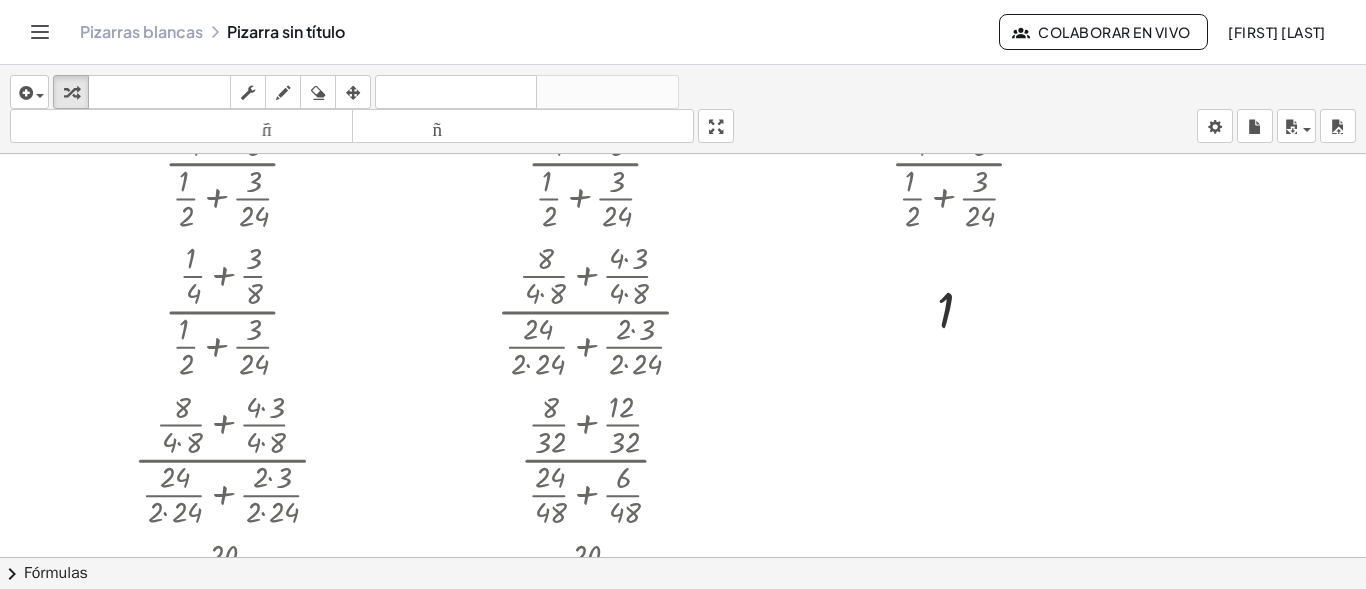 scroll, scrollTop: 0, scrollLeft: 0, axis: both 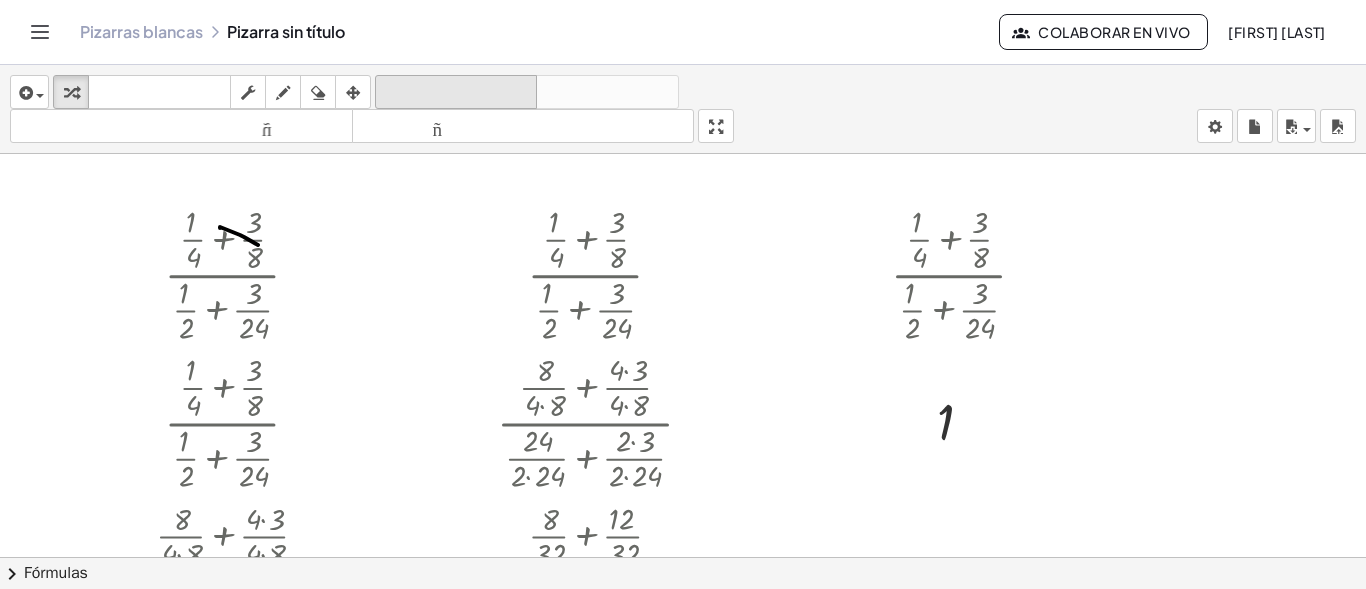 click on "deshacer" at bounding box center [456, 92] 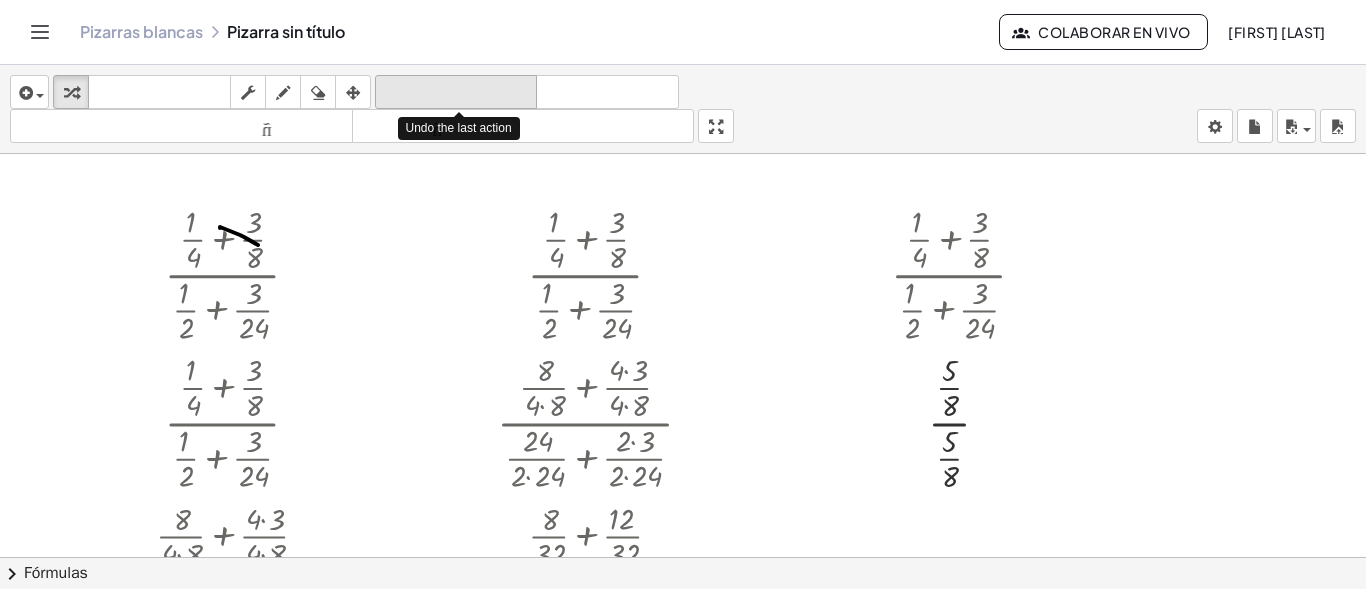 click on "deshacer" at bounding box center (456, 93) 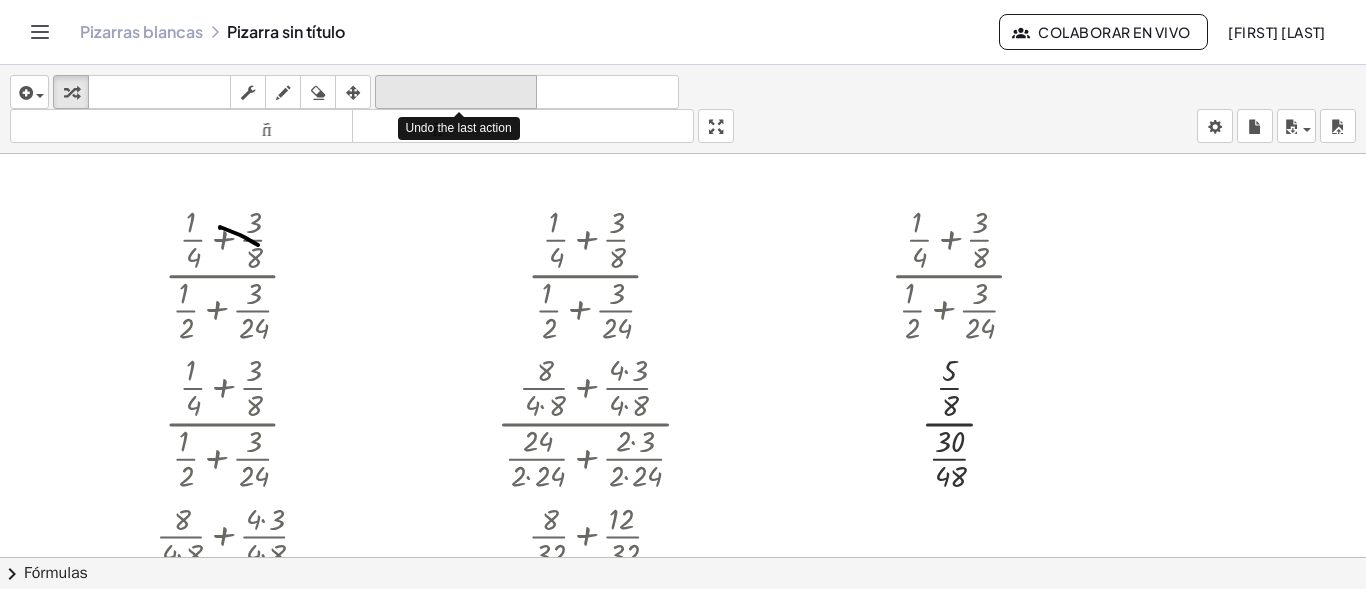 click on "deshacer" at bounding box center (456, 92) 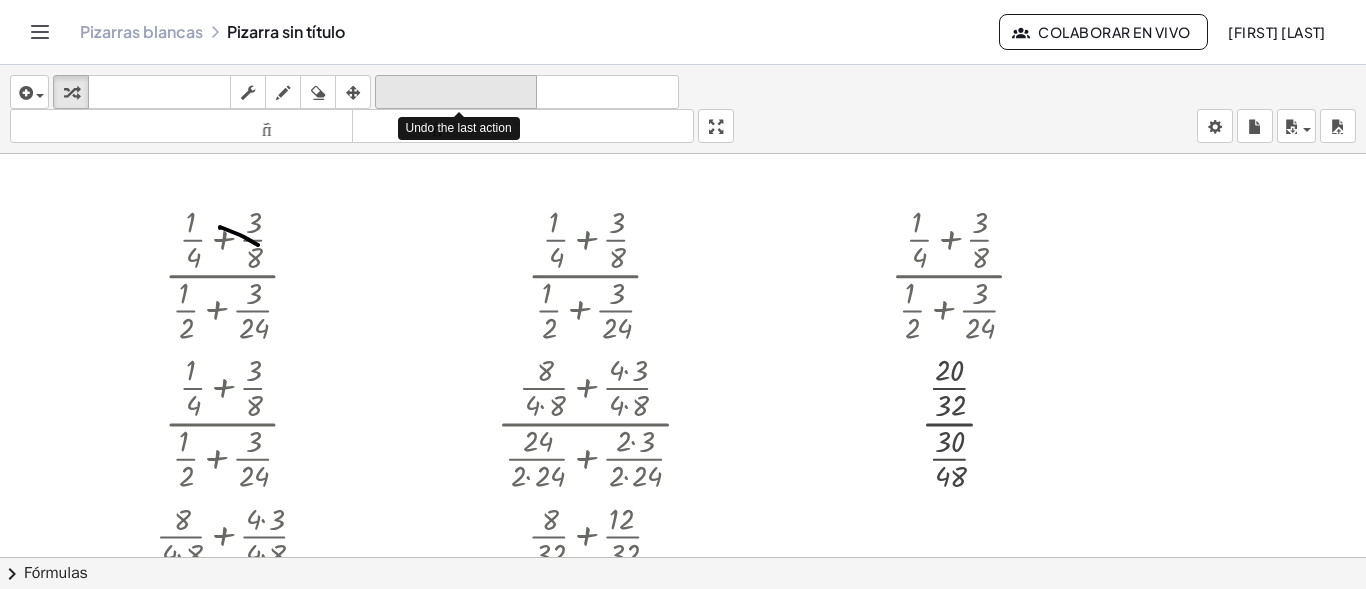 click on "deshacer" at bounding box center [456, 92] 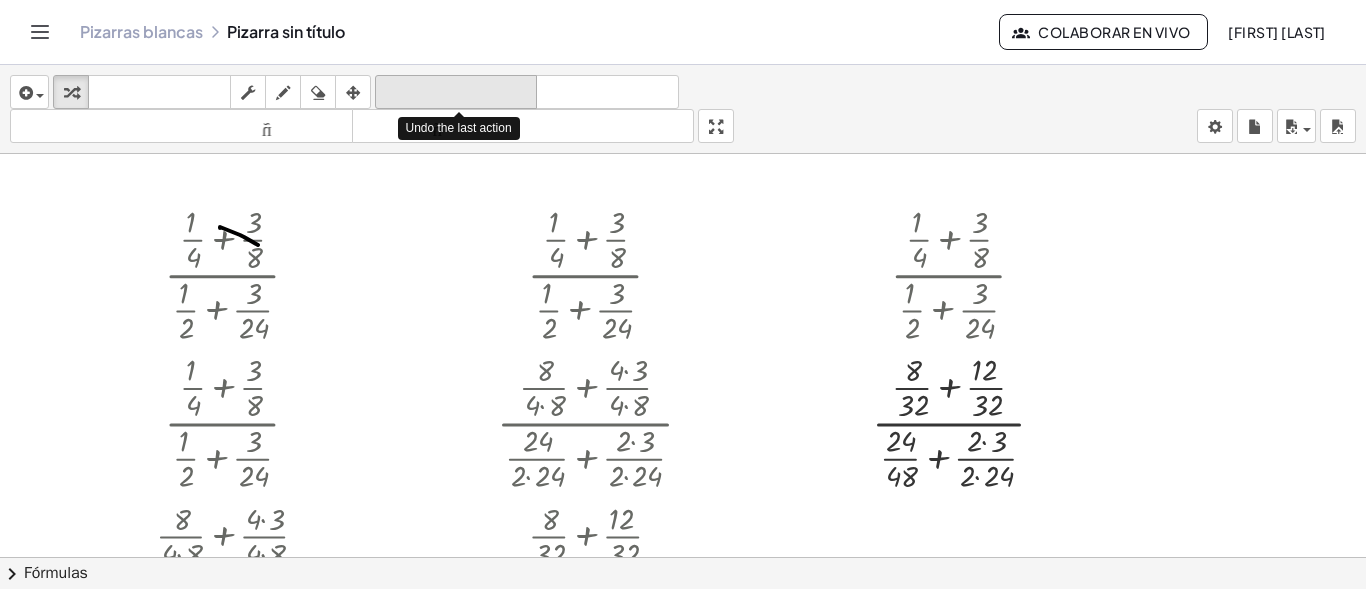 click on "deshacer" at bounding box center [456, 92] 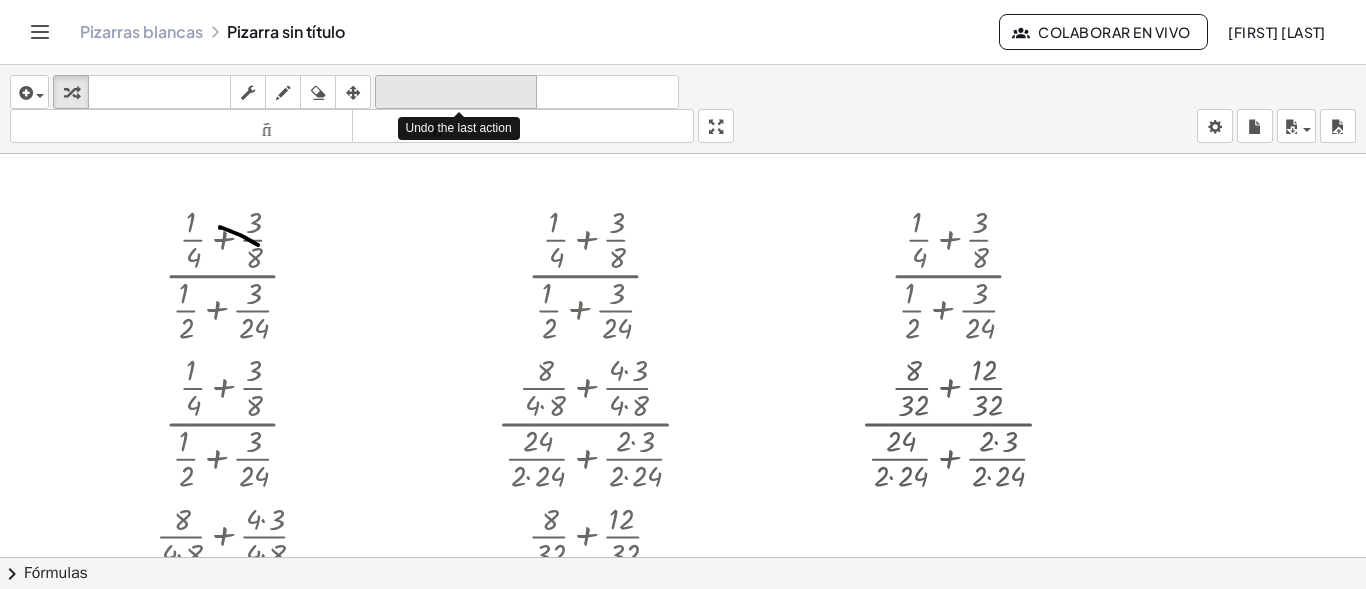 click on "deshacer" at bounding box center [456, 92] 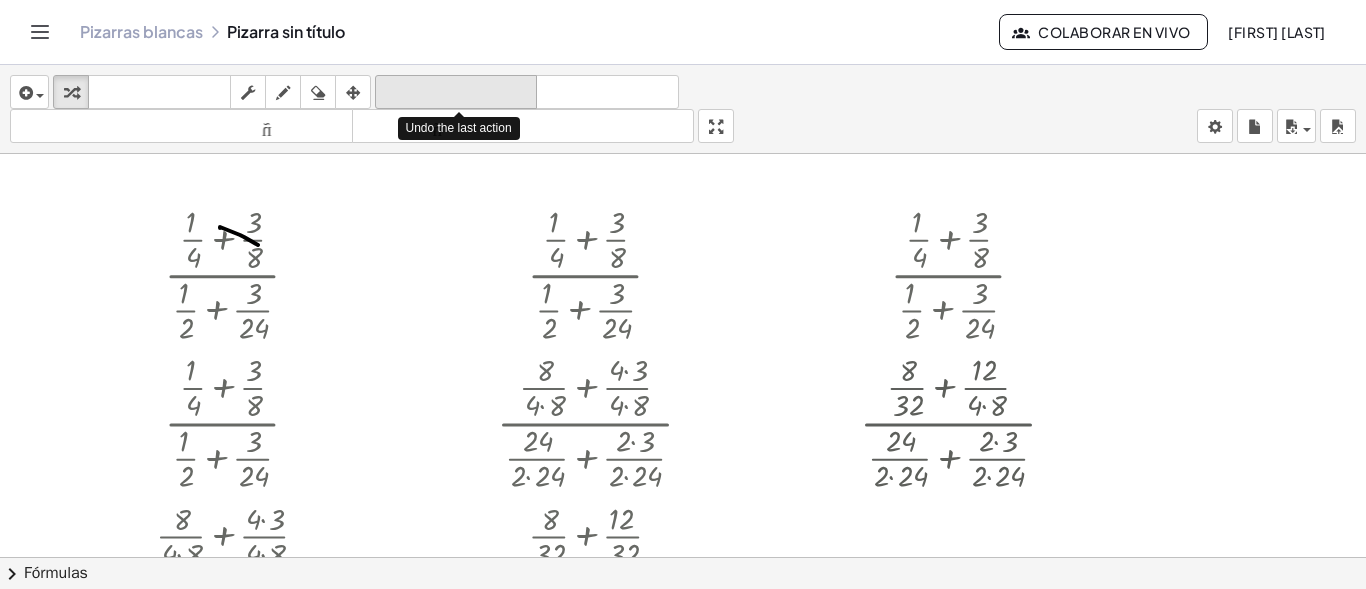 click on "deshacer" at bounding box center [456, 92] 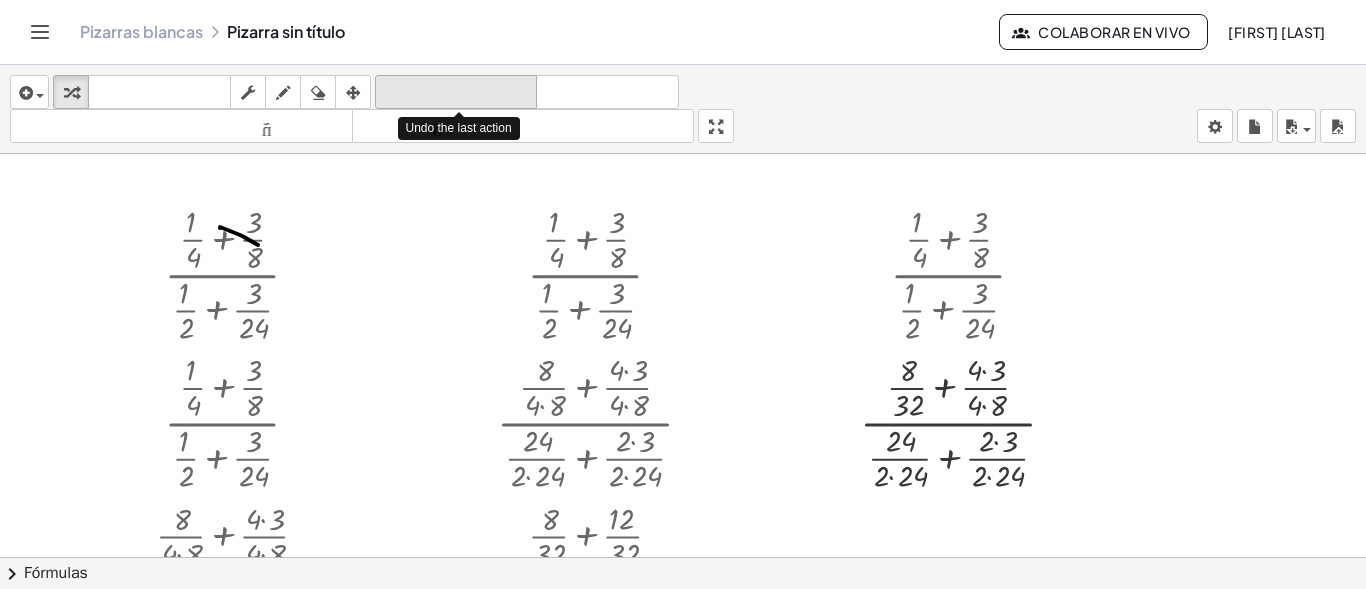 click on "deshacer" at bounding box center (456, 92) 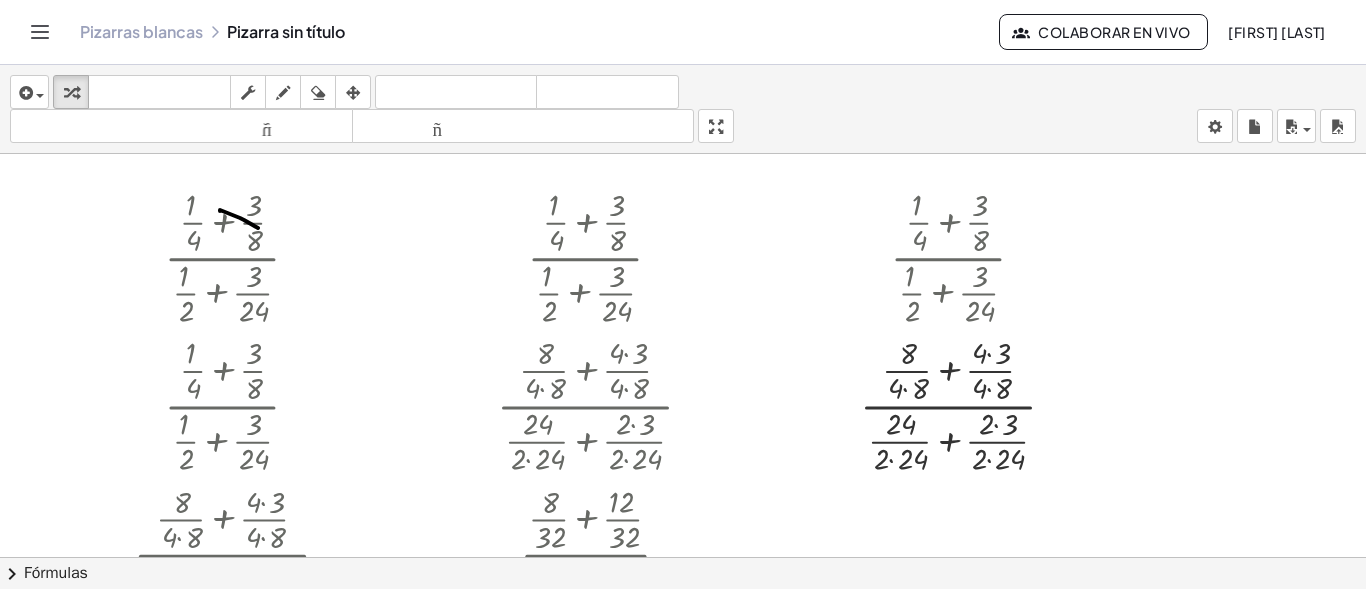 scroll, scrollTop: 98, scrollLeft: 0, axis: vertical 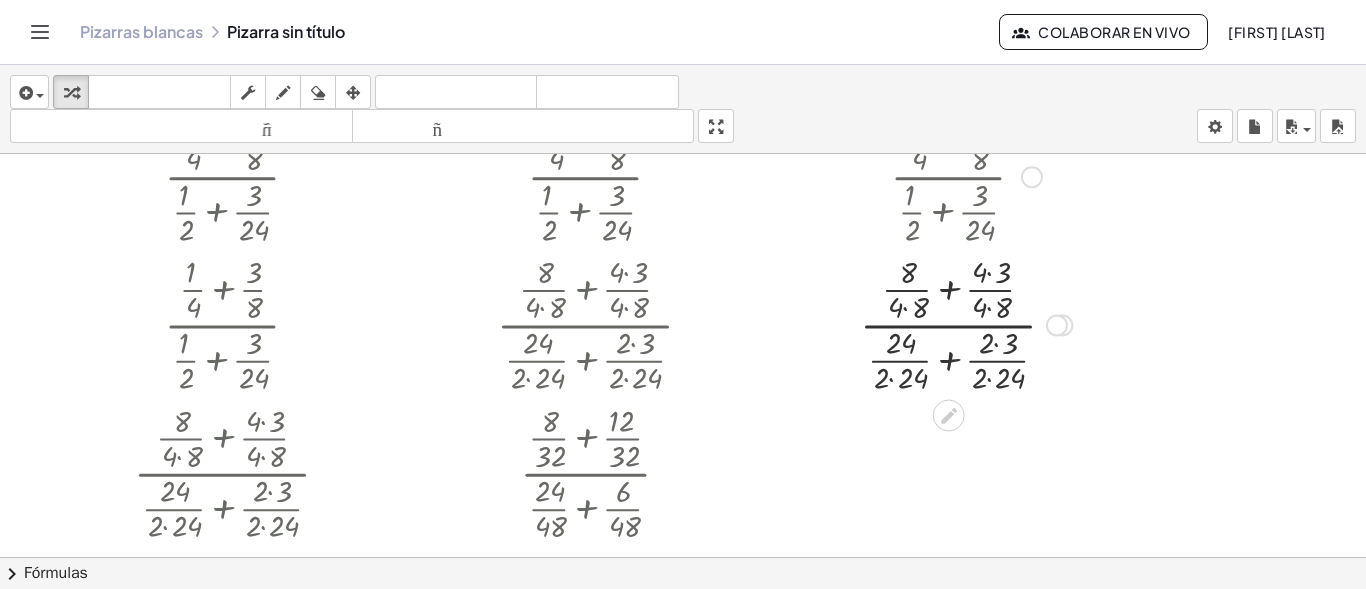 click at bounding box center [966, 323] 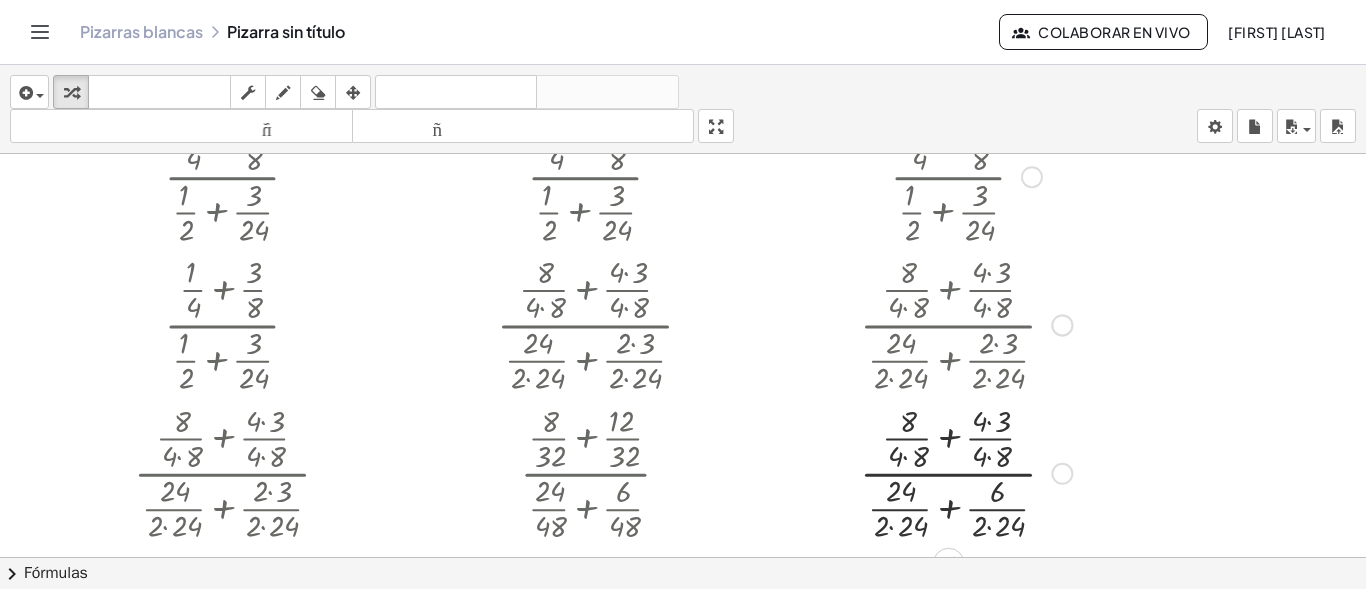 click at bounding box center [966, 472] 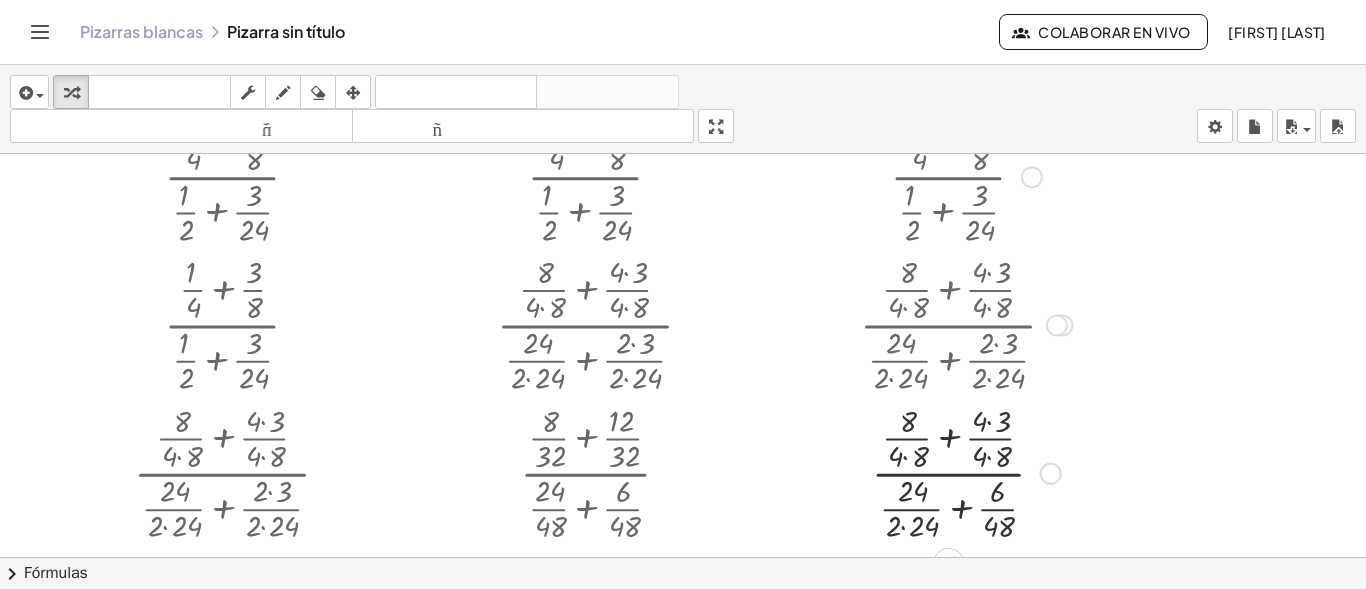 click at bounding box center (966, 472) 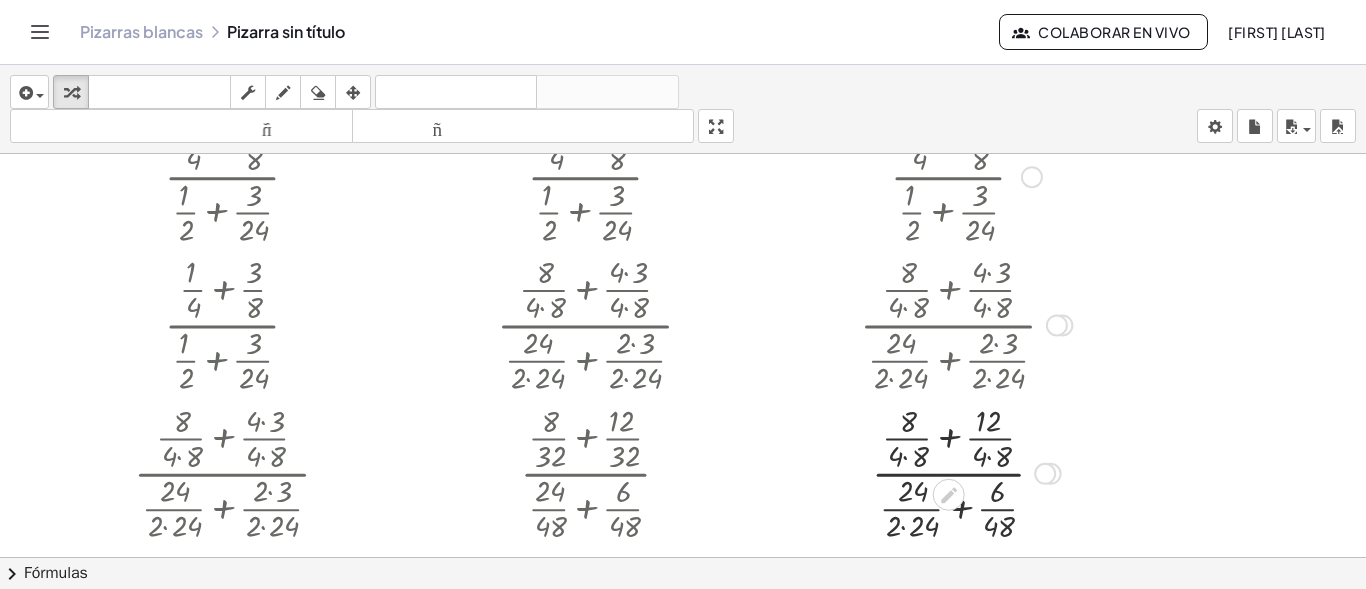 click at bounding box center (966, 472) 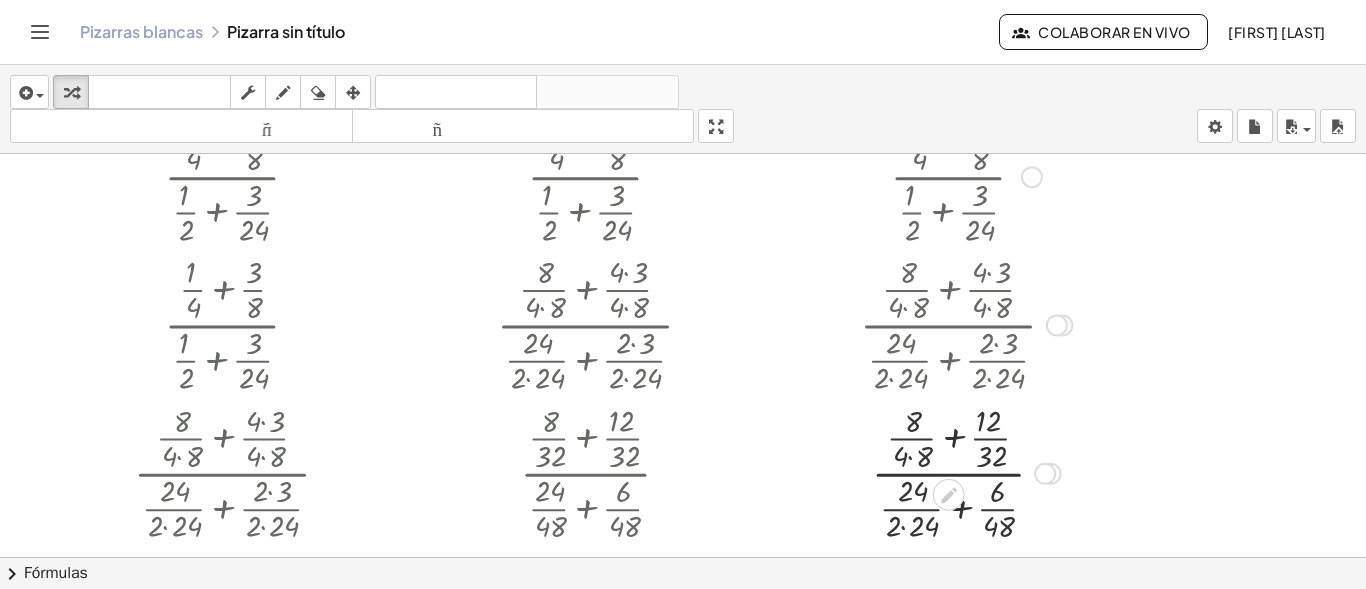 click at bounding box center [966, 472] 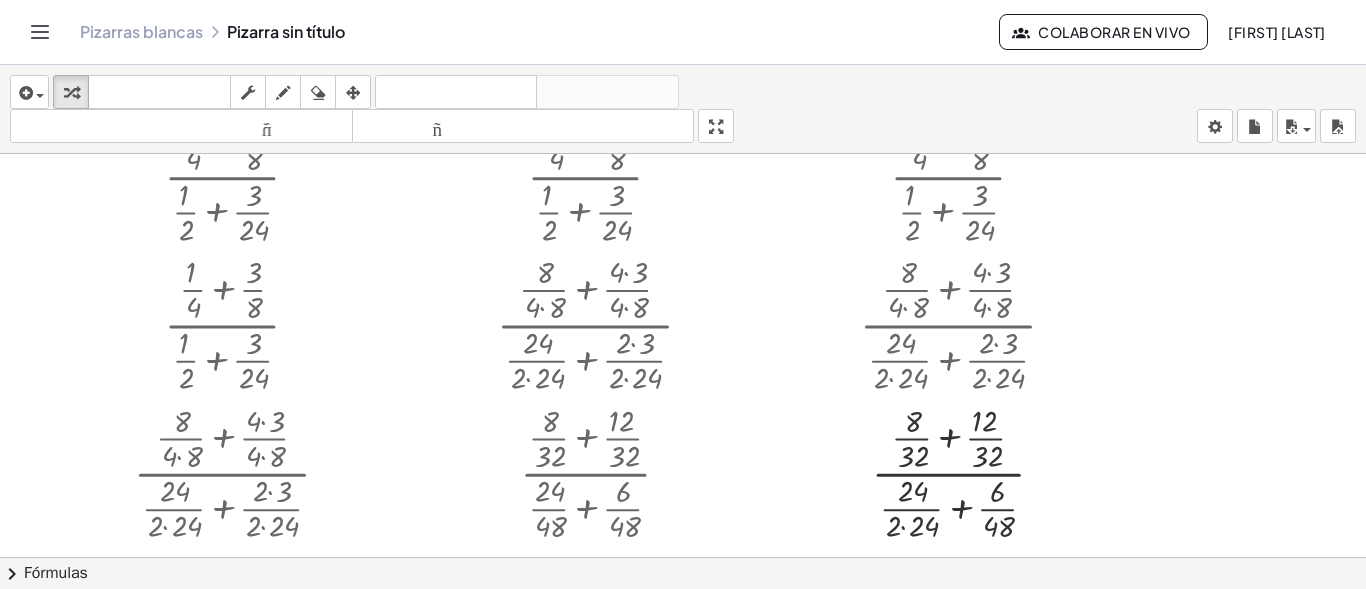 scroll, scrollTop: 280, scrollLeft: 0, axis: vertical 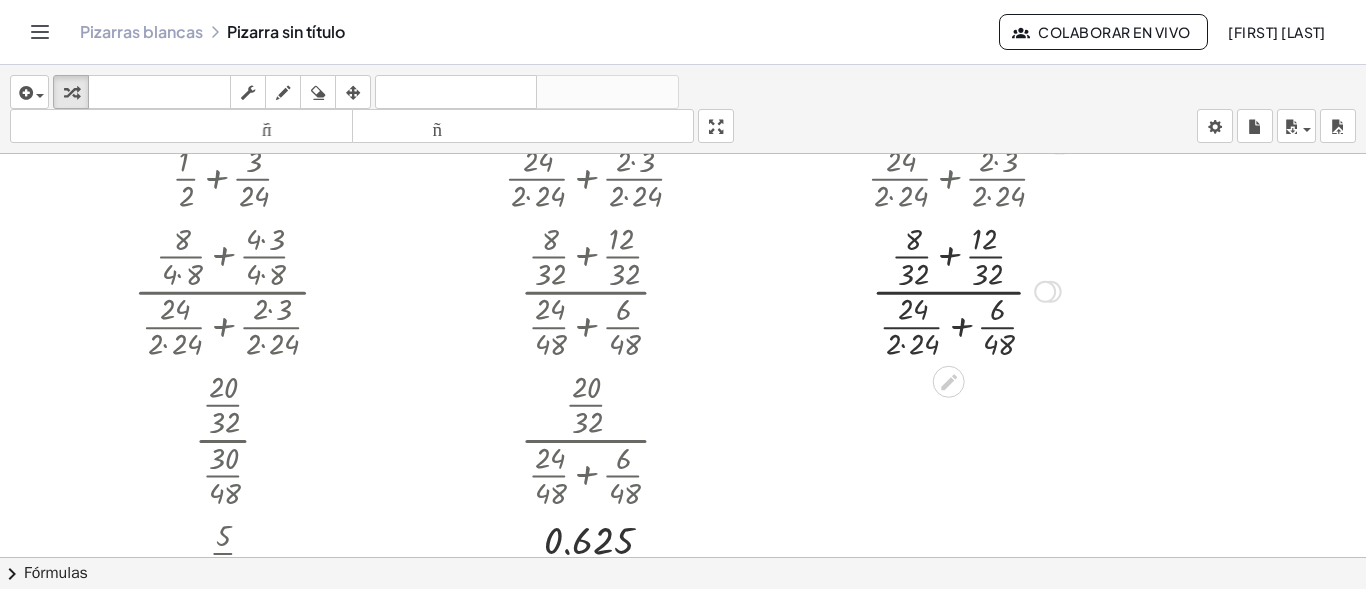 click at bounding box center (966, 290) 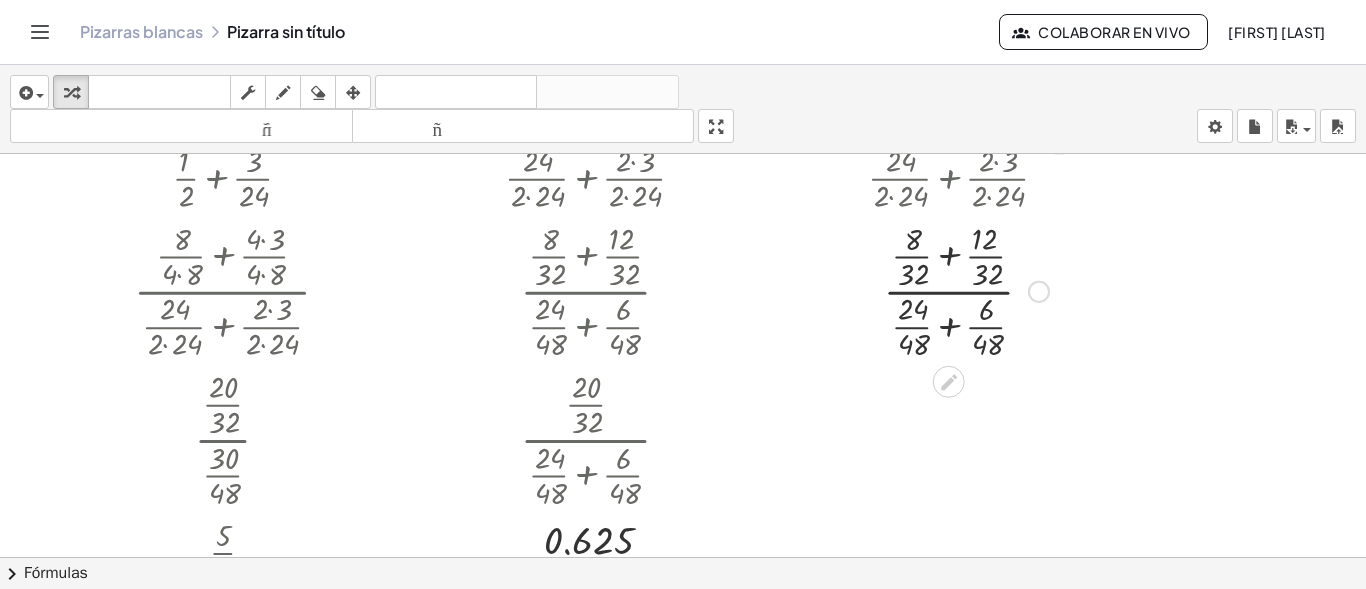 click at bounding box center [966, 290] 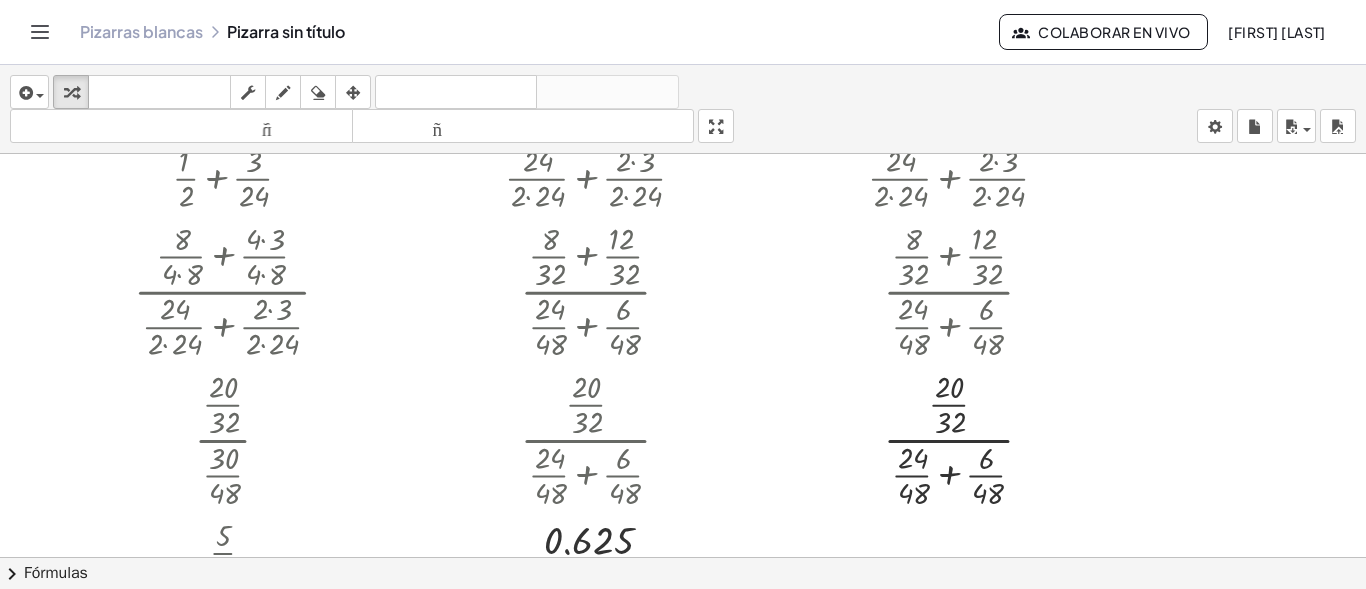scroll, scrollTop: 467, scrollLeft: 0, axis: vertical 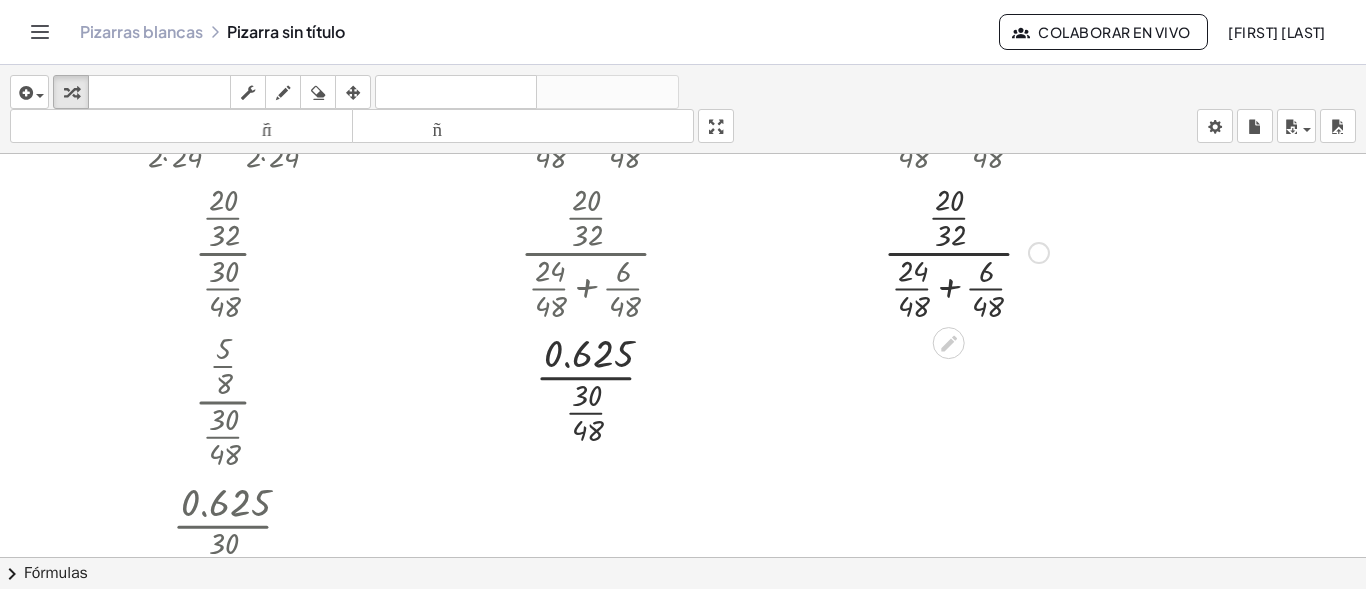 click at bounding box center [966, 251] 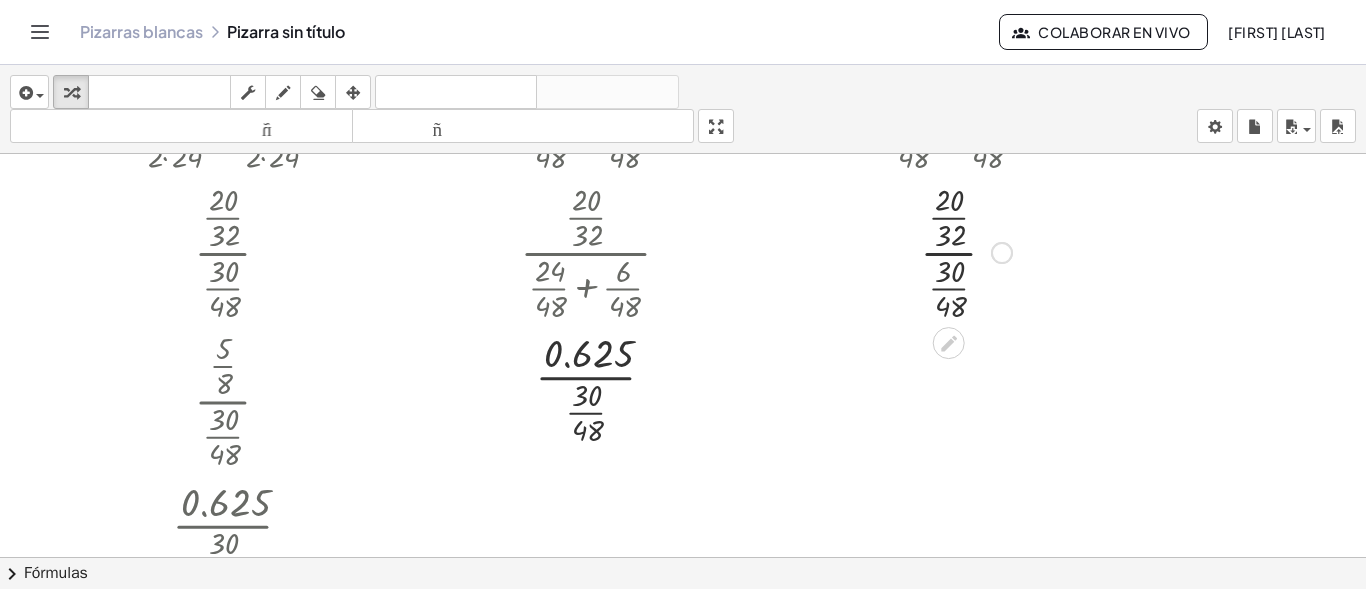 click at bounding box center (966, 251) 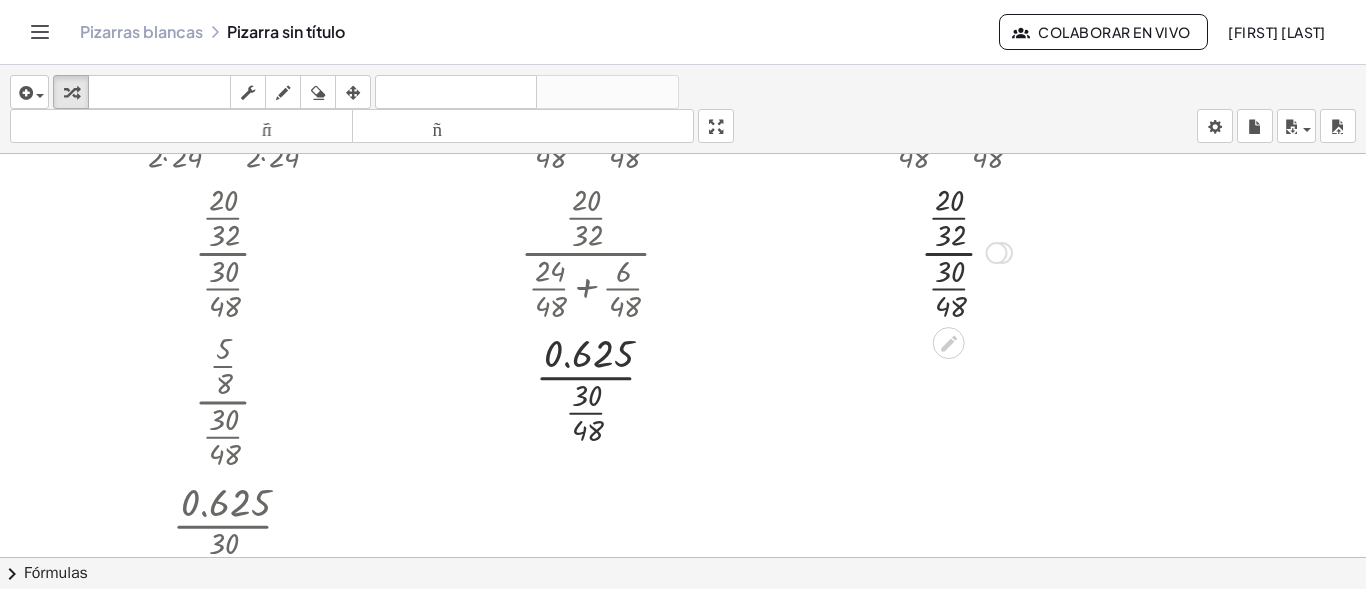 click at bounding box center [966, 251] 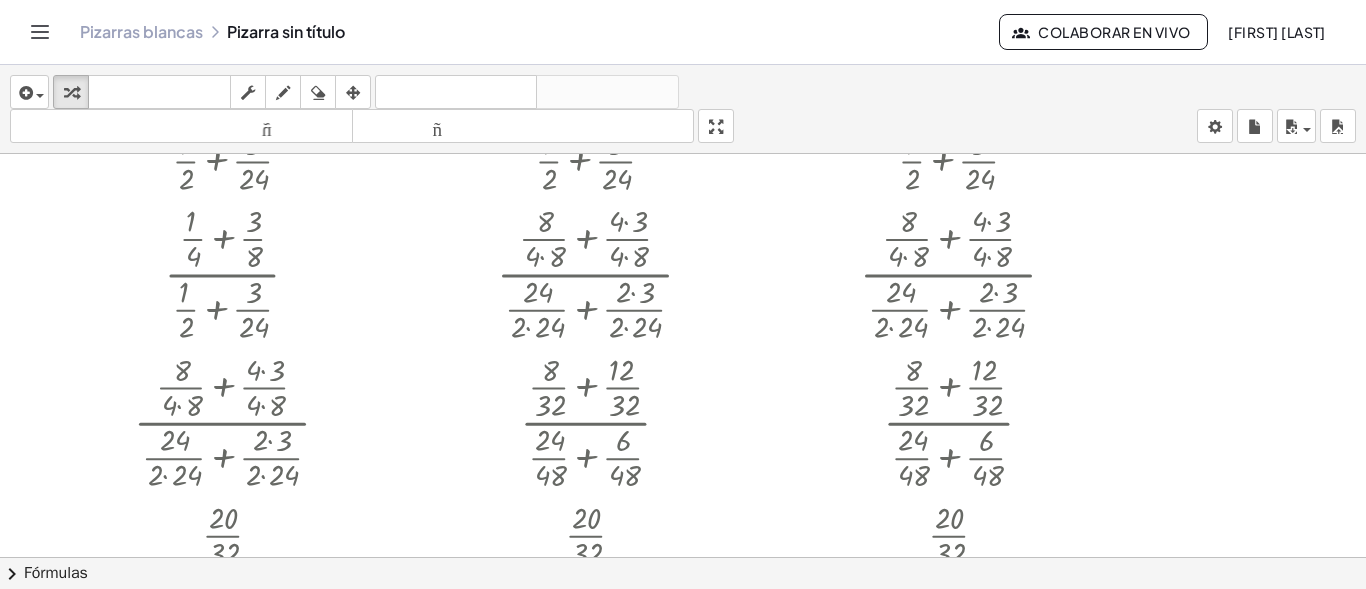 scroll, scrollTop: 132, scrollLeft: 0, axis: vertical 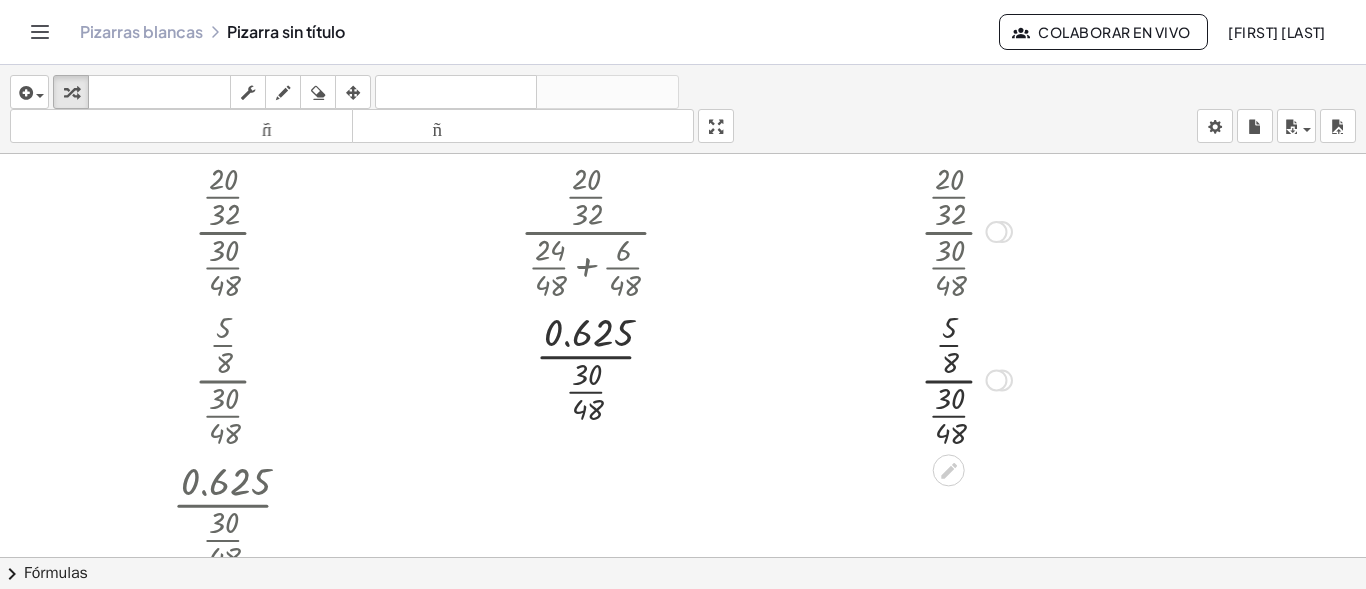 click at bounding box center (966, 378) 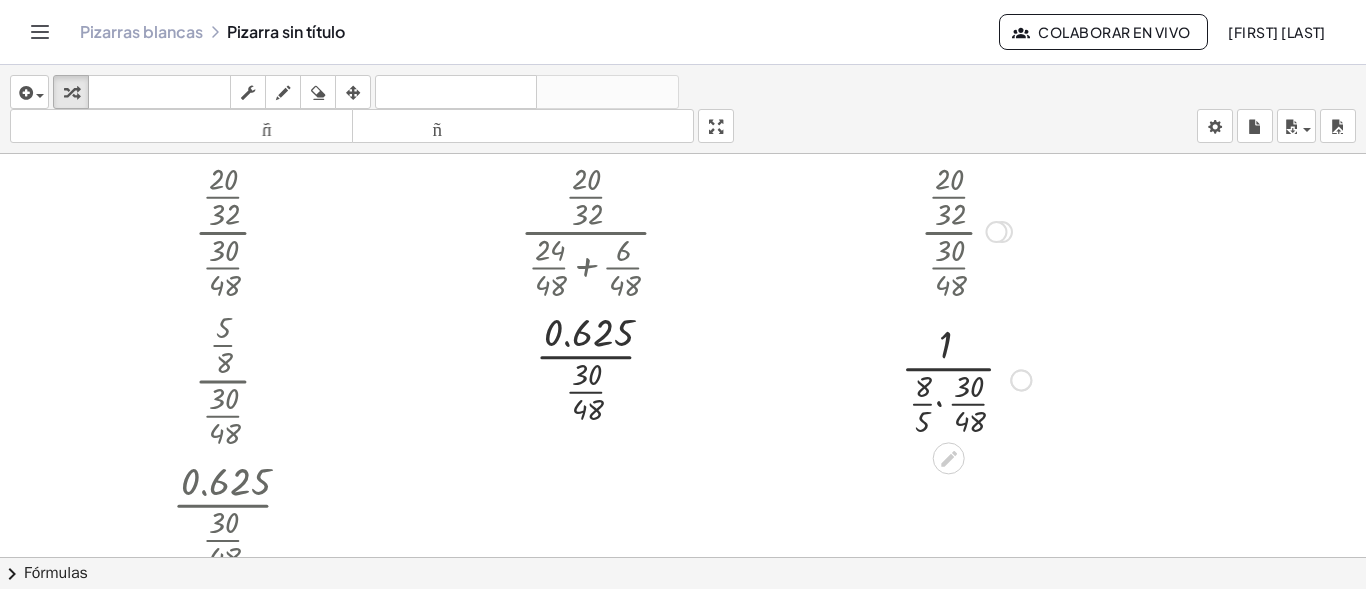 click at bounding box center (966, 378) 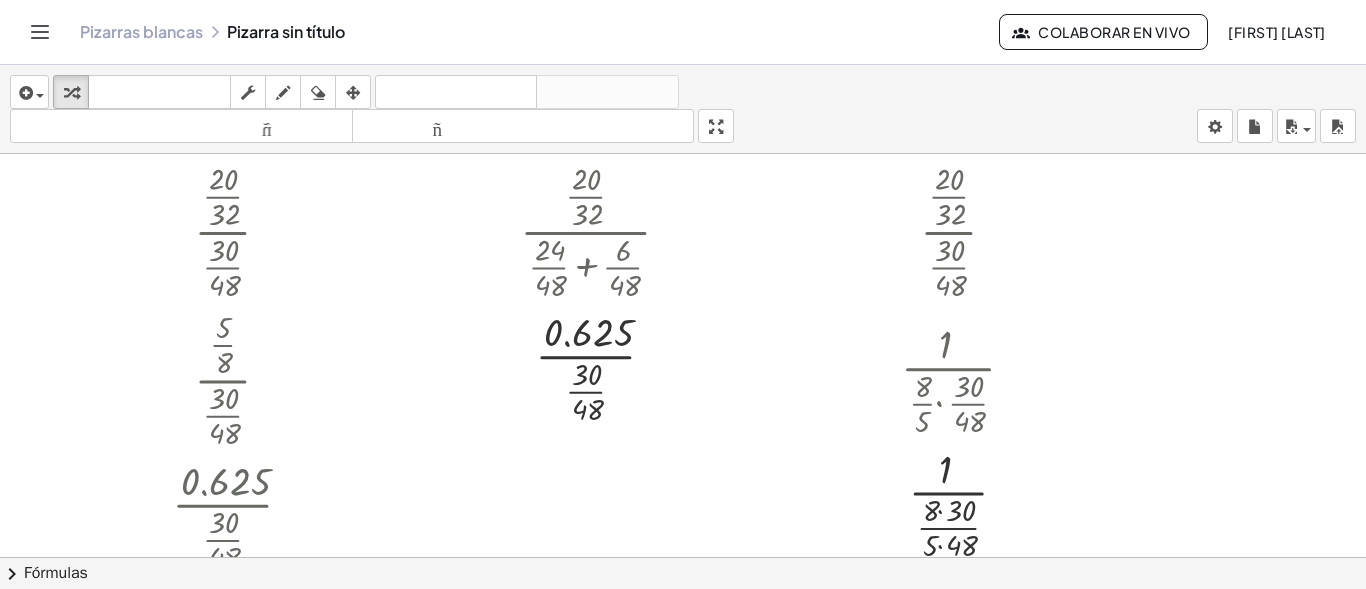 scroll, scrollTop: 665, scrollLeft: 0, axis: vertical 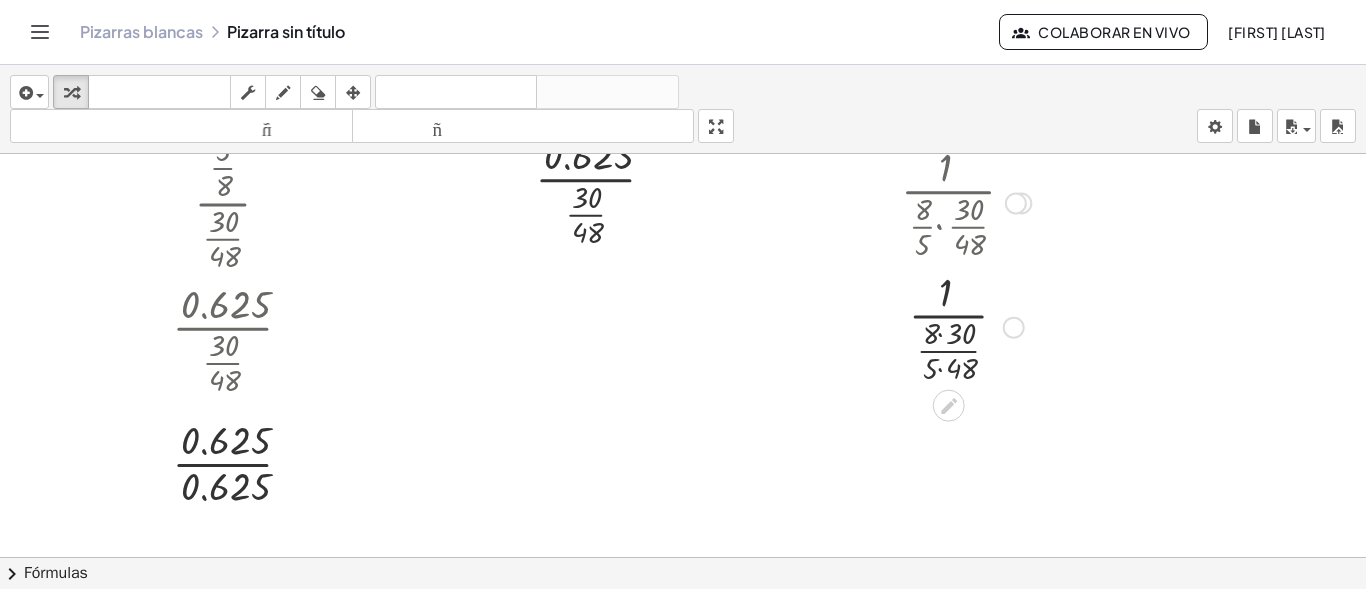 click at bounding box center [966, 326] 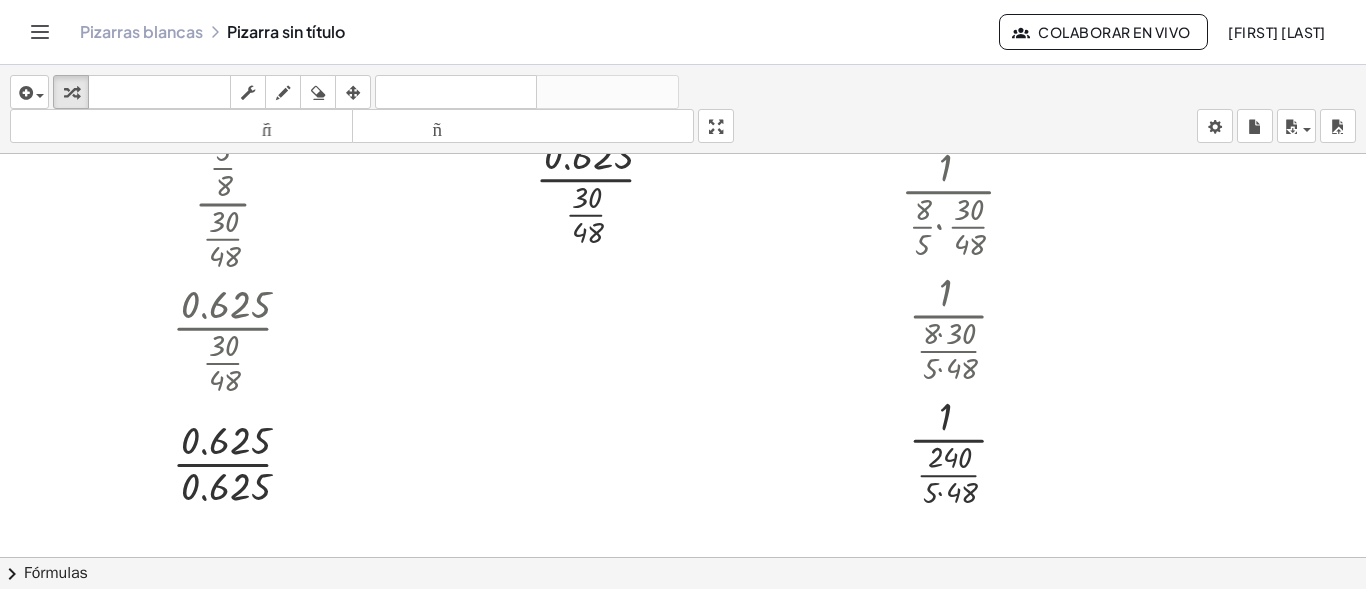 scroll, scrollTop: 806, scrollLeft: 0, axis: vertical 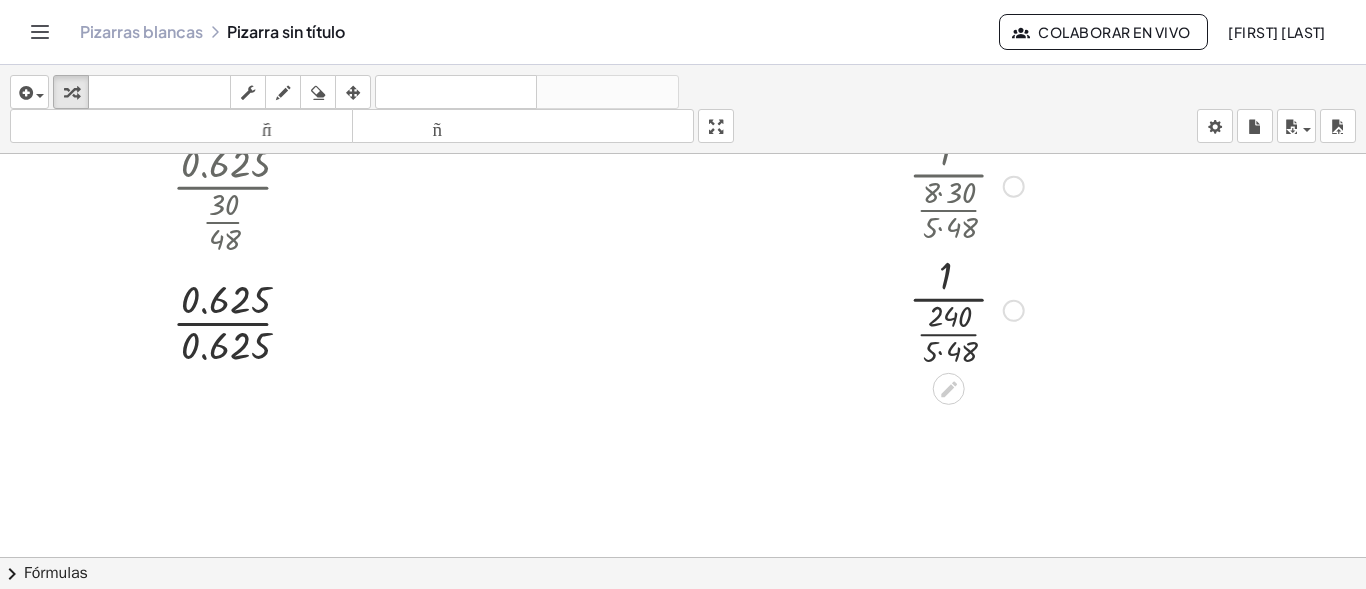 click at bounding box center [966, 309] 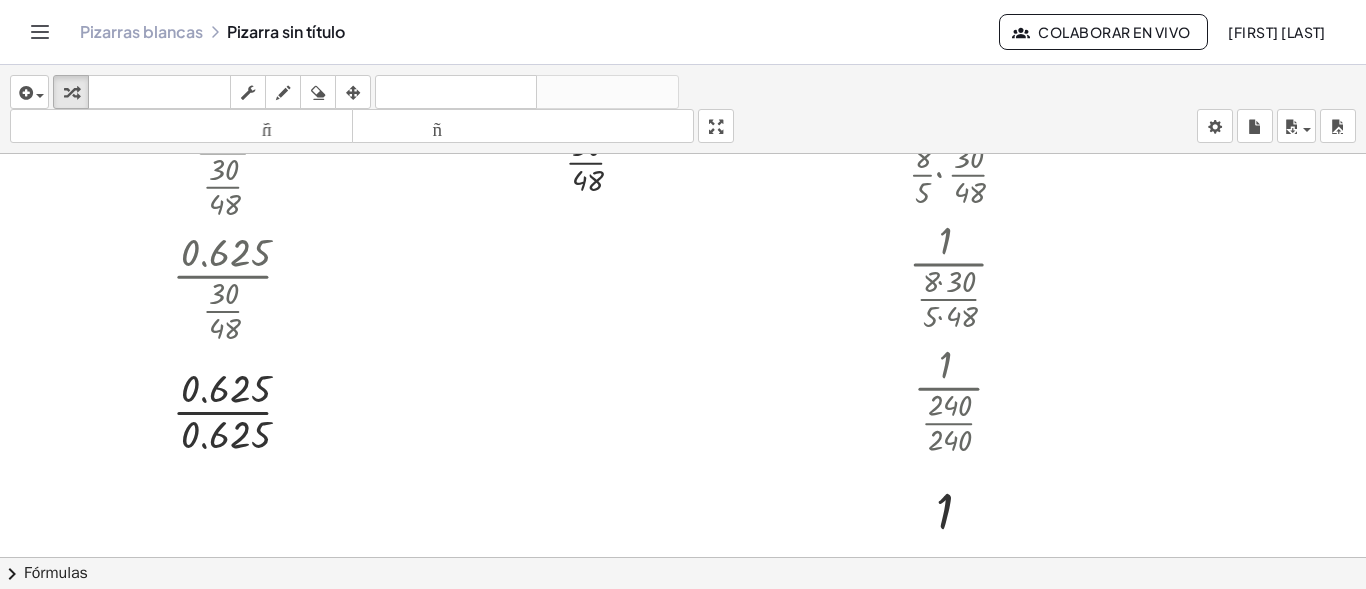scroll, scrollTop: 0, scrollLeft: 0, axis: both 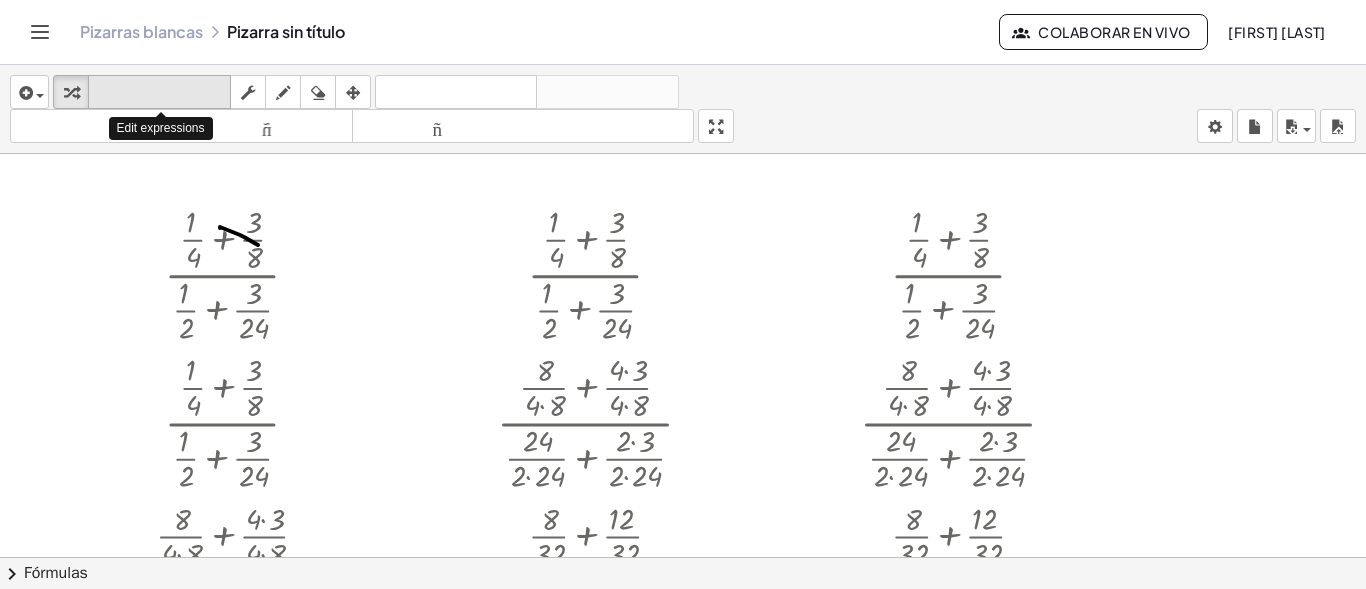 click on "teclado" at bounding box center [159, 92] 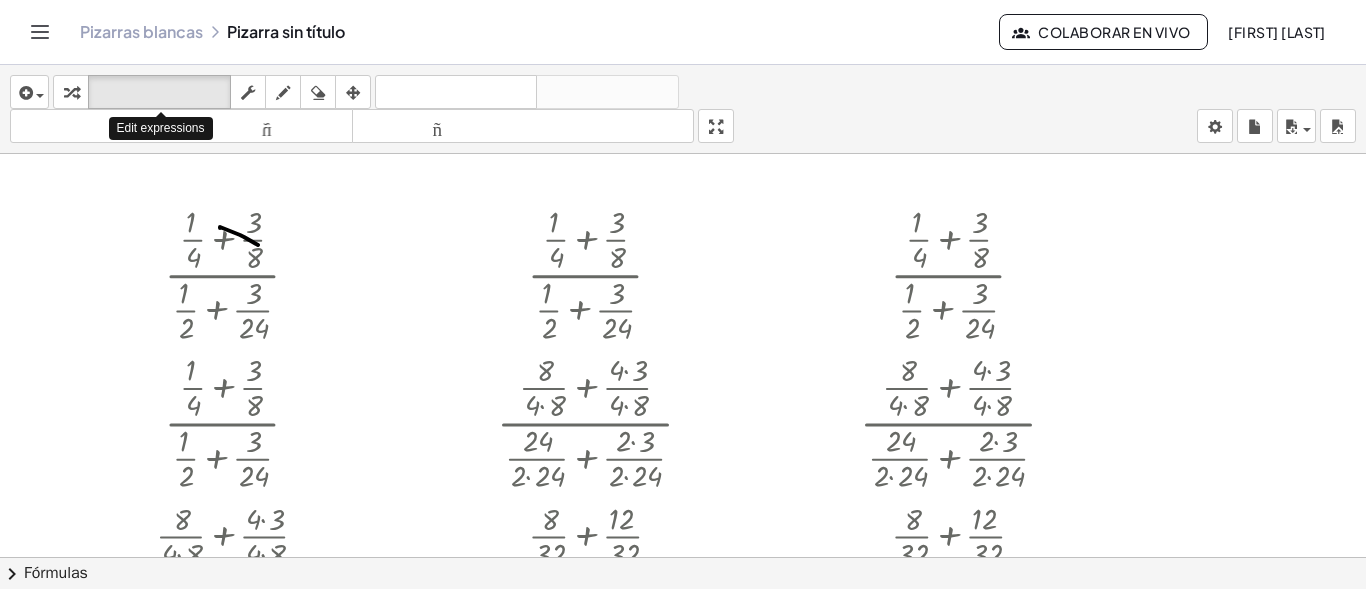 click on "Pizarras blancas Pizarra sin título" at bounding box center [539, 32] 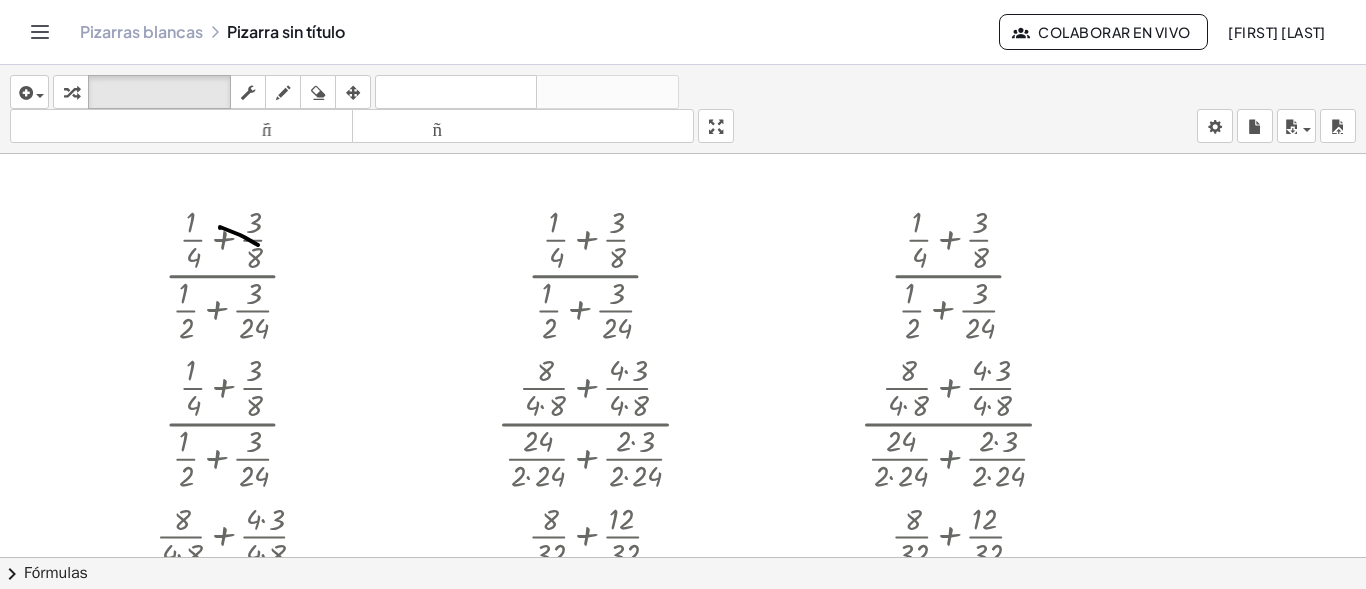 click on "Pizarras blancas" at bounding box center (141, 31) 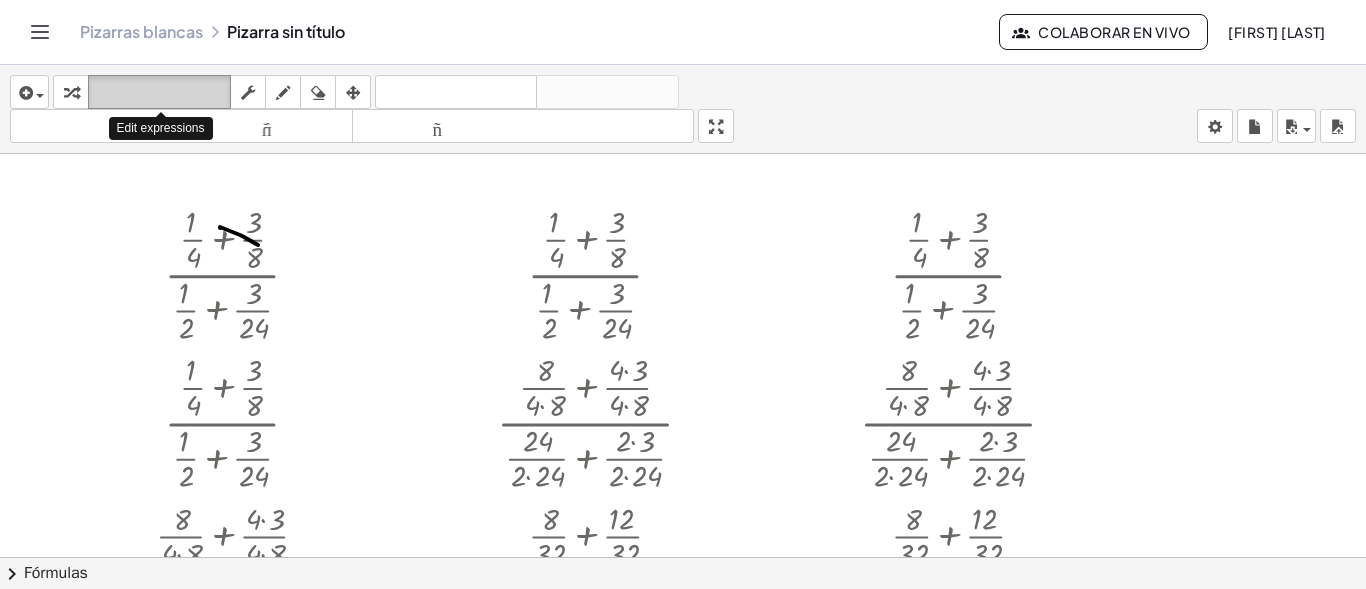 click on "teclado" at bounding box center (159, 92) 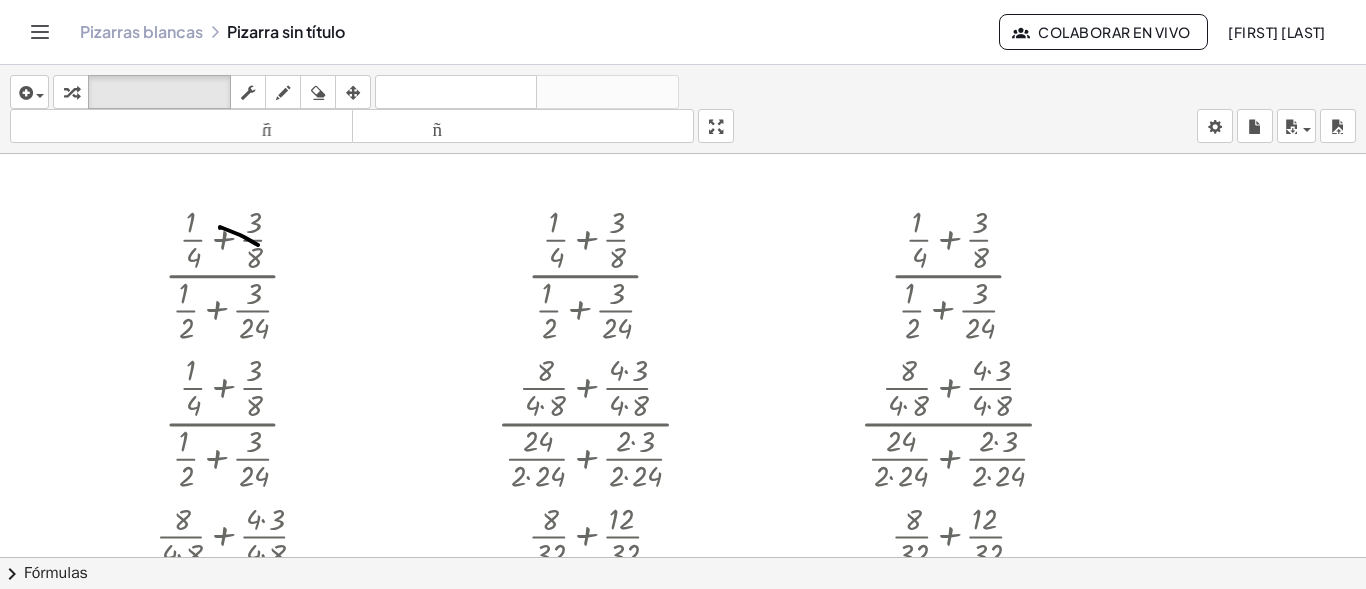 click on "Pizarras blancas" at bounding box center (141, 31) 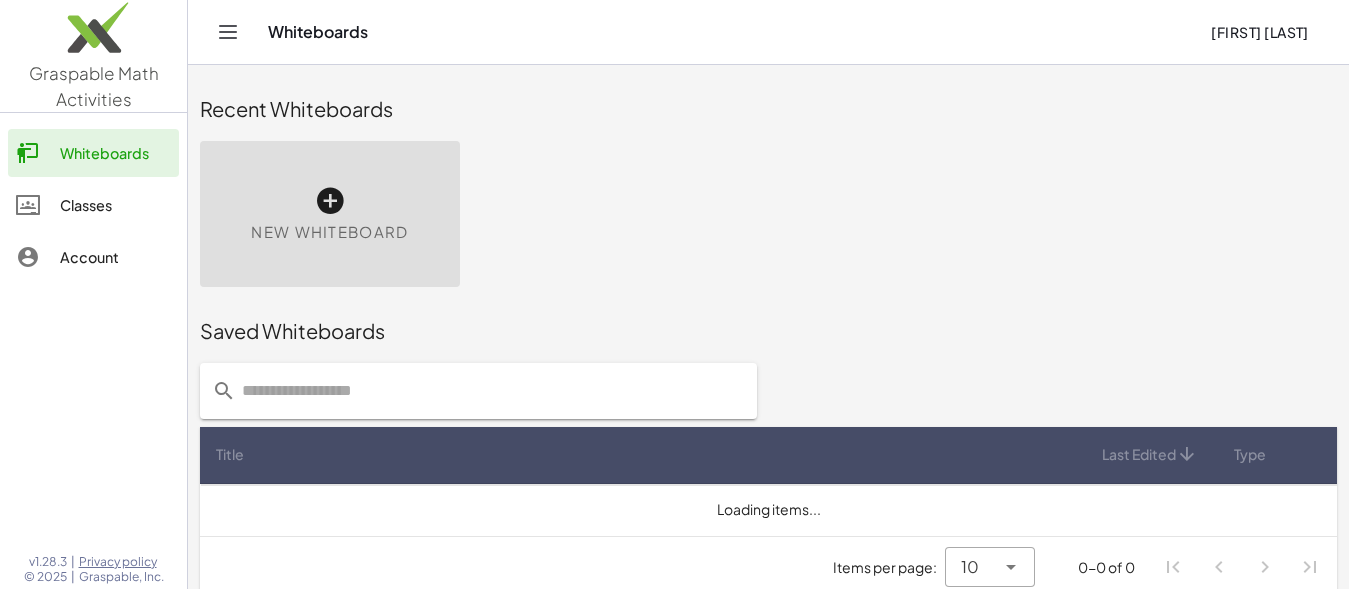click at bounding box center (330, 201) 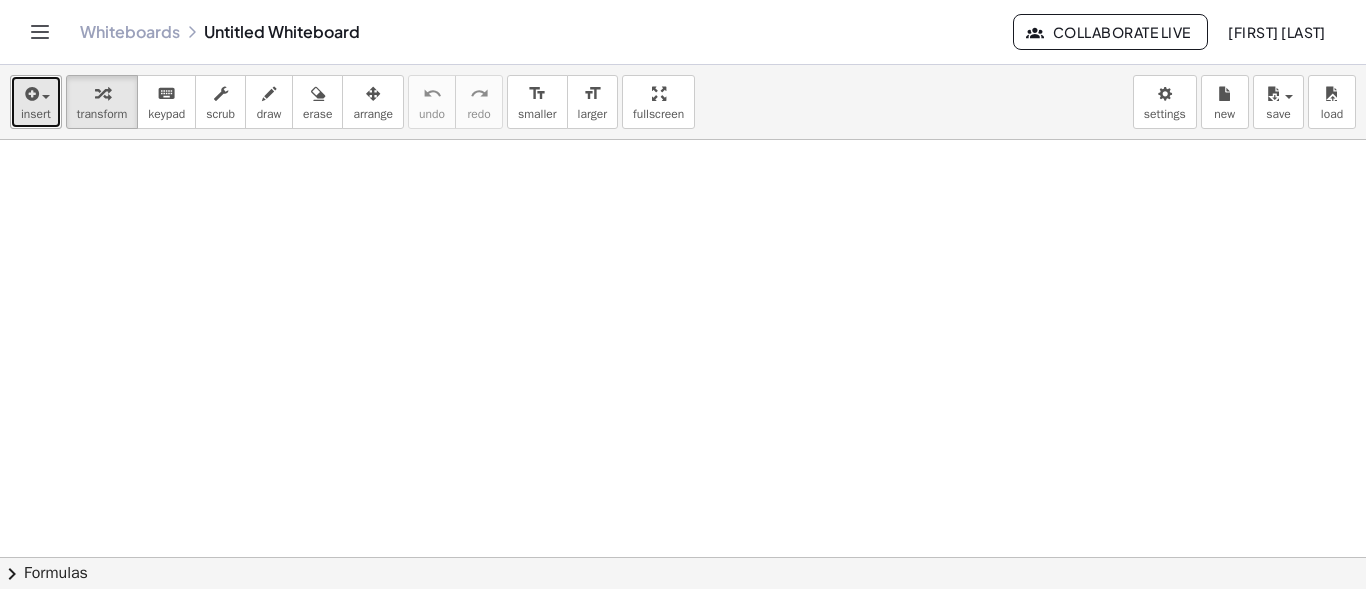 click on "insert" at bounding box center [36, 102] 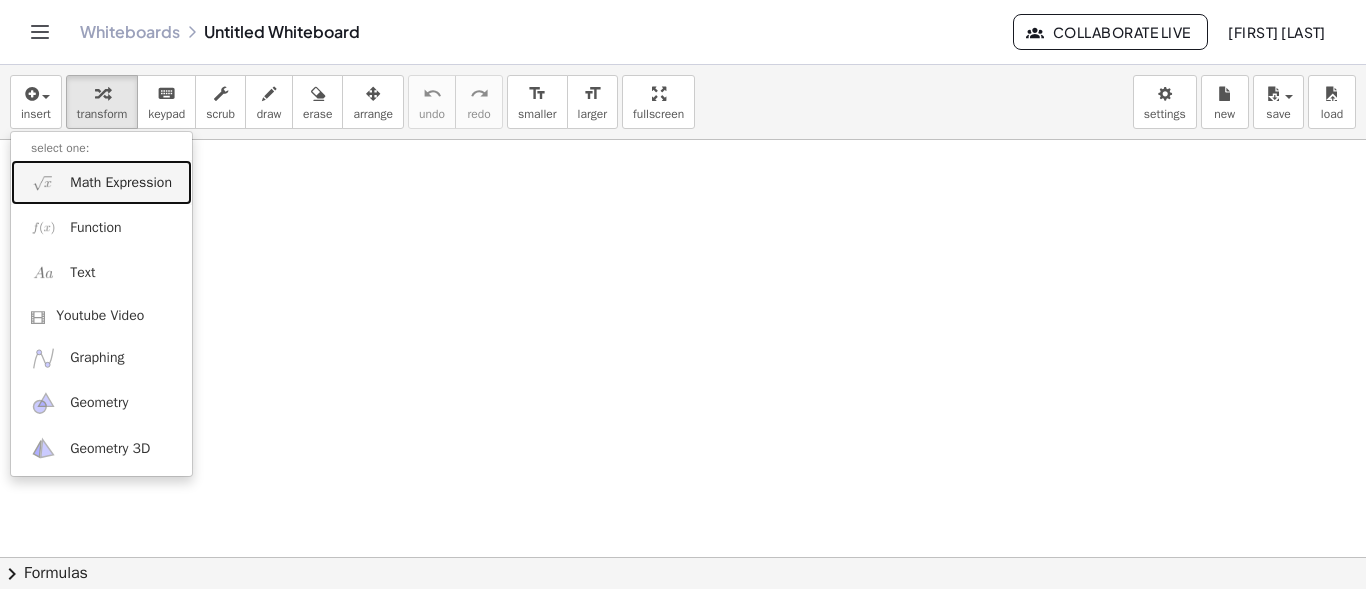 click on "Math Expression" at bounding box center (121, 183) 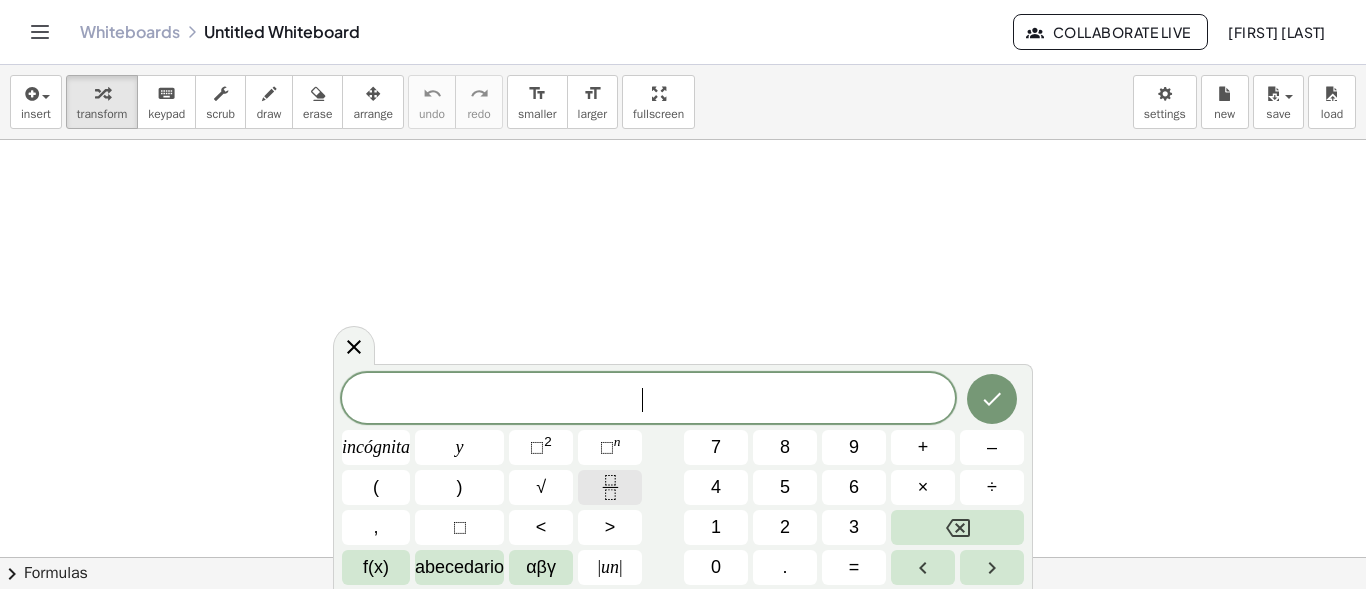 click 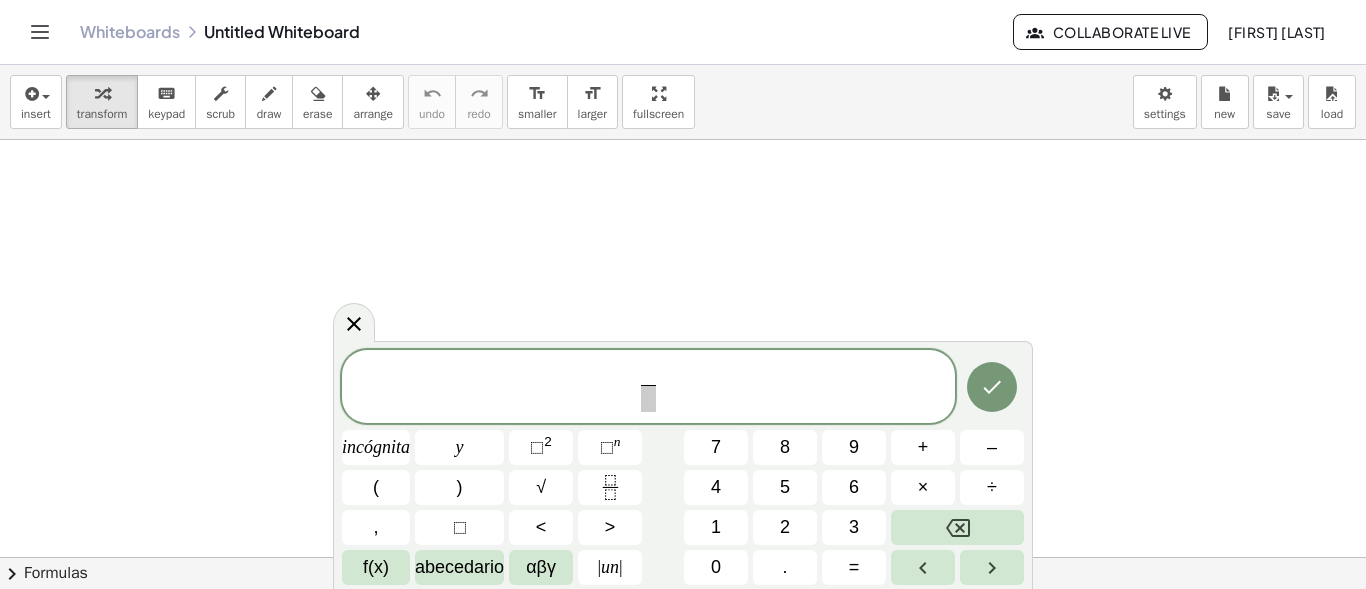 click on "[FIRST] [LAST]" 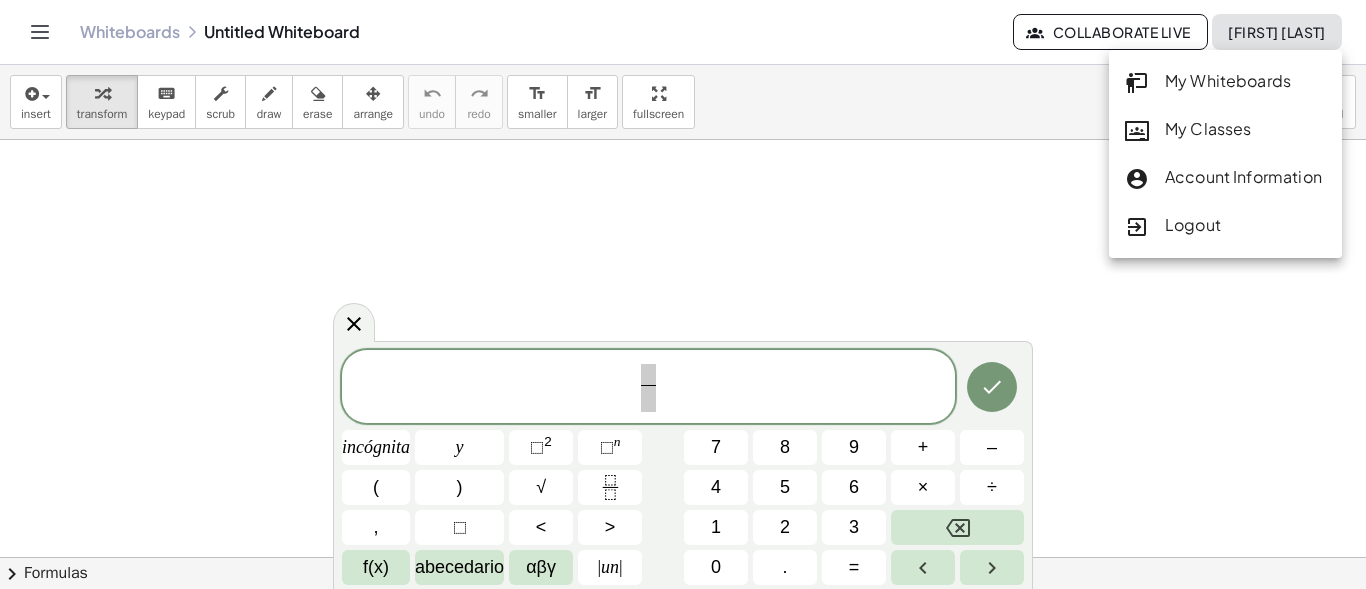 click at bounding box center (683, 557) 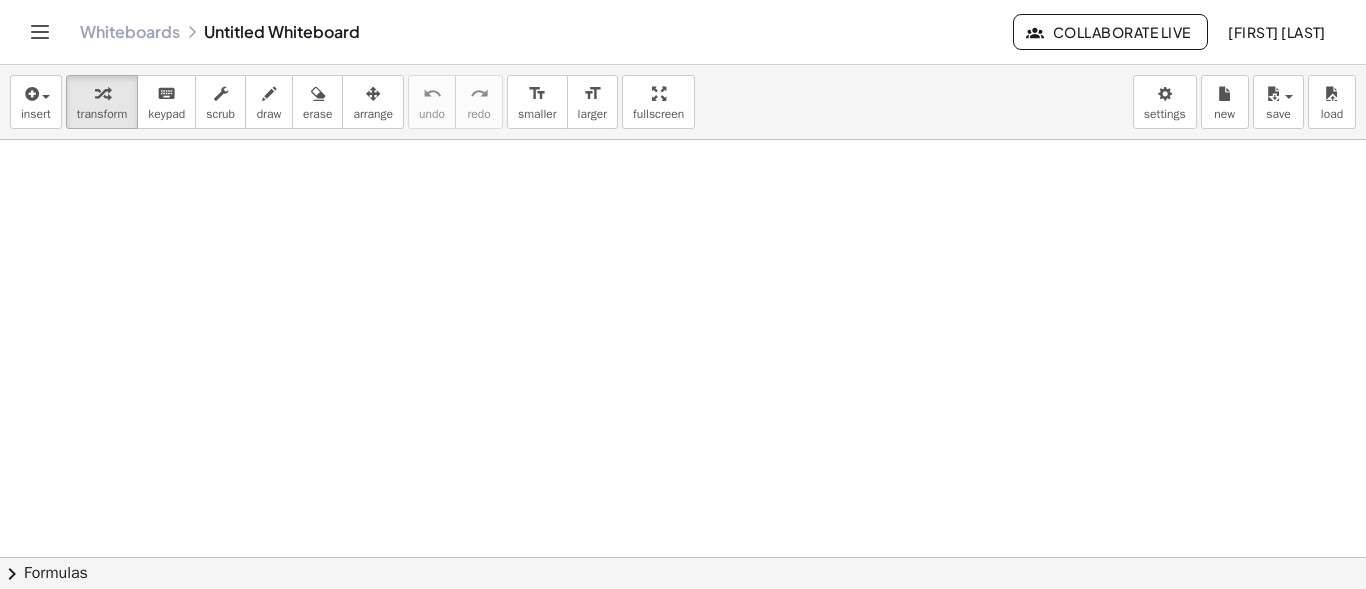 click at bounding box center (683, 557) 